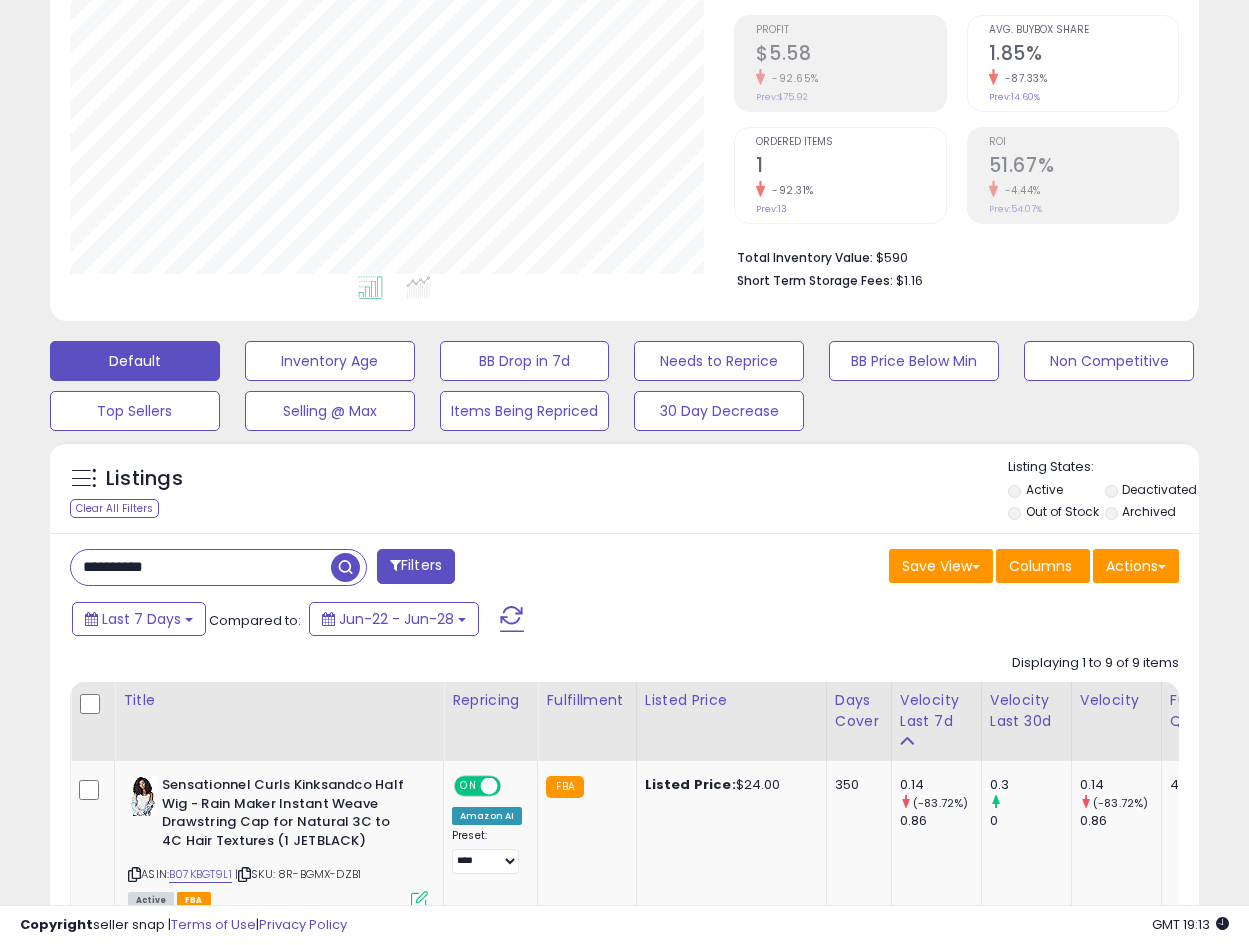scroll, scrollTop: 289, scrollLeft: 0, axis: vertical 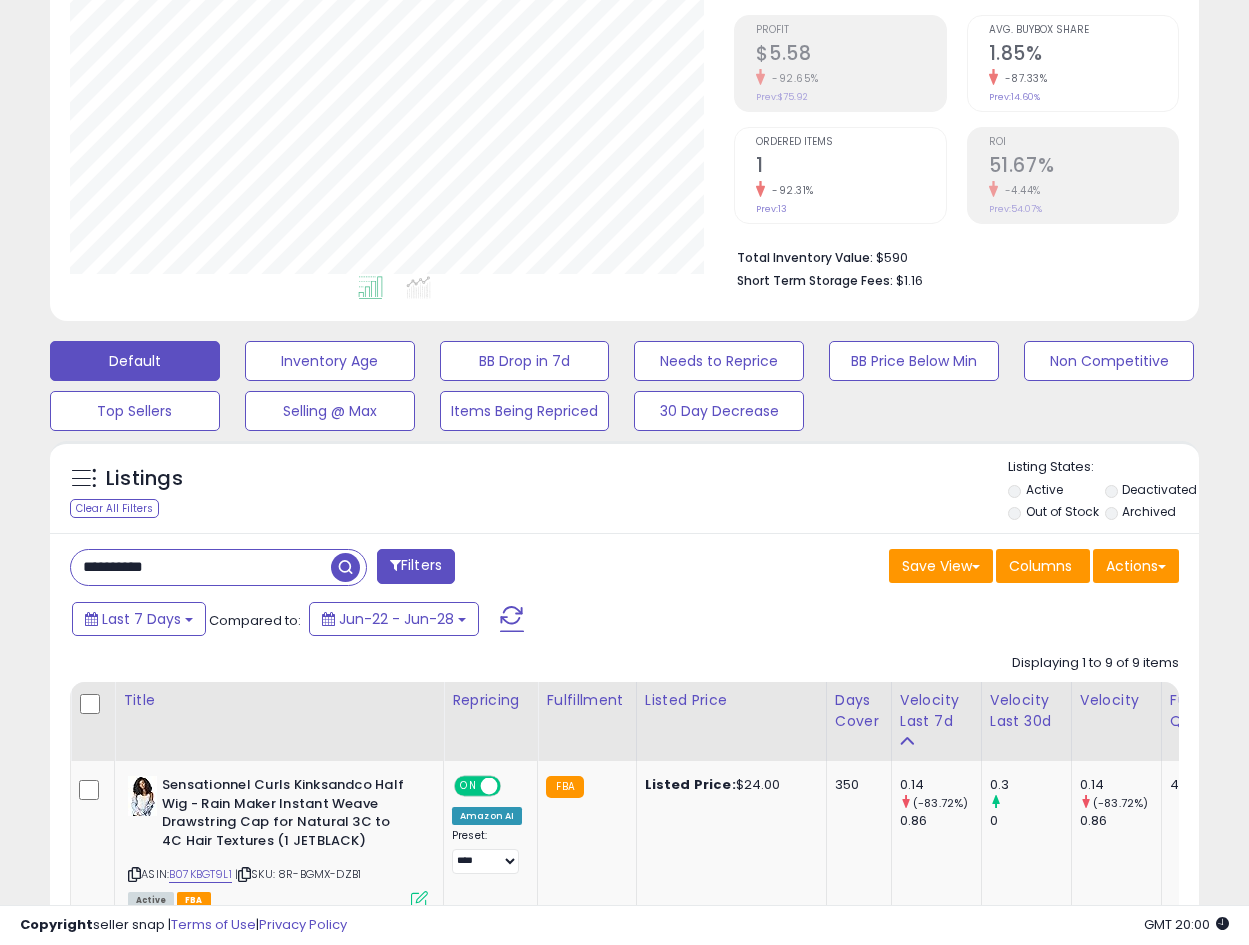 click on "**********" at bounding box center [201, 567] 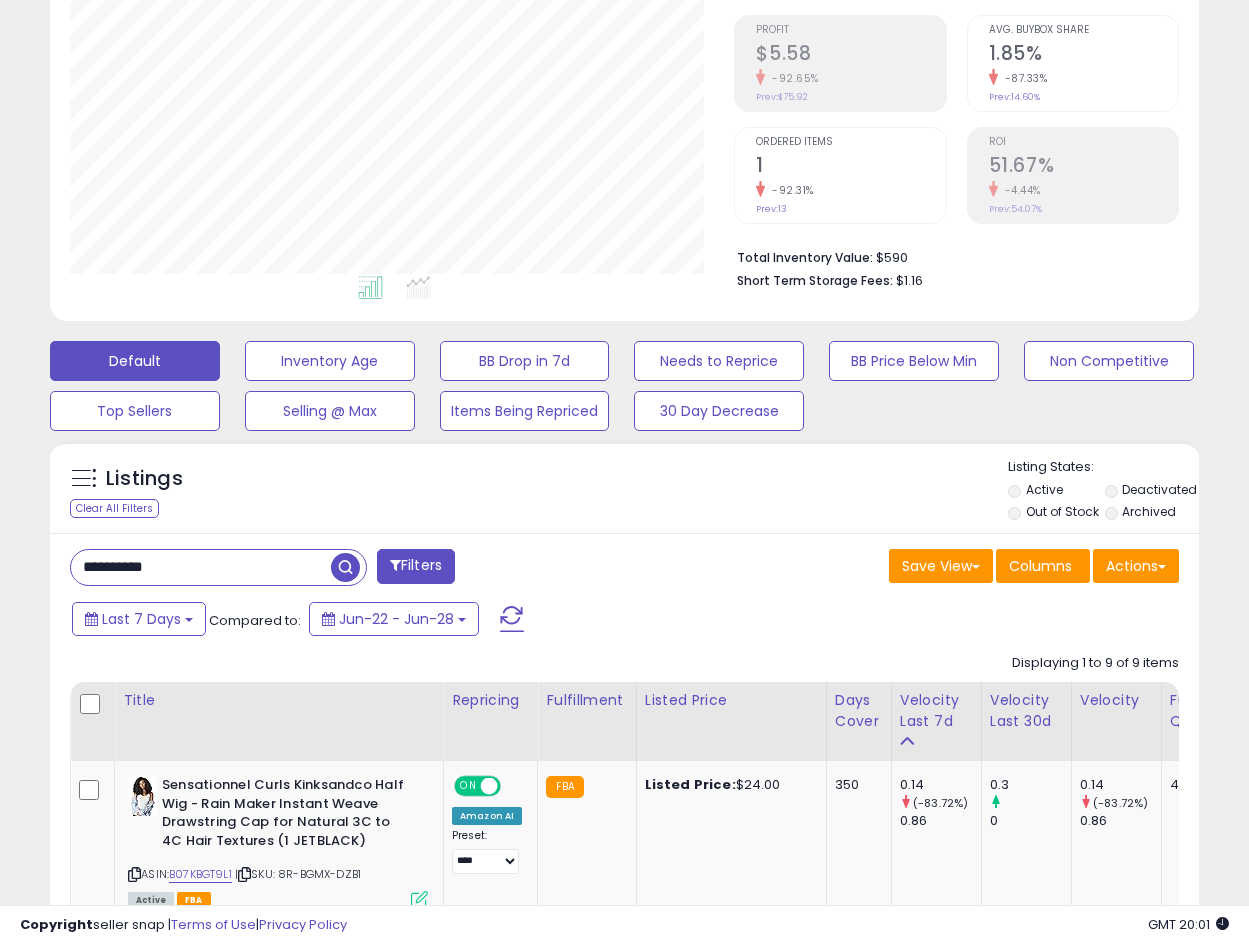 click on "**********" at bounding box center (201, 567) 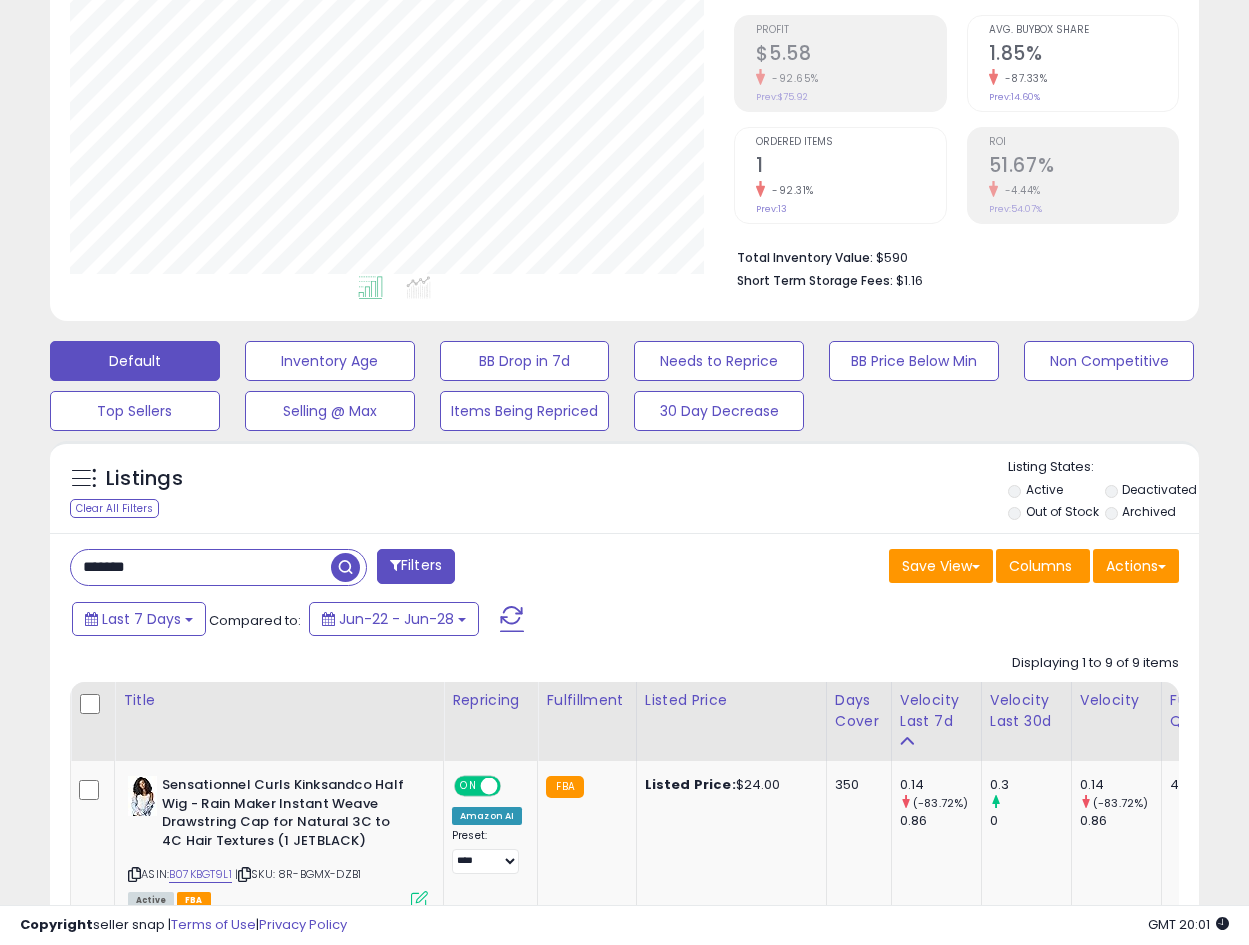 type on "*******" 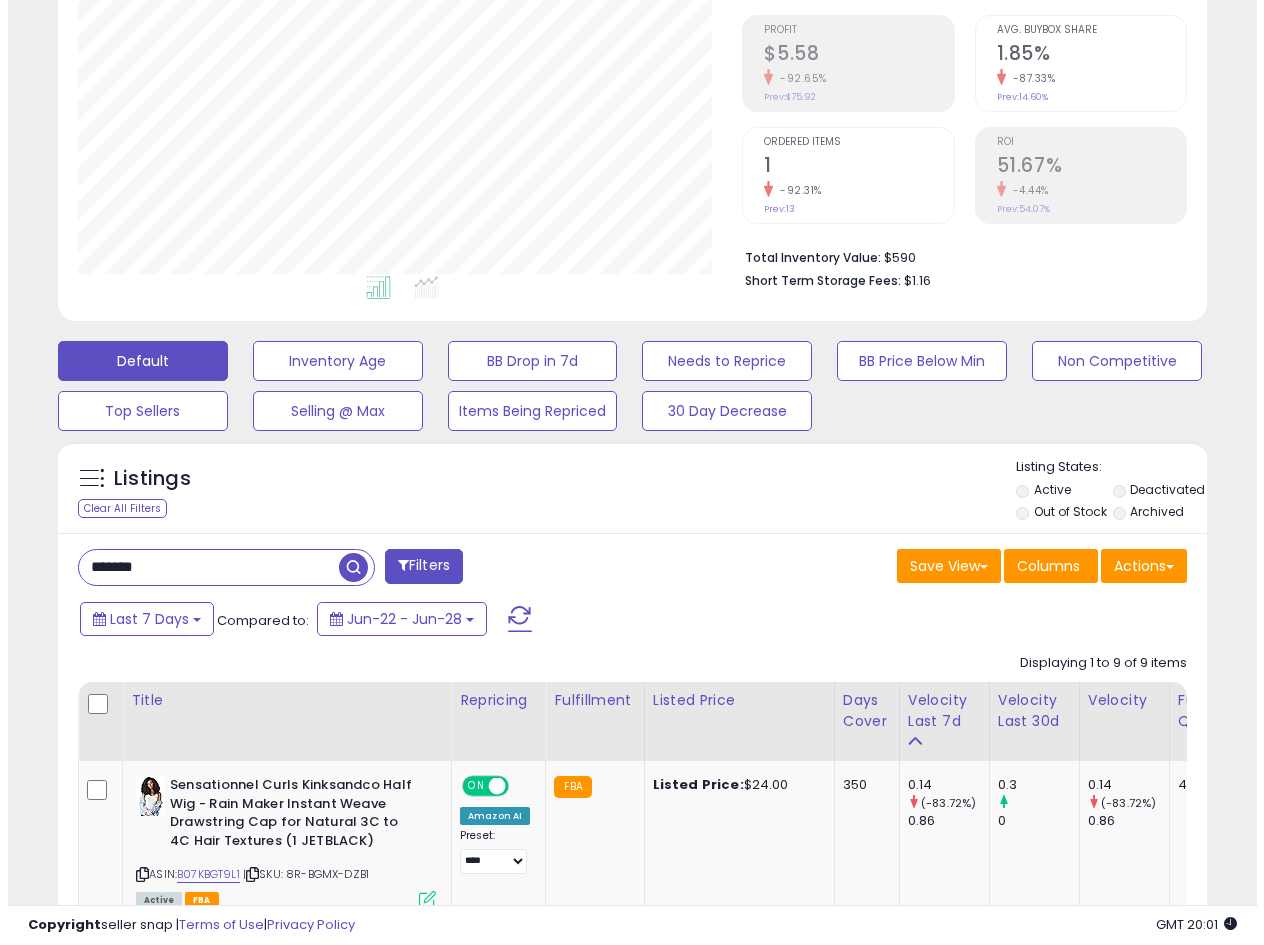 scroll, scrollTop: 275, scrollLeft: 0, axis: vertical 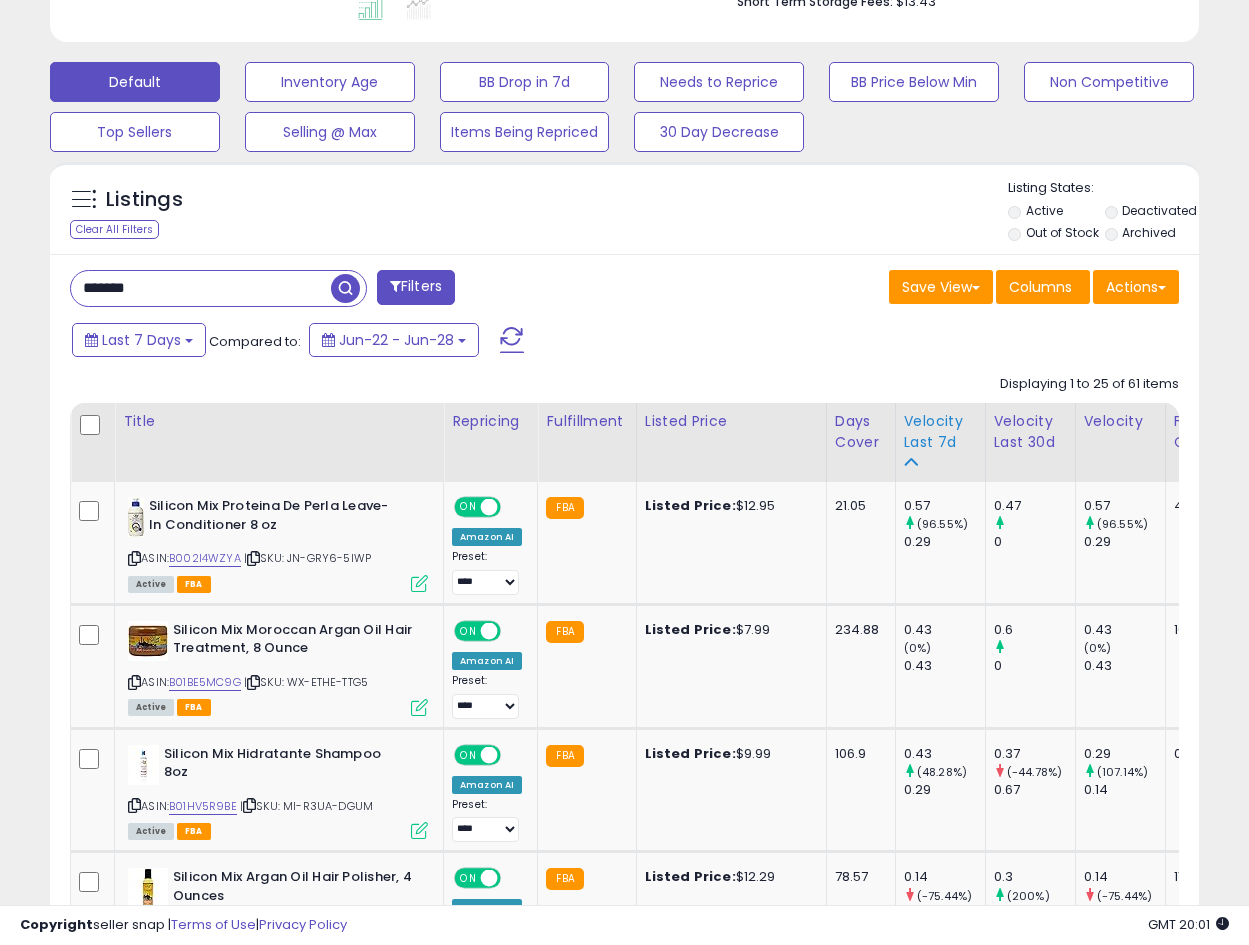 click on "Velocity Last 7d" at bounding box center [940, 432] 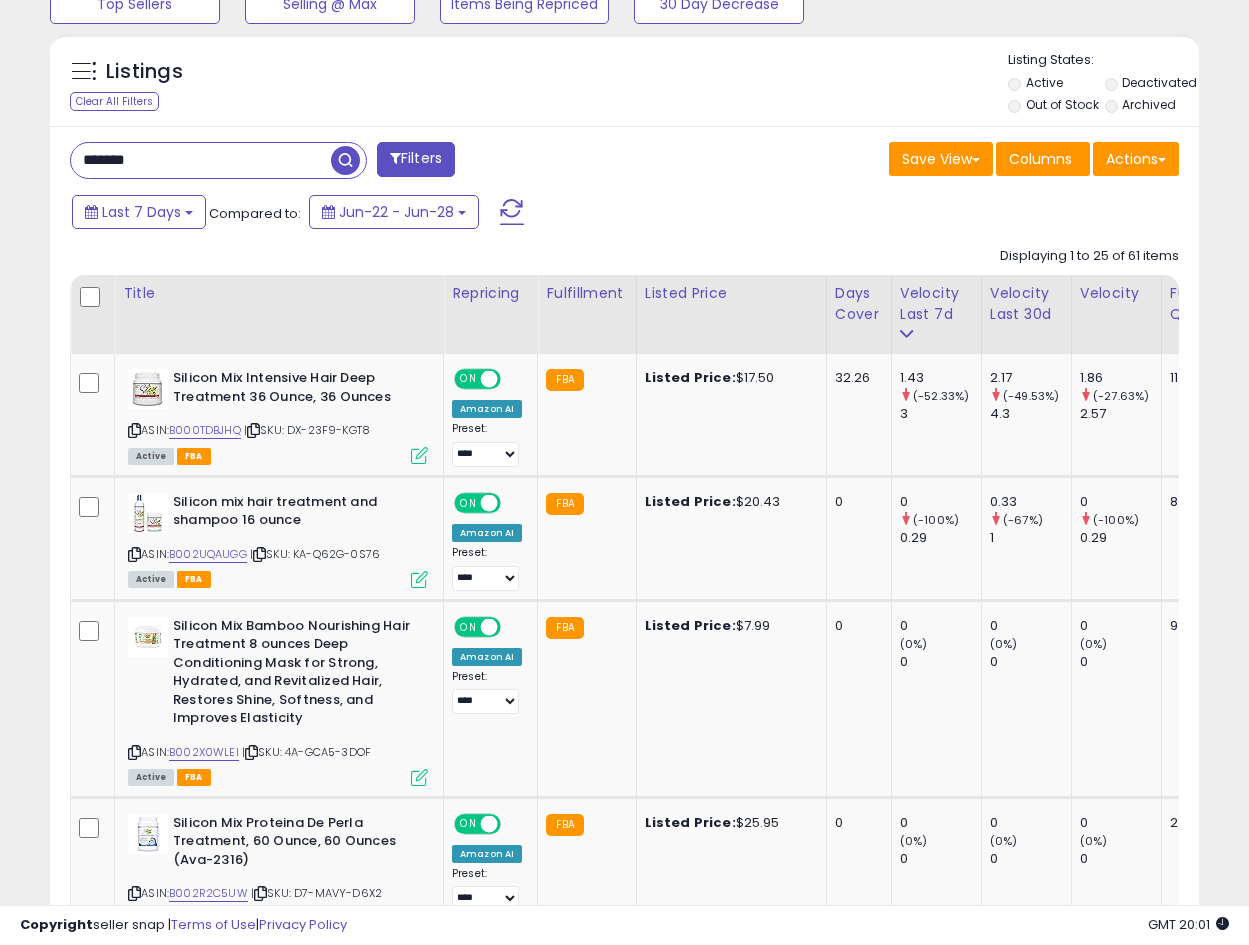 scroll, scrollTop: 701, scrollLeft: 0, axis: vertical 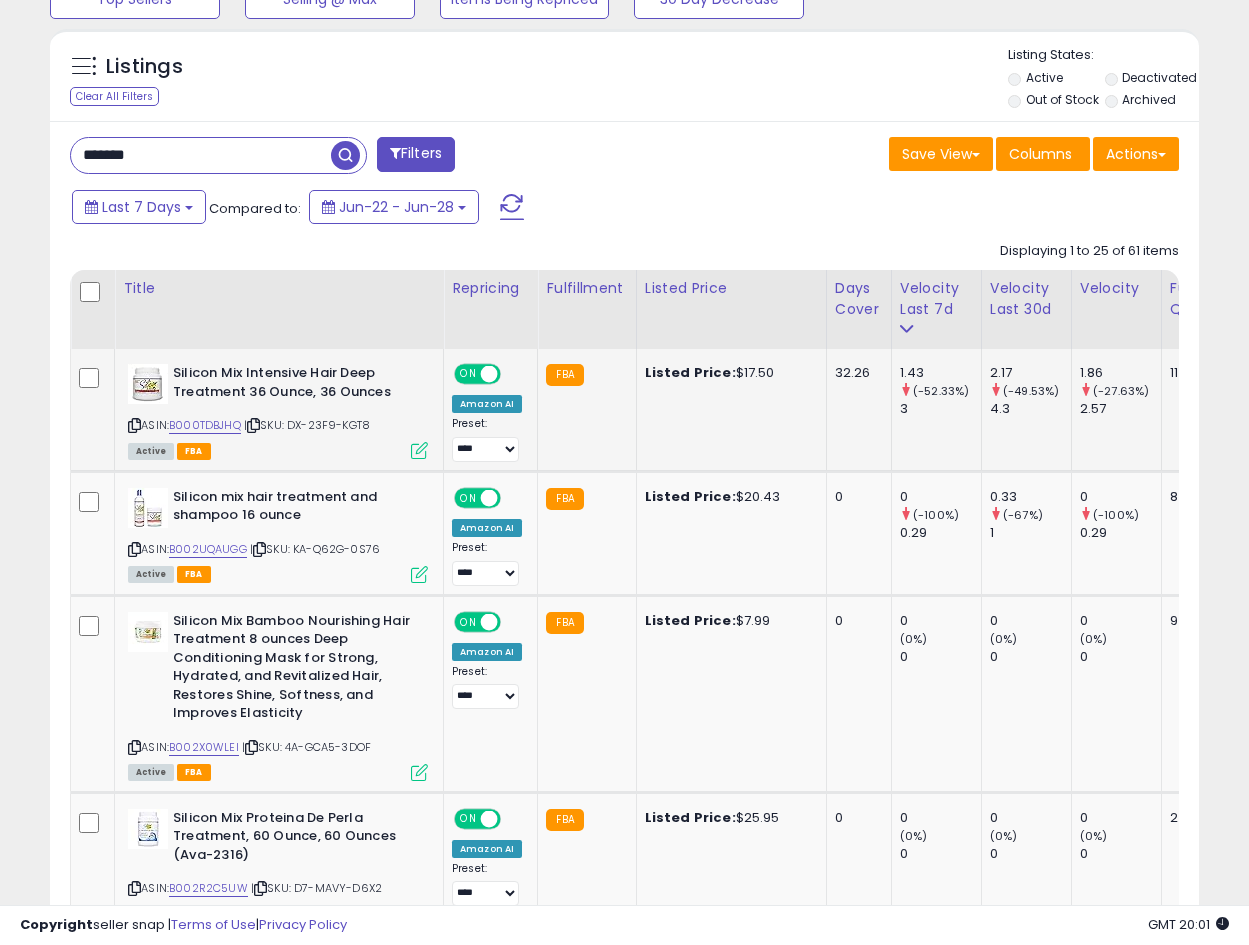 click at bounding box center (419, 450) 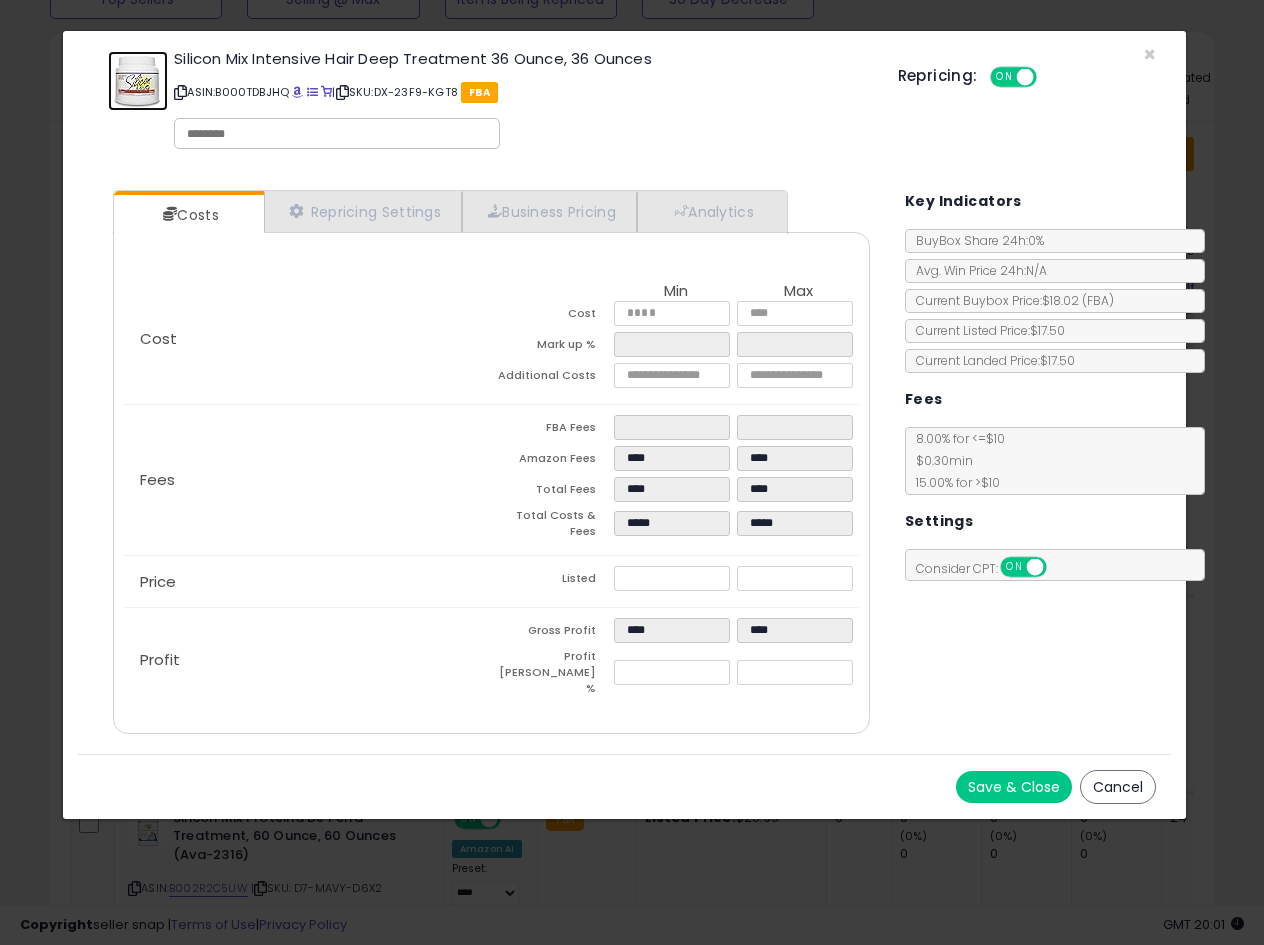 click at bounding box center [138, 81] 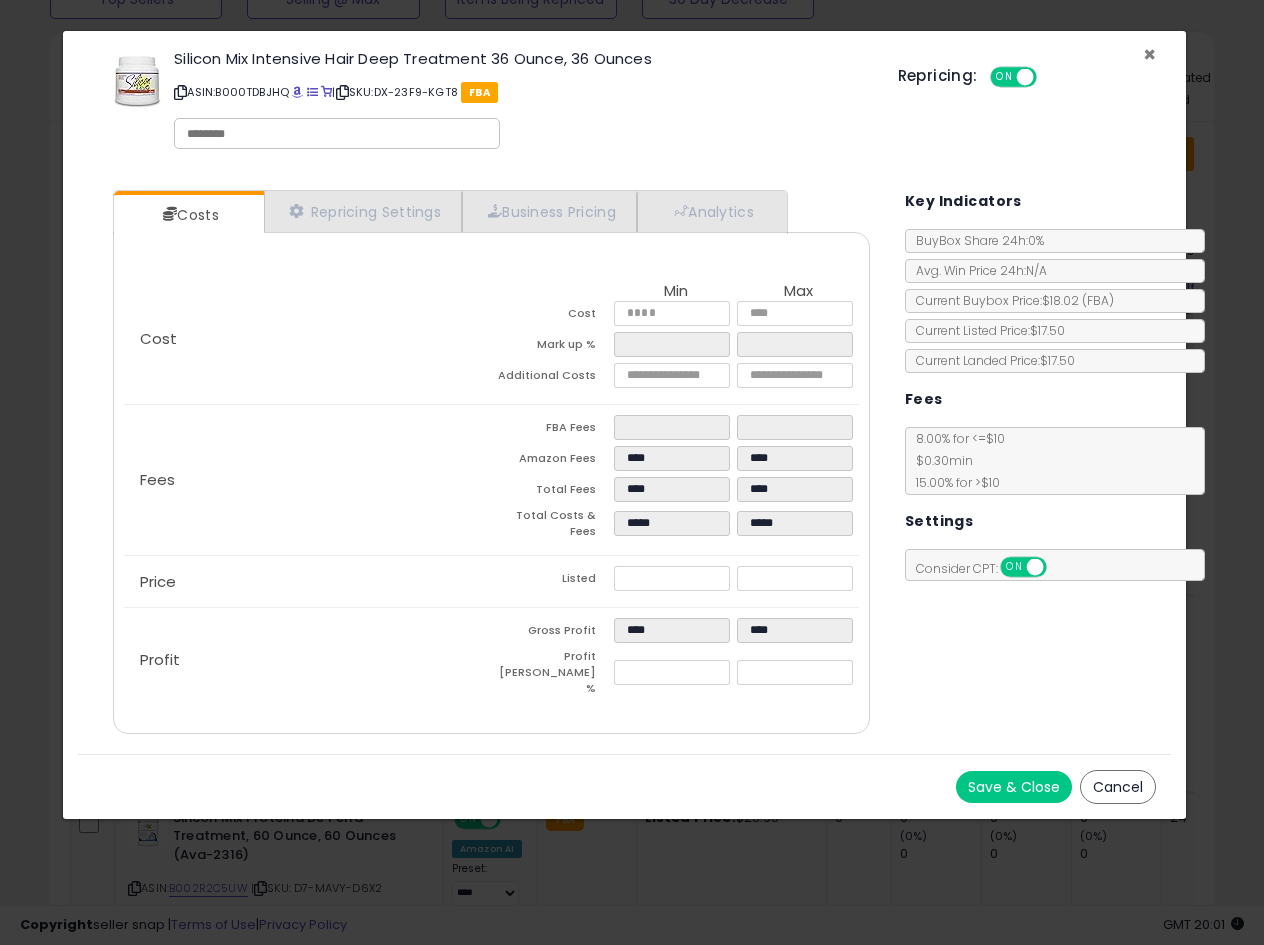 click on "×" at bounding box center (1149, 54) 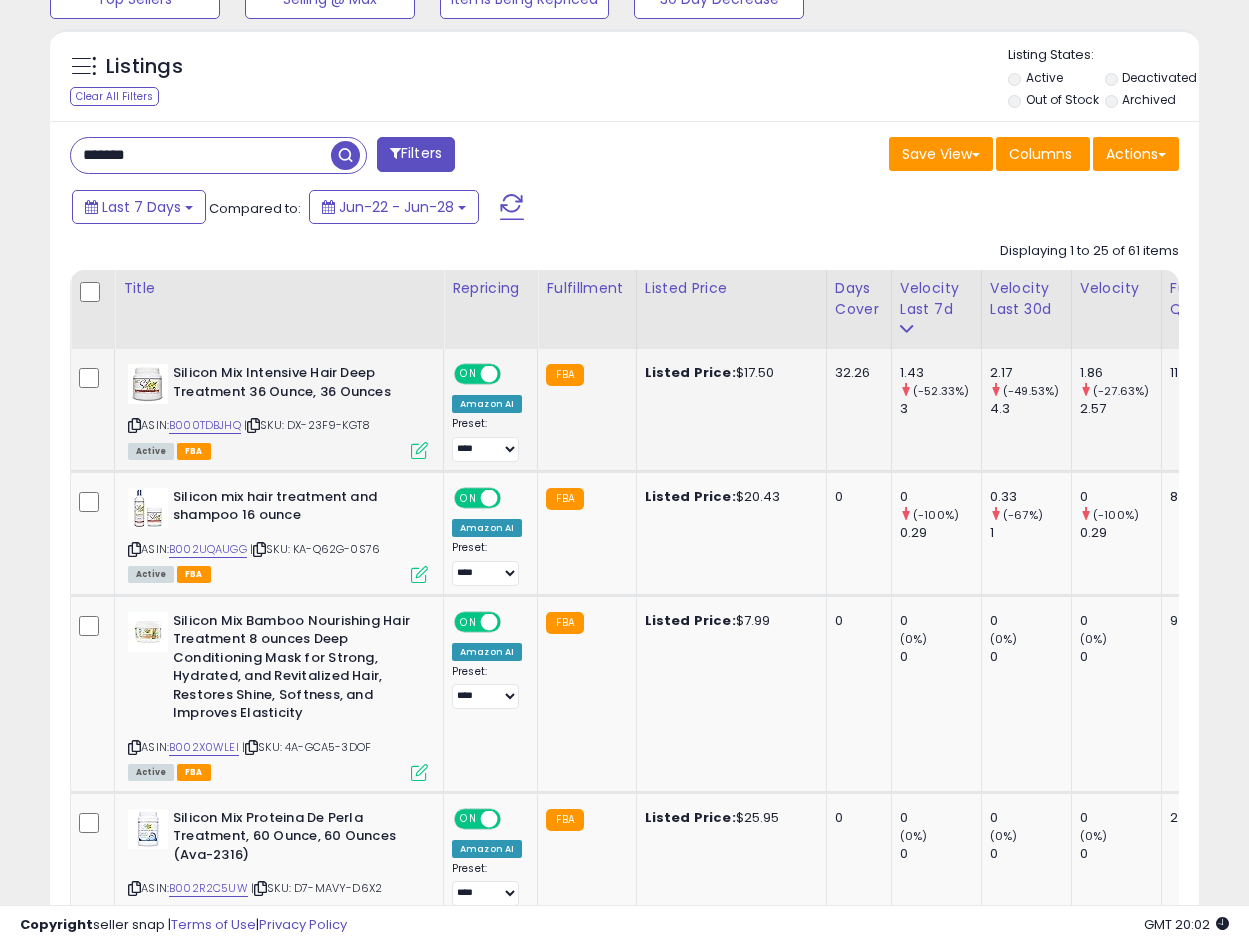 click at bounding box center [419, 450] 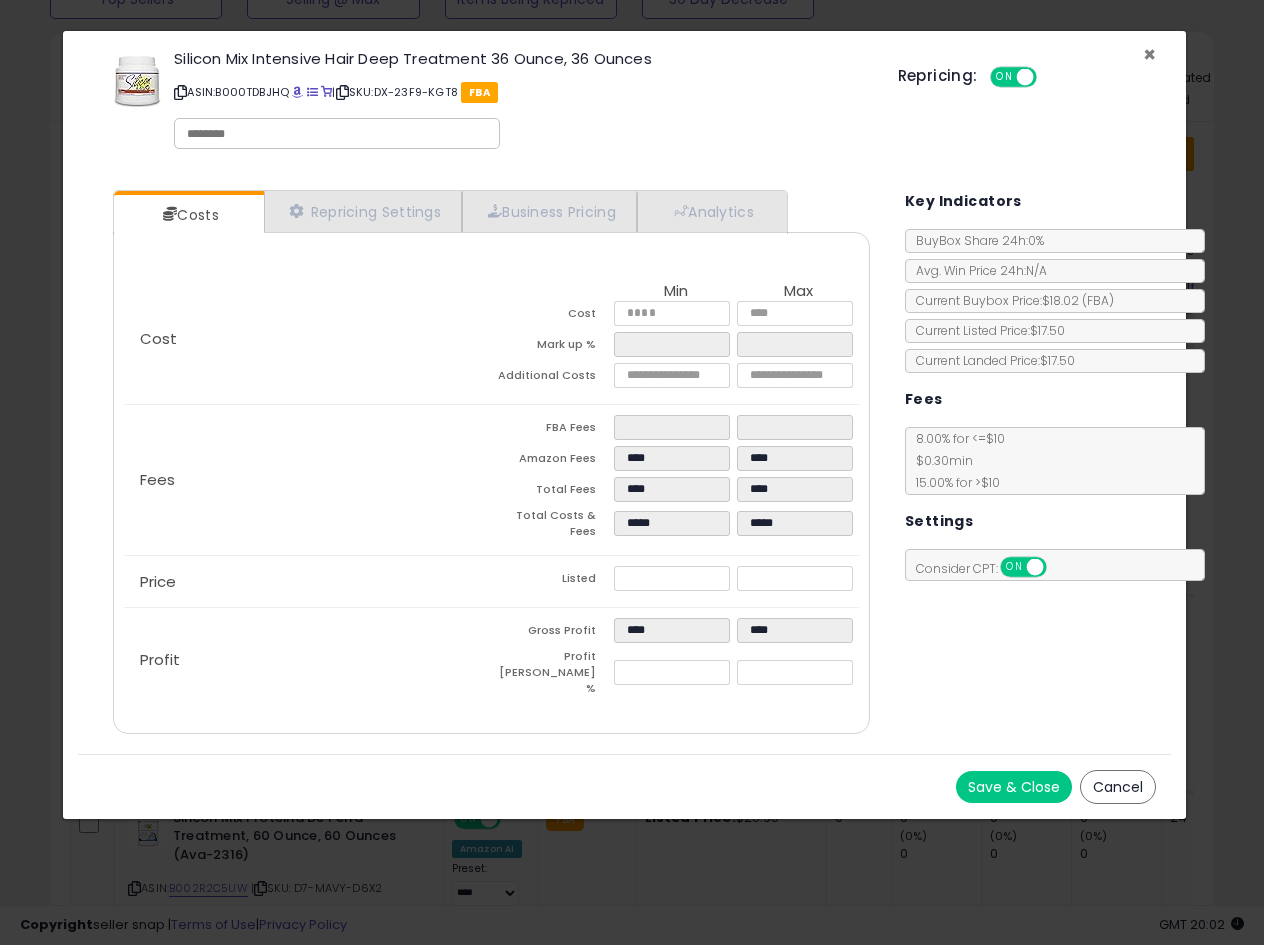click on "×" at bounding box center [1149, 54] 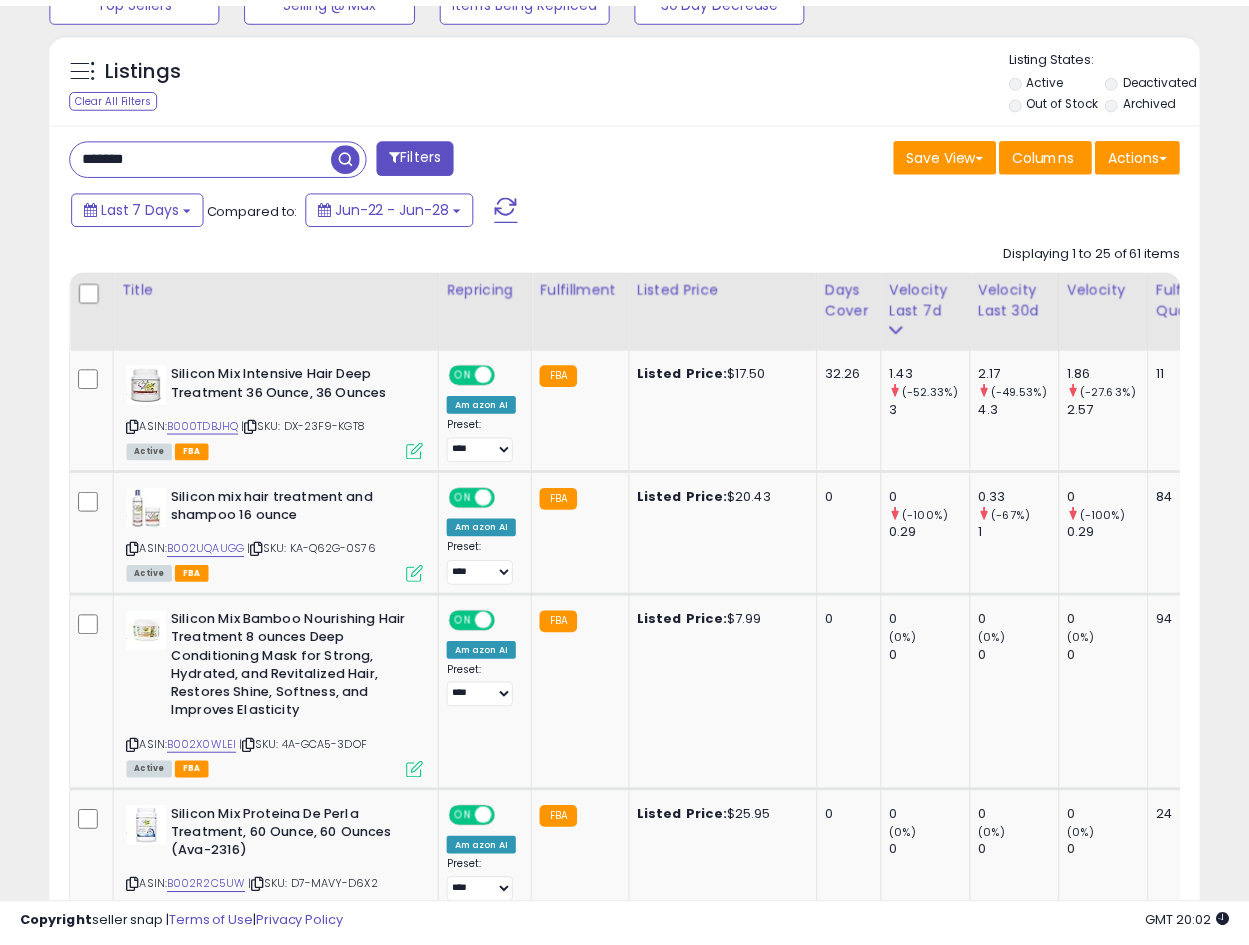scroll, scrollTop: 410, scrollLeft: 665, axis: both 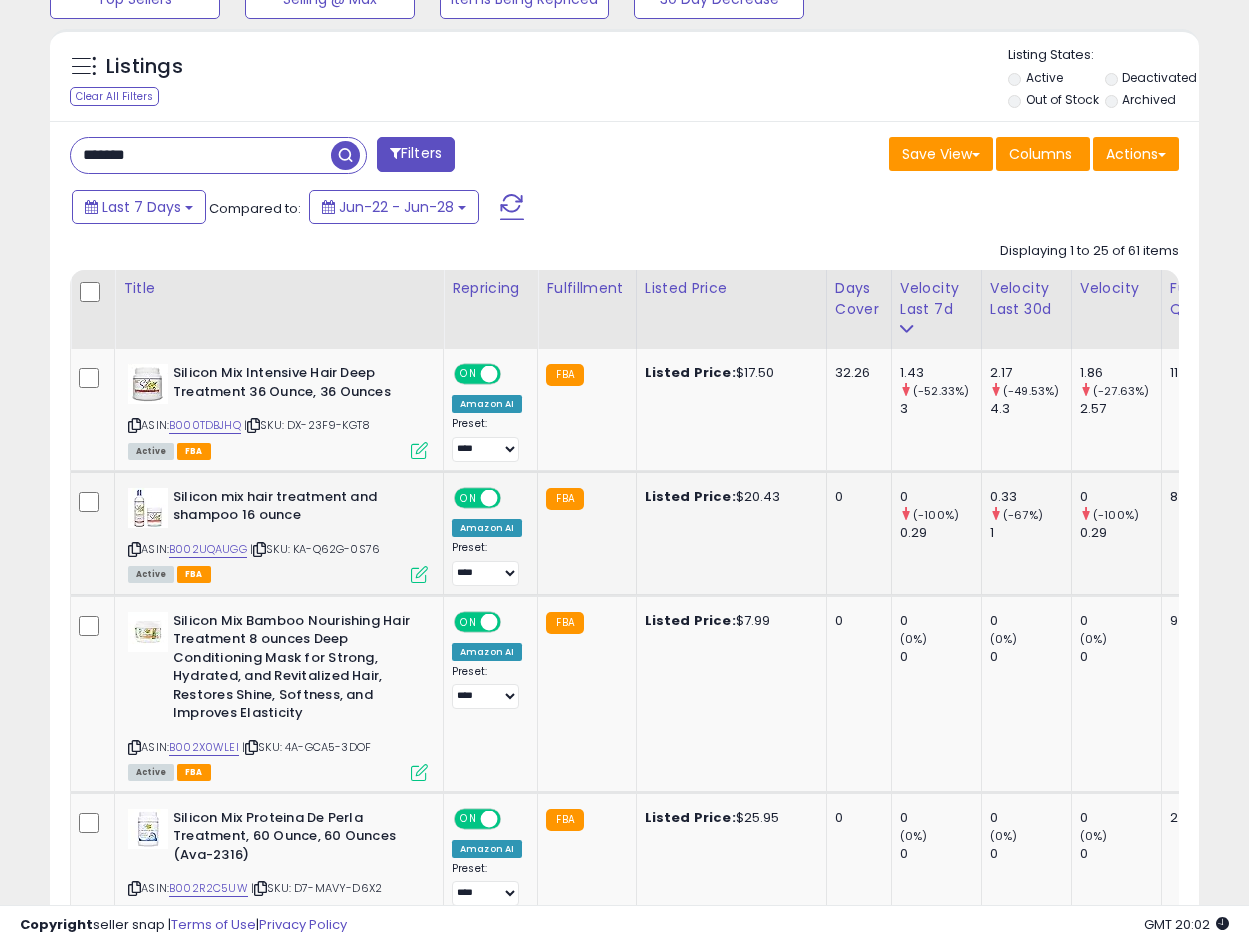 click at bounding box center [419, 574] 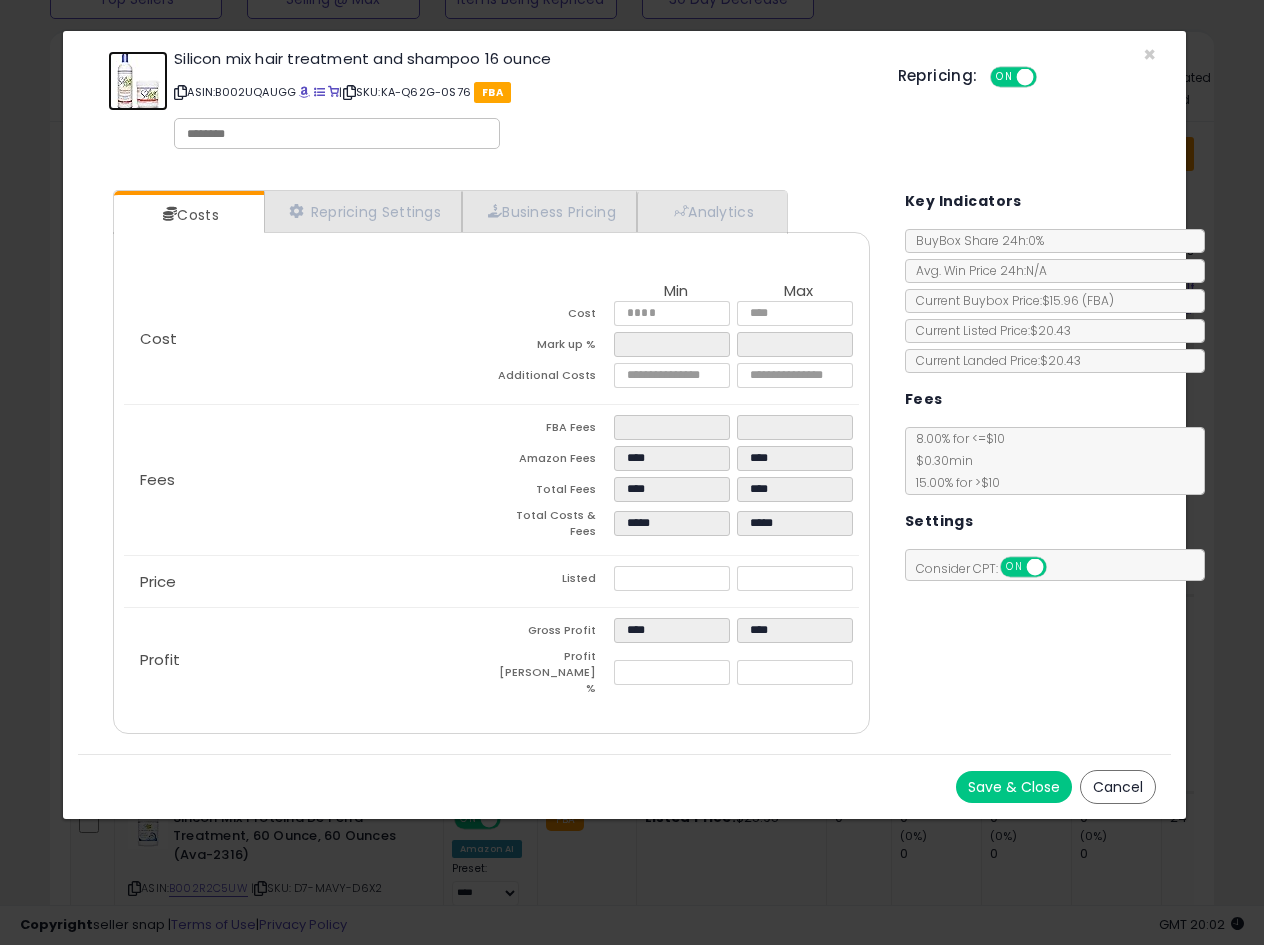 click at bounding box center [138, 81] 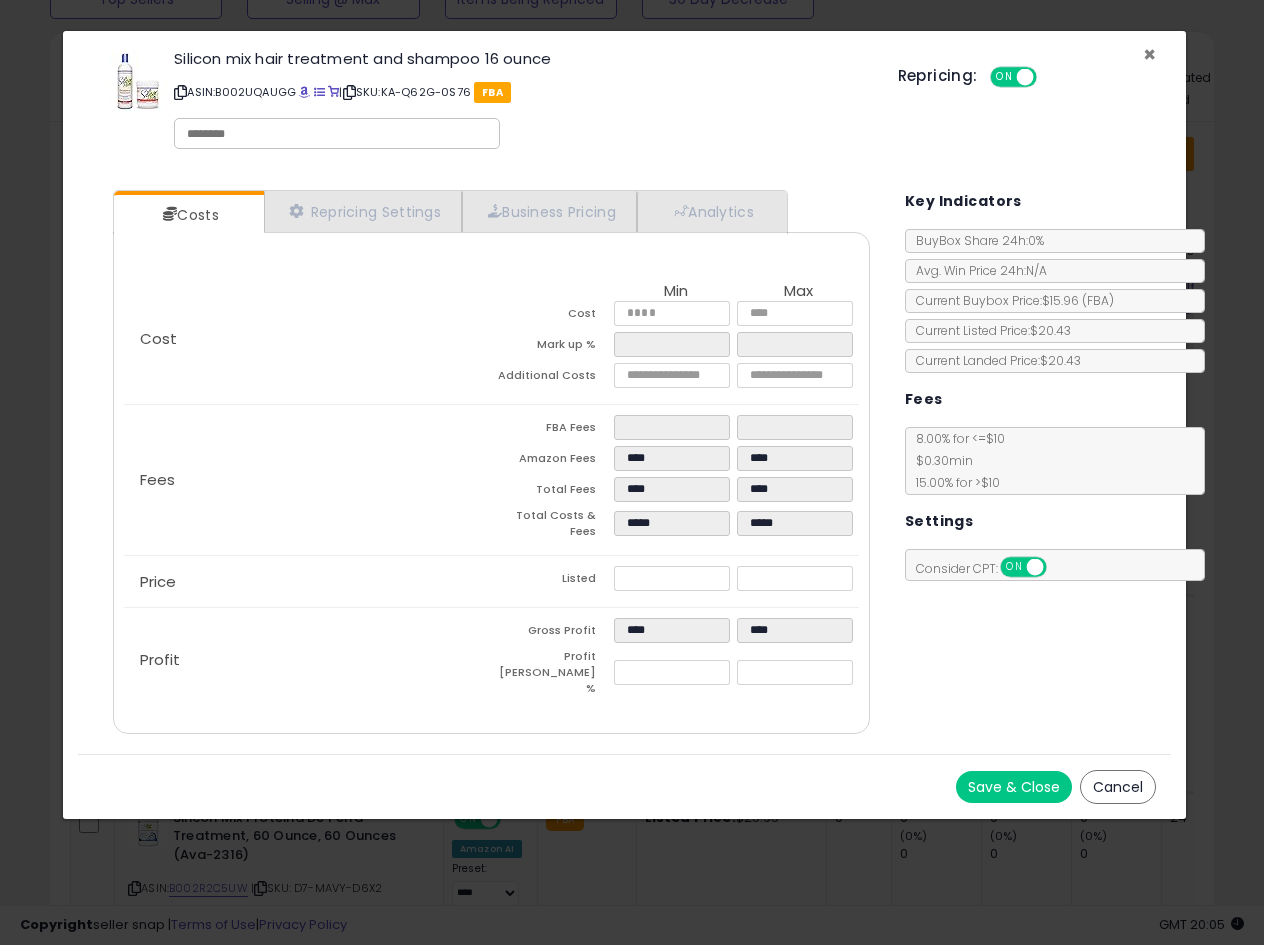 click on "×" at bounding box center (1149, 54) 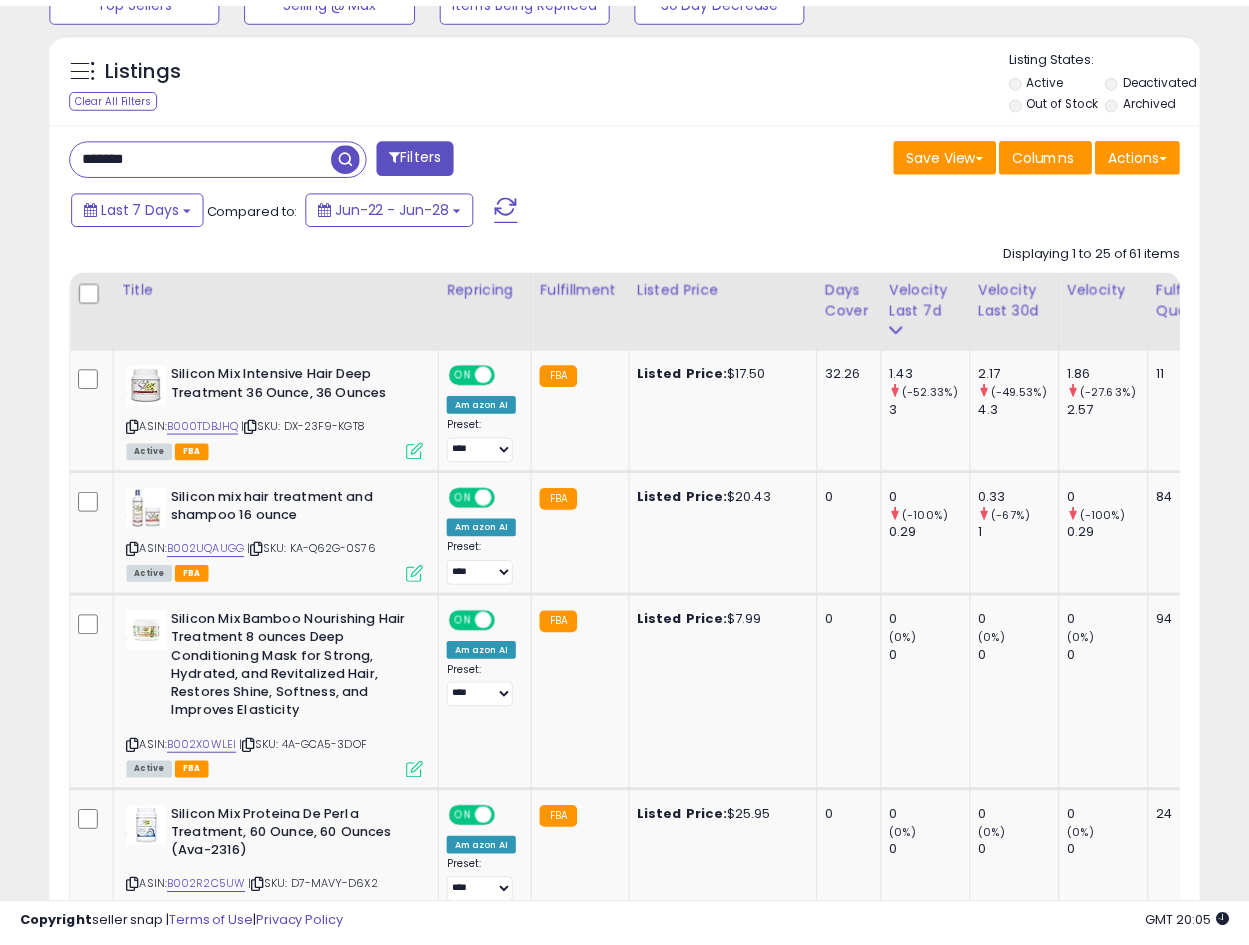 scroll, scrollTop: 410, scrollLeft: 665, axis: both 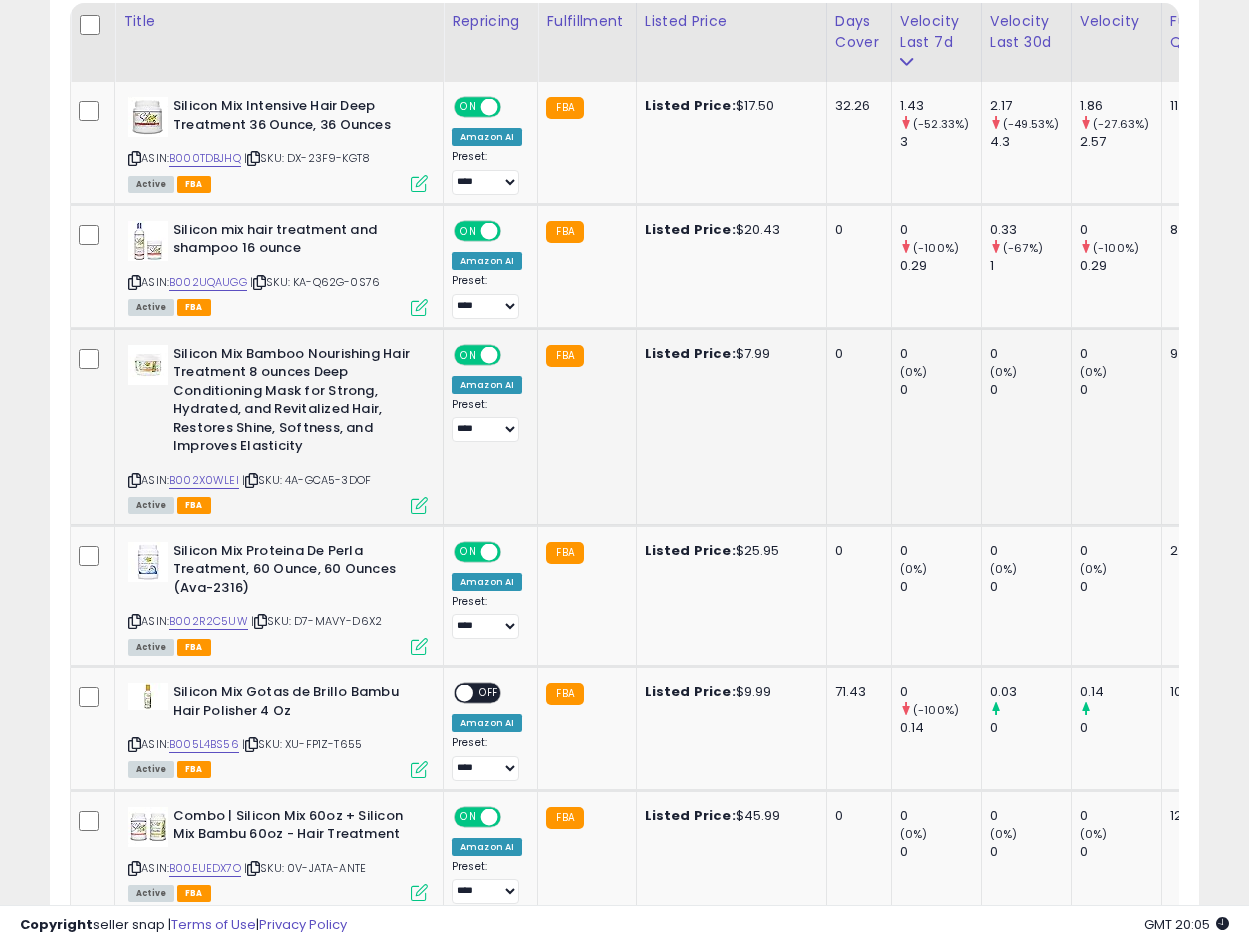 click at bounding box center (419, 505) 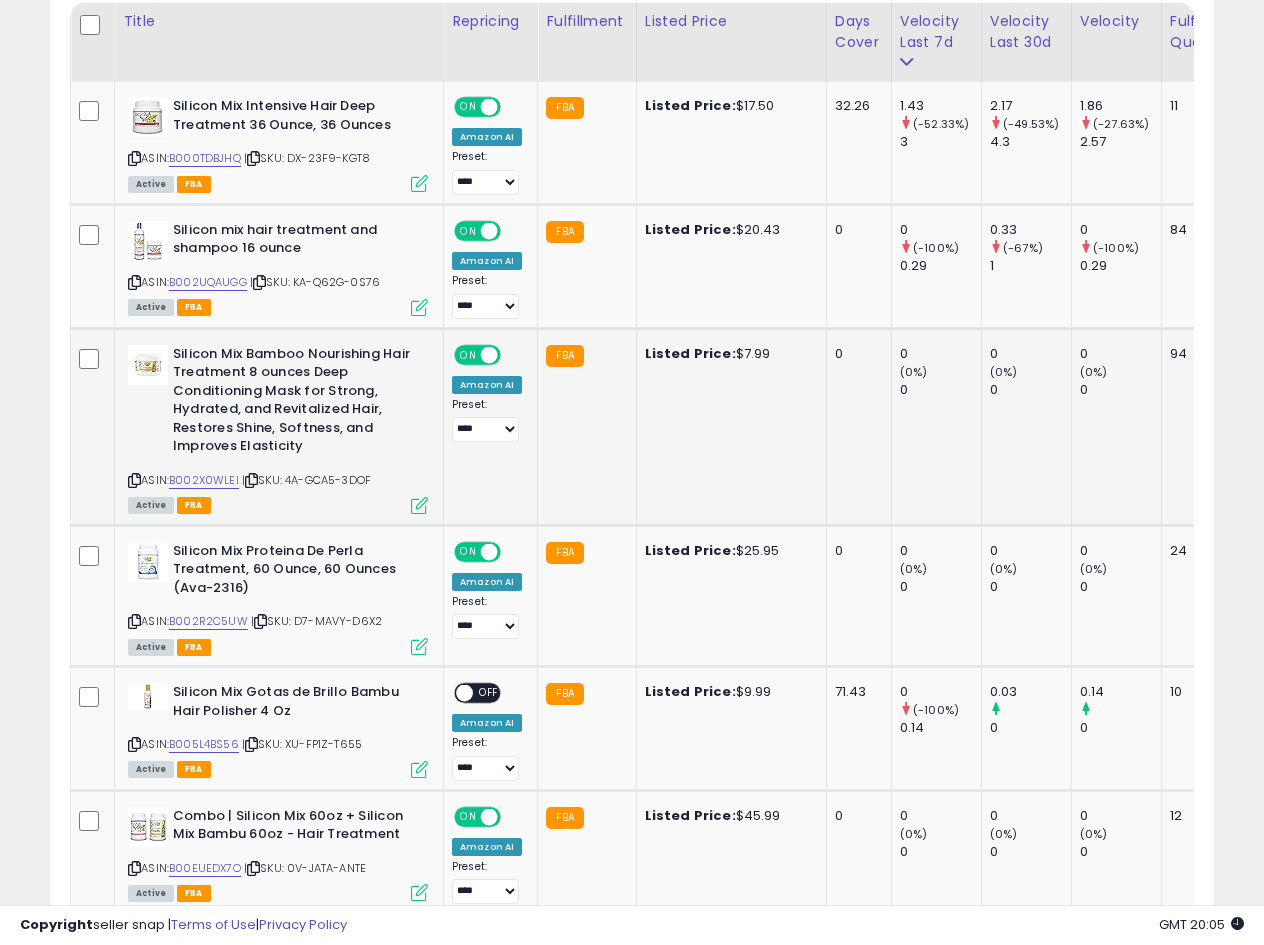 scroll, scrollTop: 999590, scrollLeft: 999327, axis: both 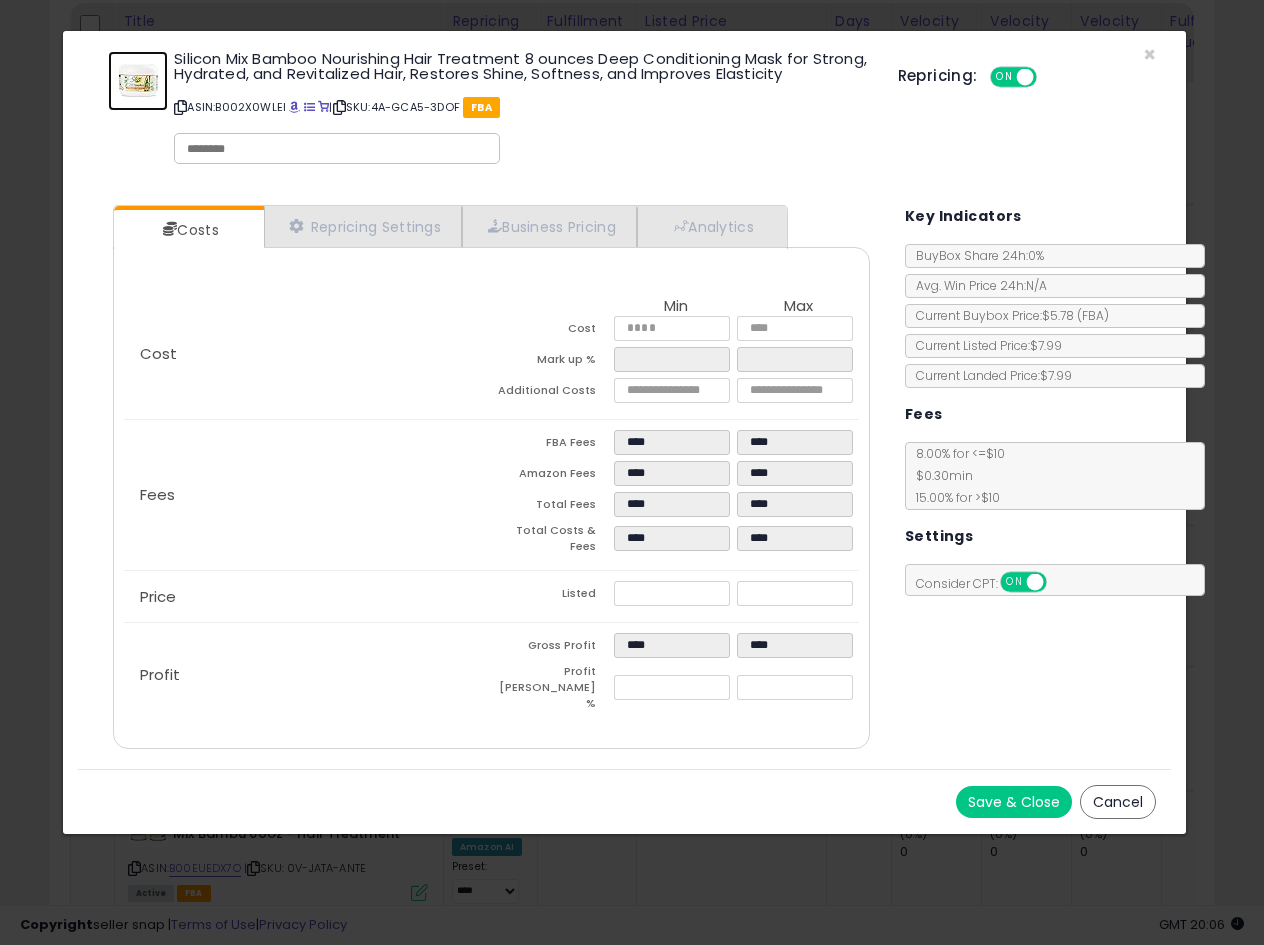 click at bounding box center [138, 81] 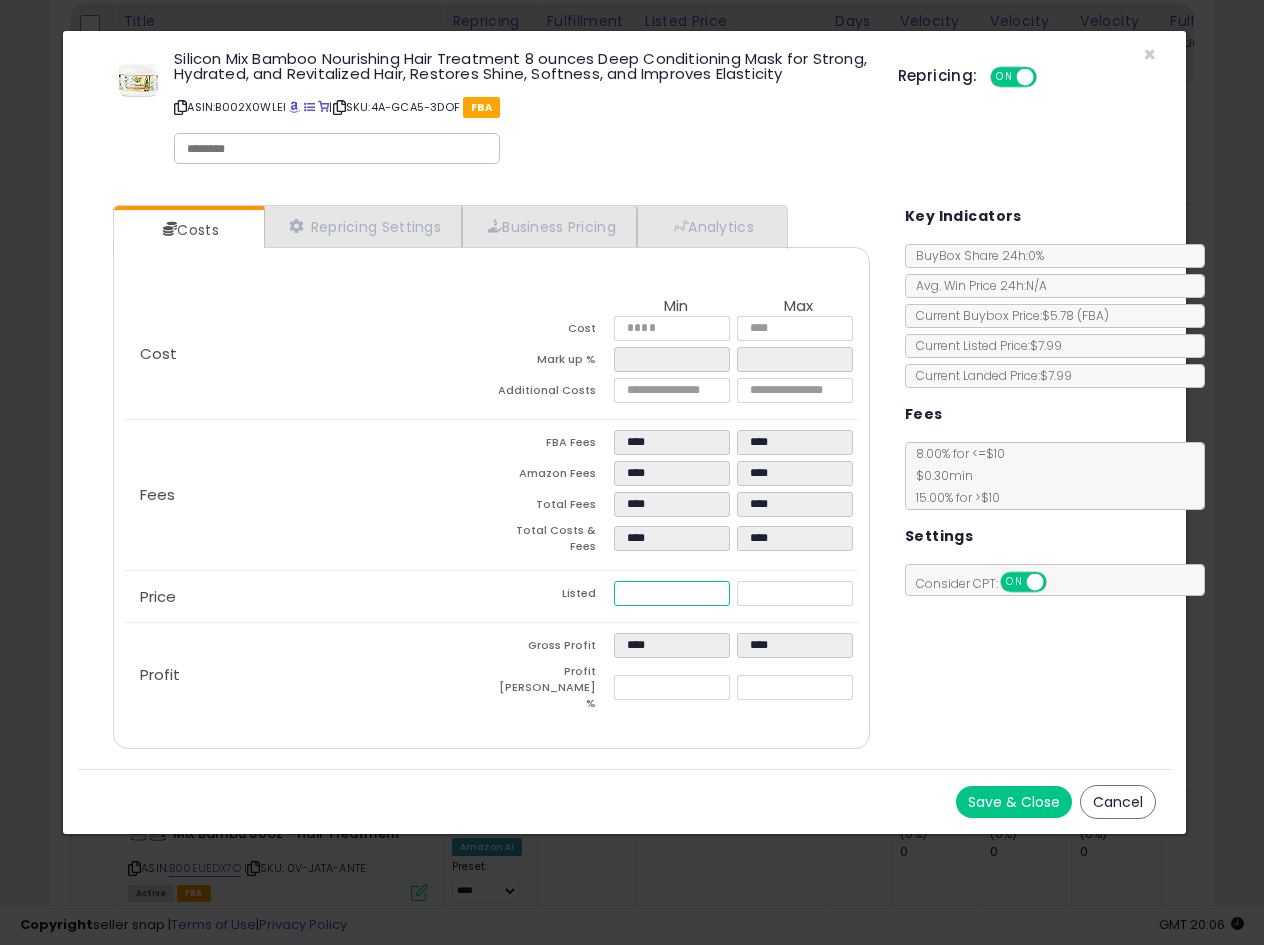 drag, startPoint x: 687, startPoint y: 582, endPoint x: 547, endPoint y: 593, distance: 140.43147 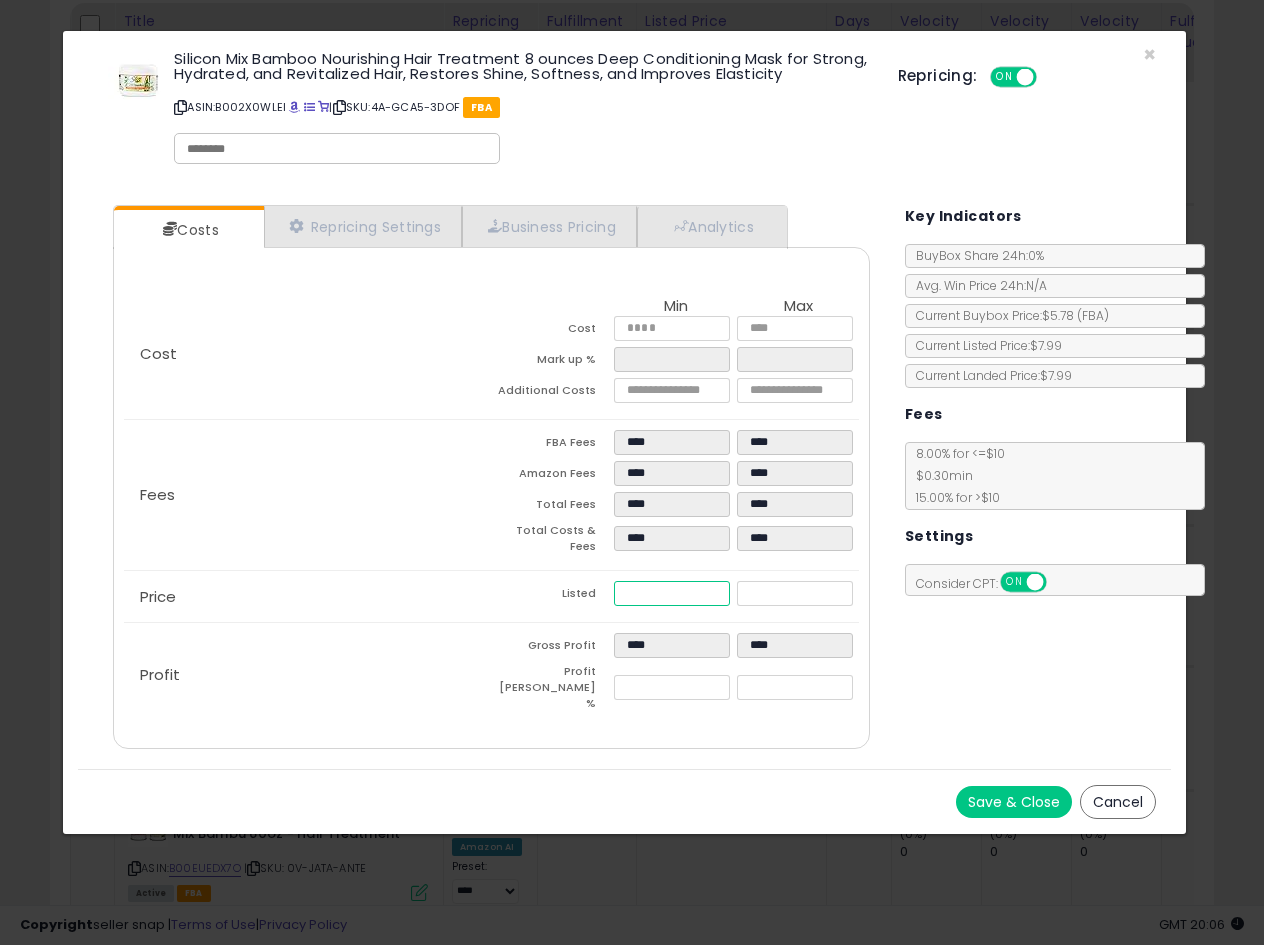type on "****" 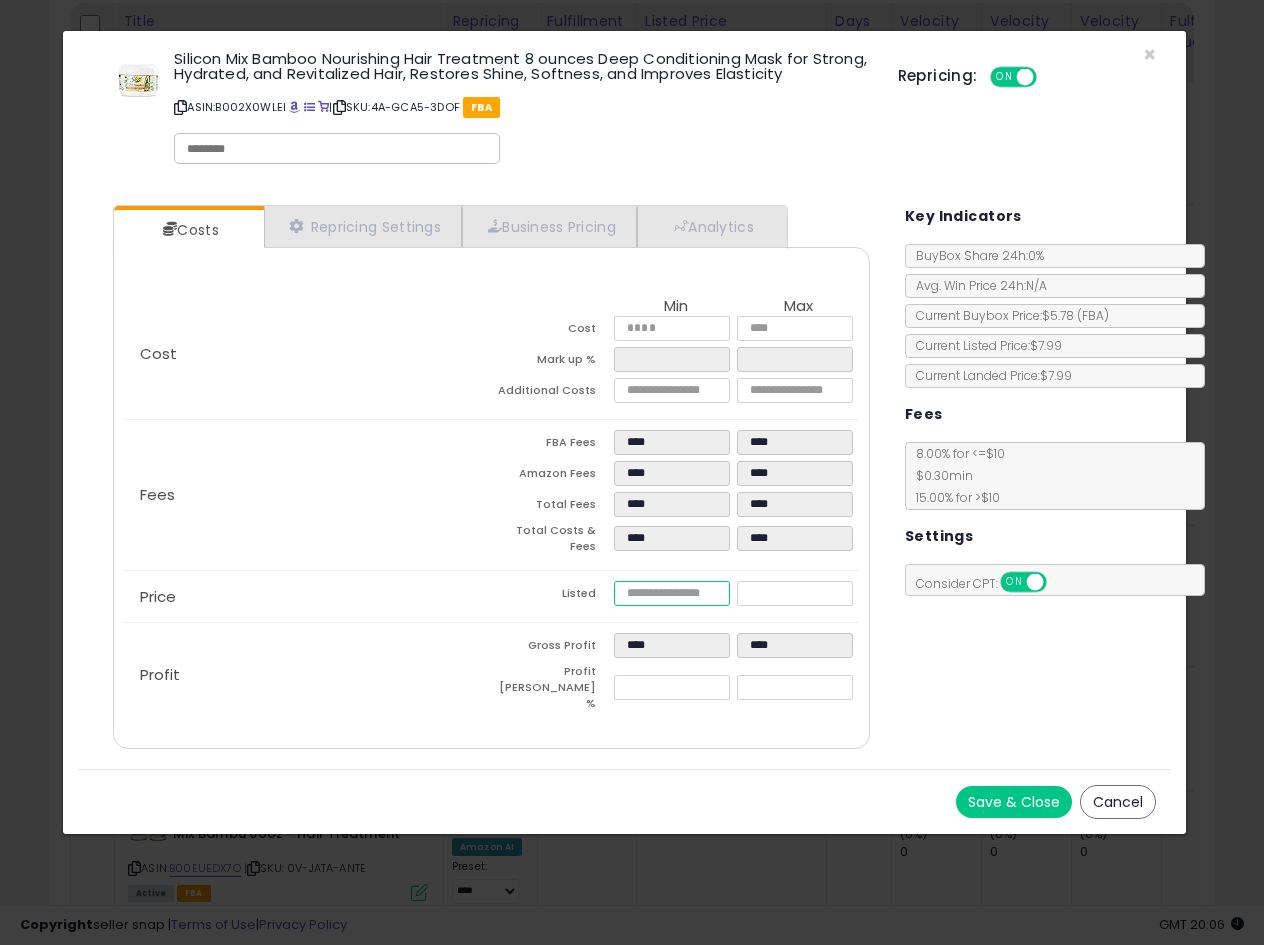 type on "*" 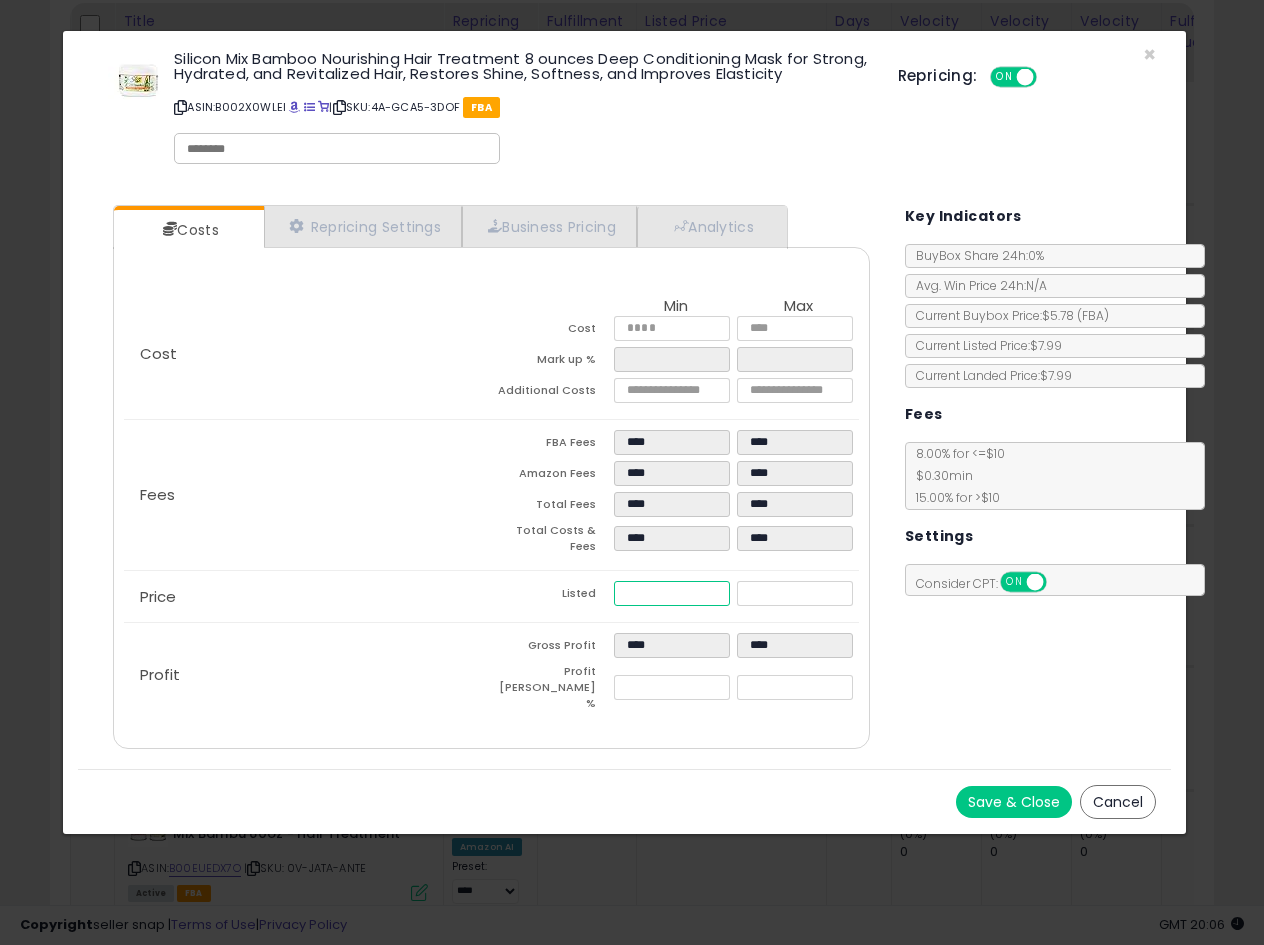type on "****" 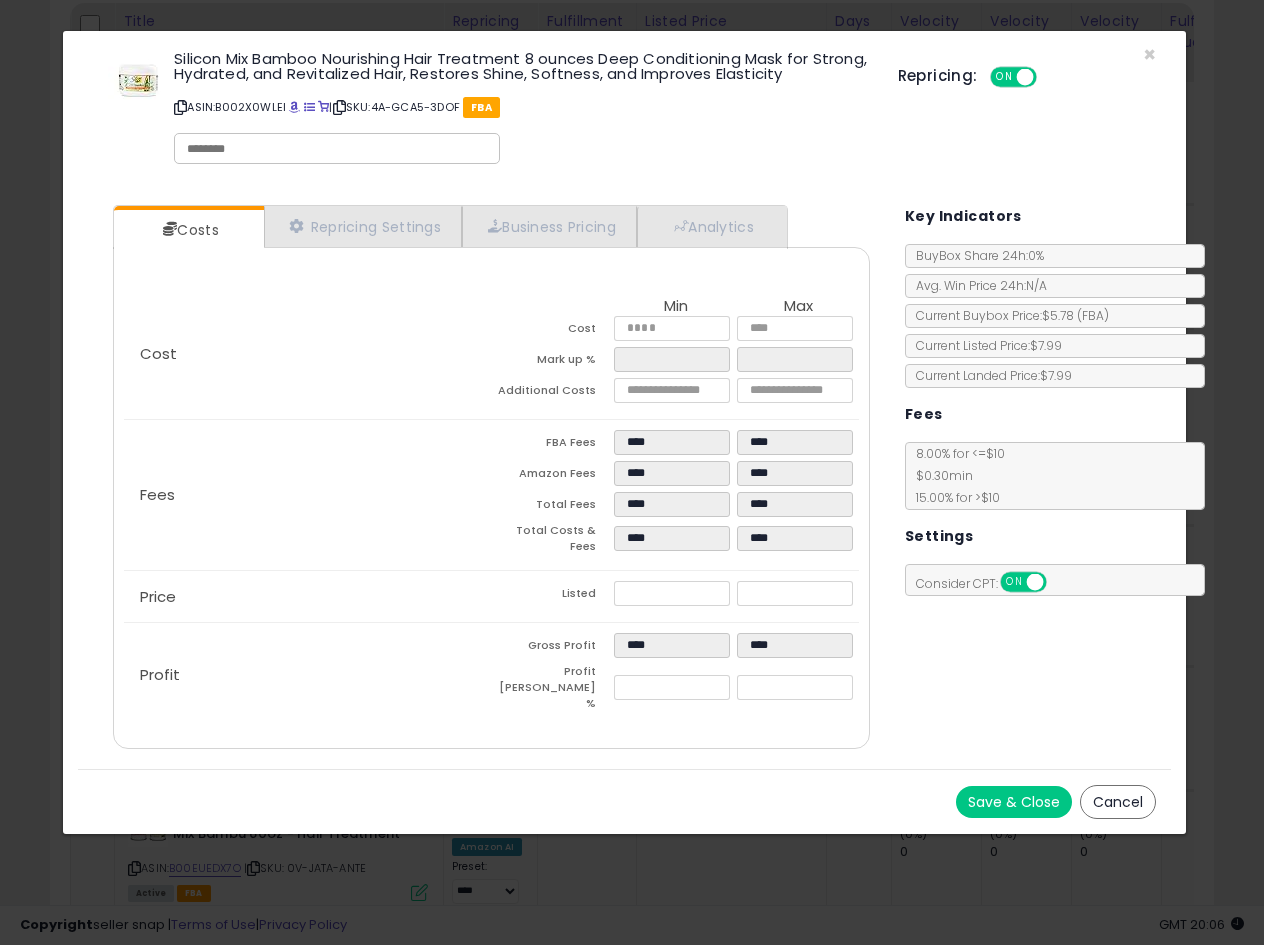 type on "******" 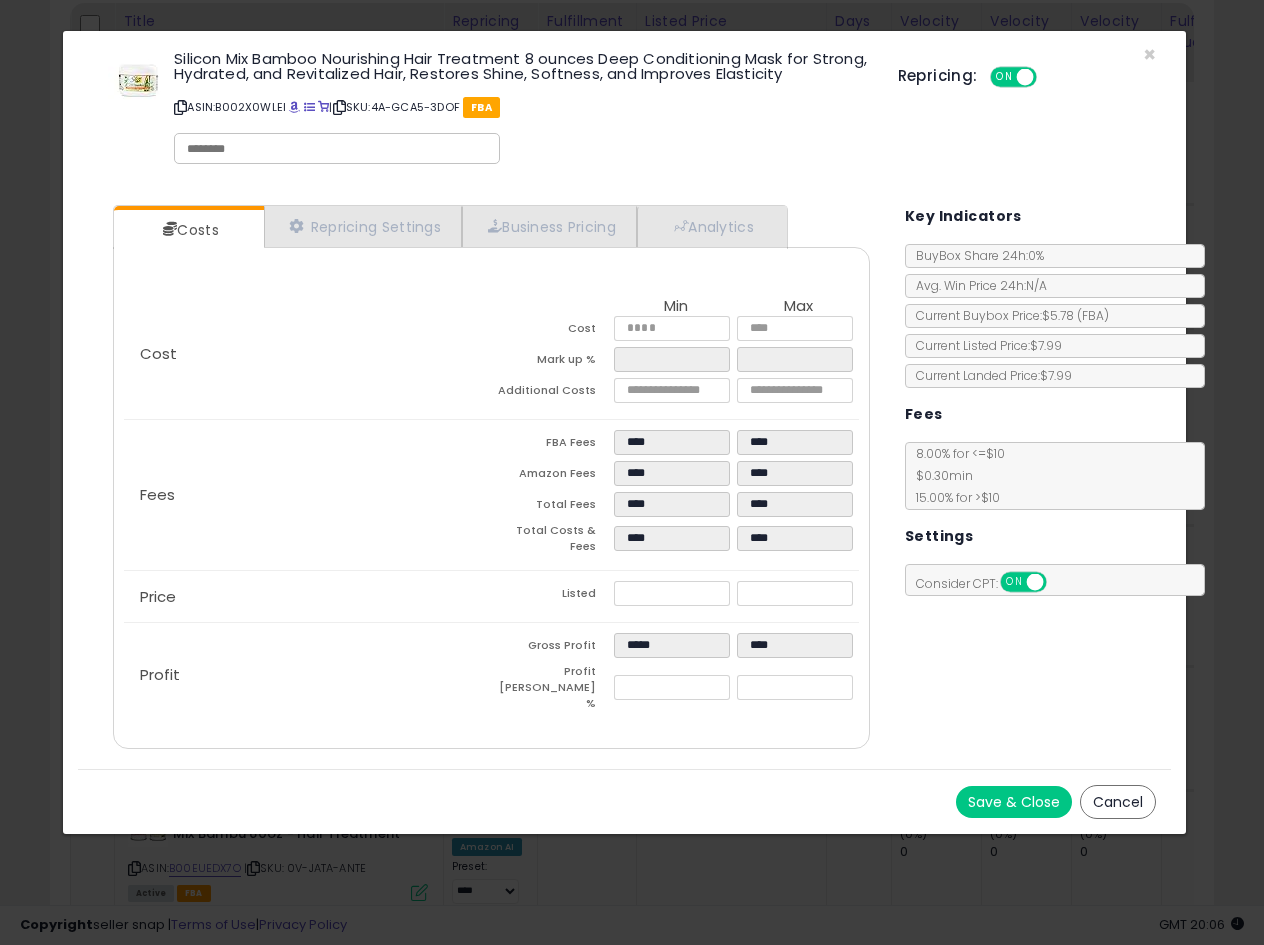 click on "Fees
FBA Fees
****
****
Amazon Fees
****
****
Total Fees
****
****
Total Costs & Fees
****
****" 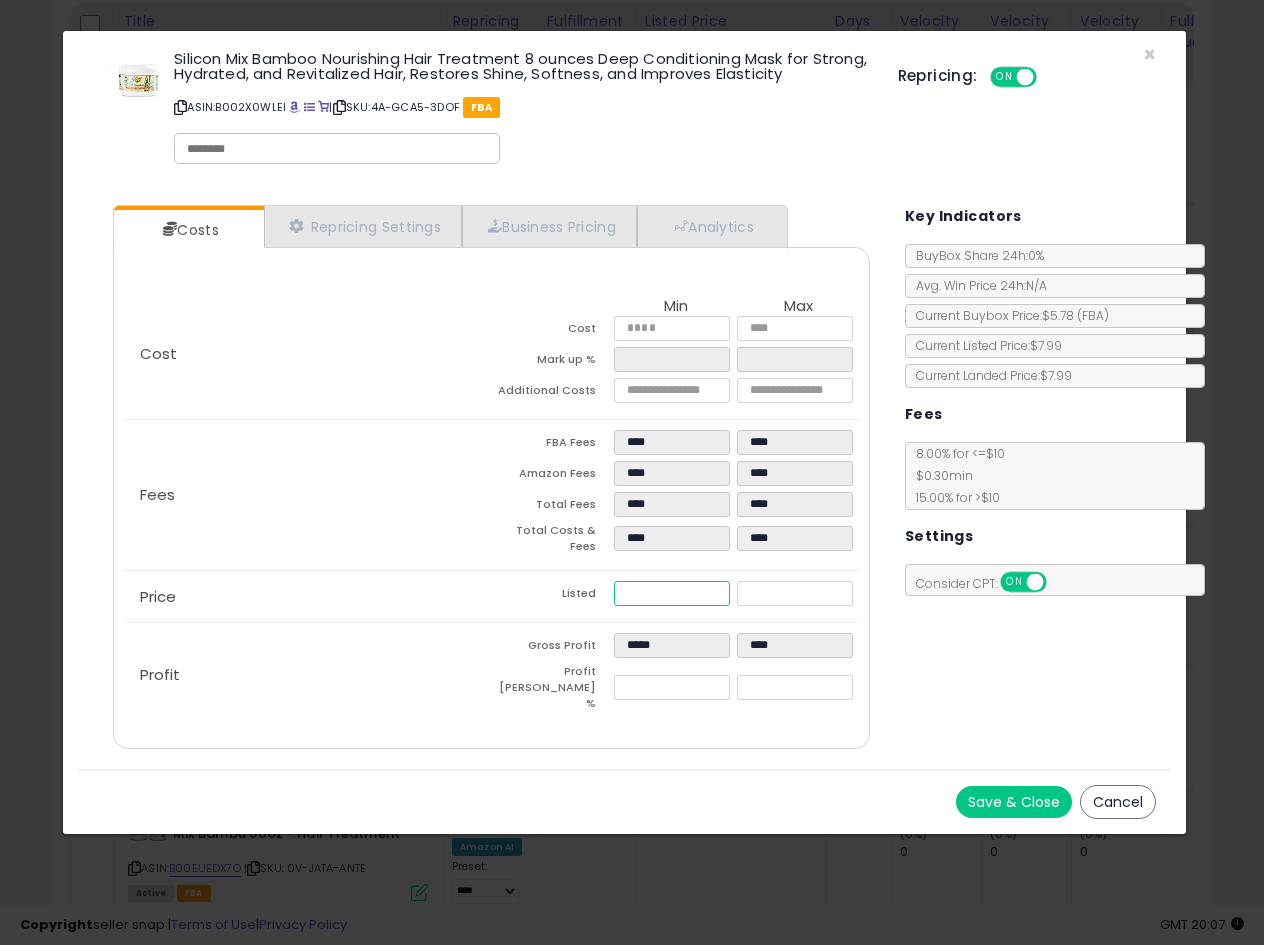 drag, startPoint x: 701, startPoint y: 583, endPoint x: 448, endPoint y: 590, distance: 253.09682 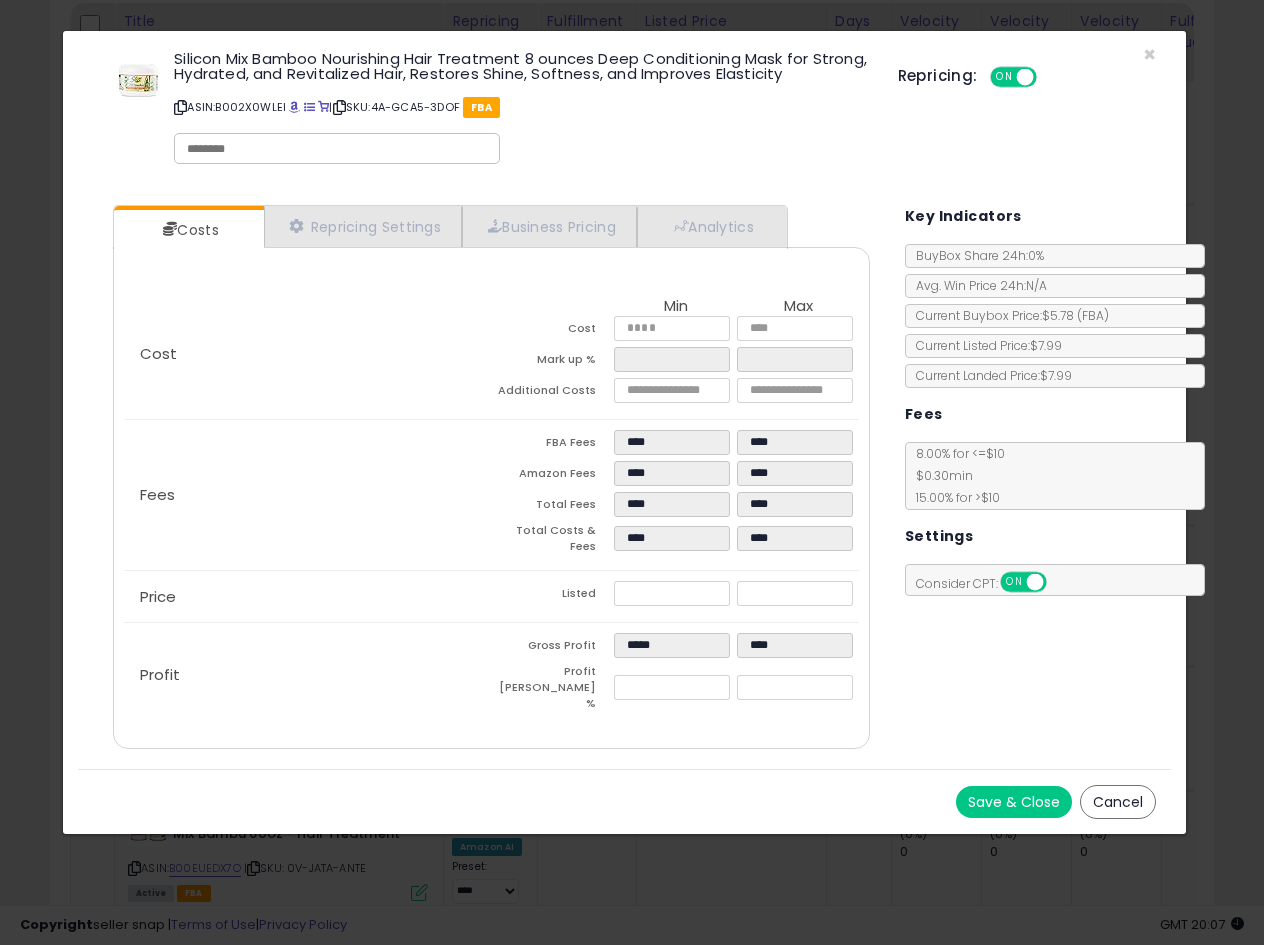 type on "*****" 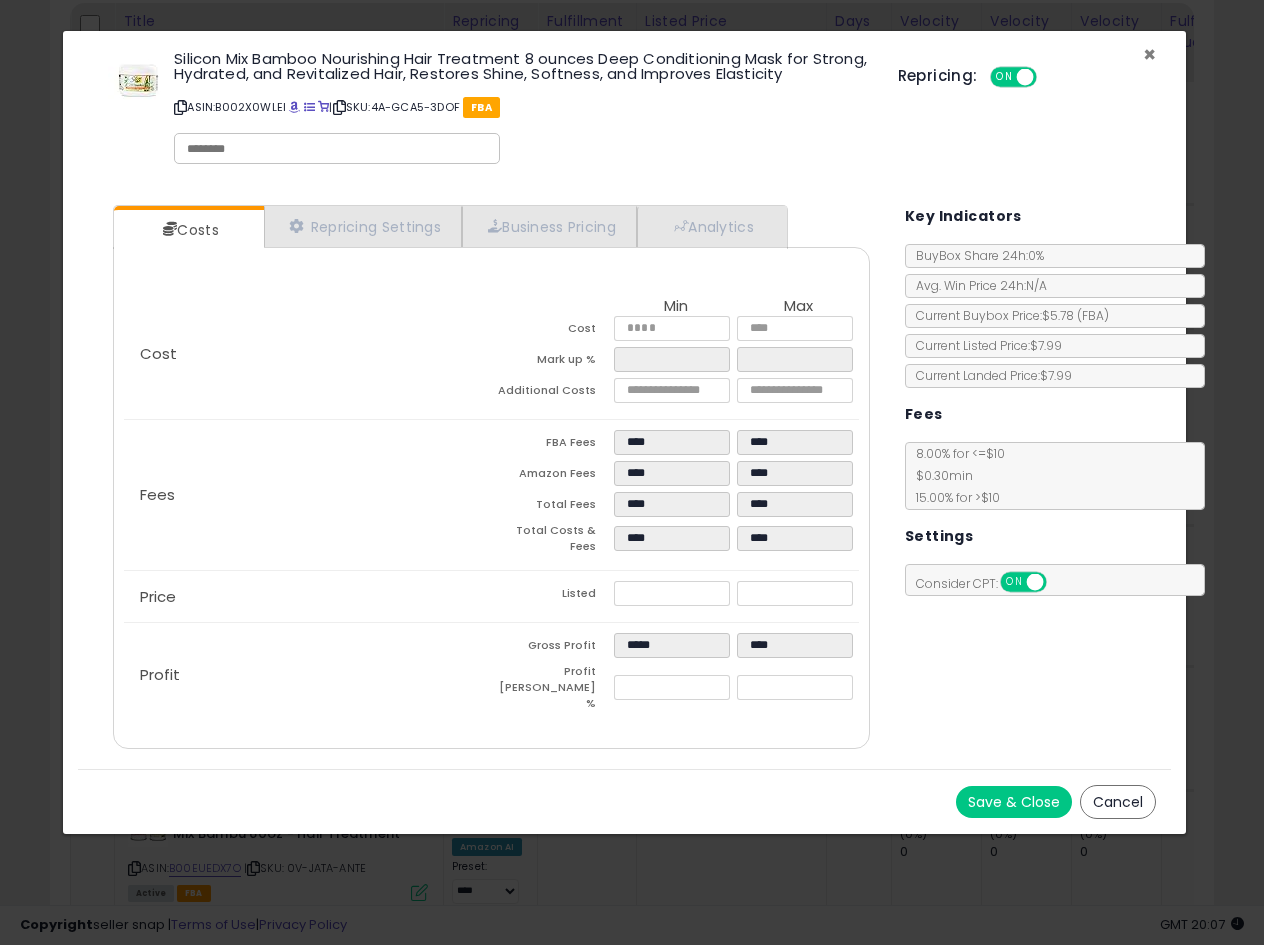 click on "×" at bounding box center (1149, 54) 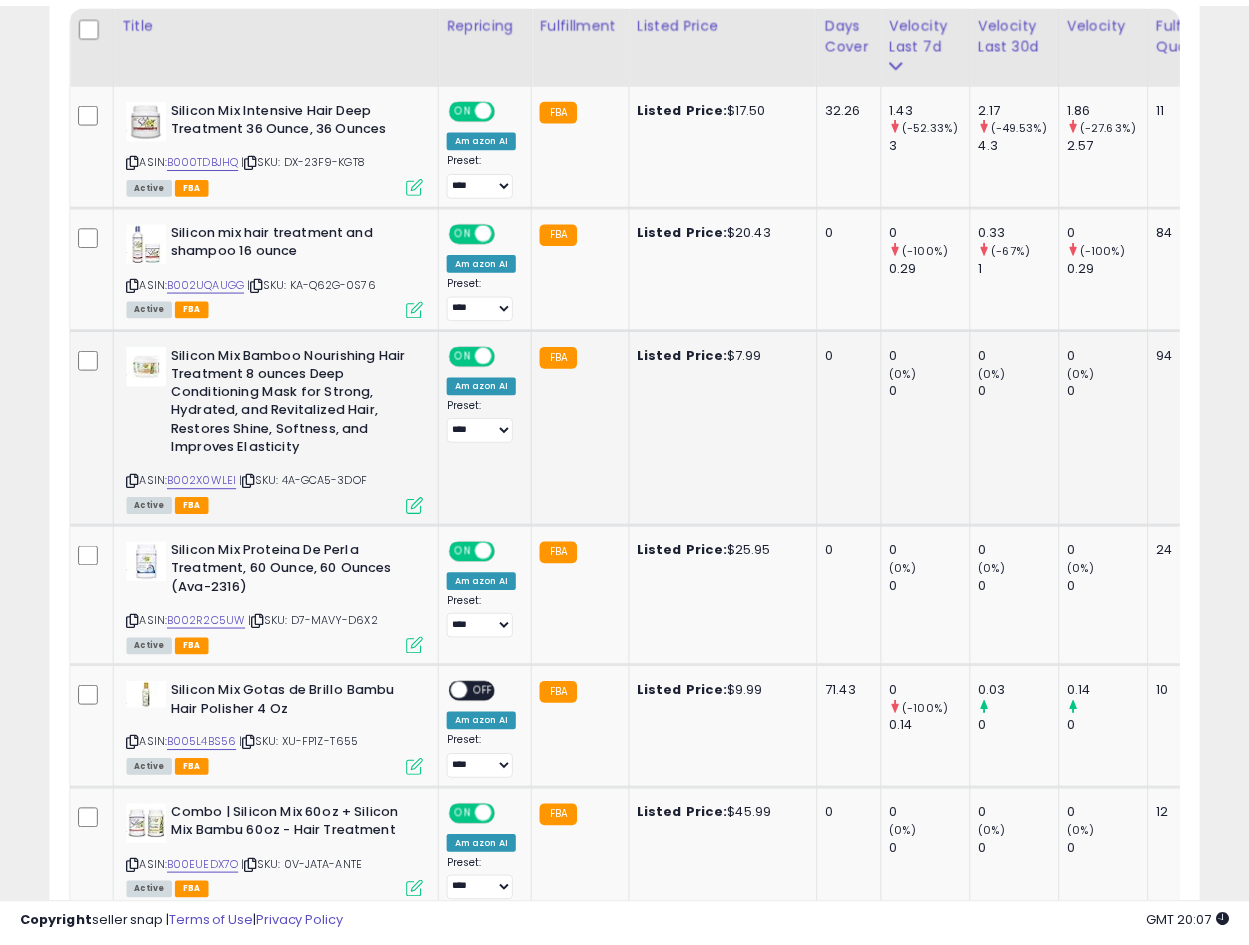 scroll, scrollTop: 410, scrollLeft: 665, axis: both 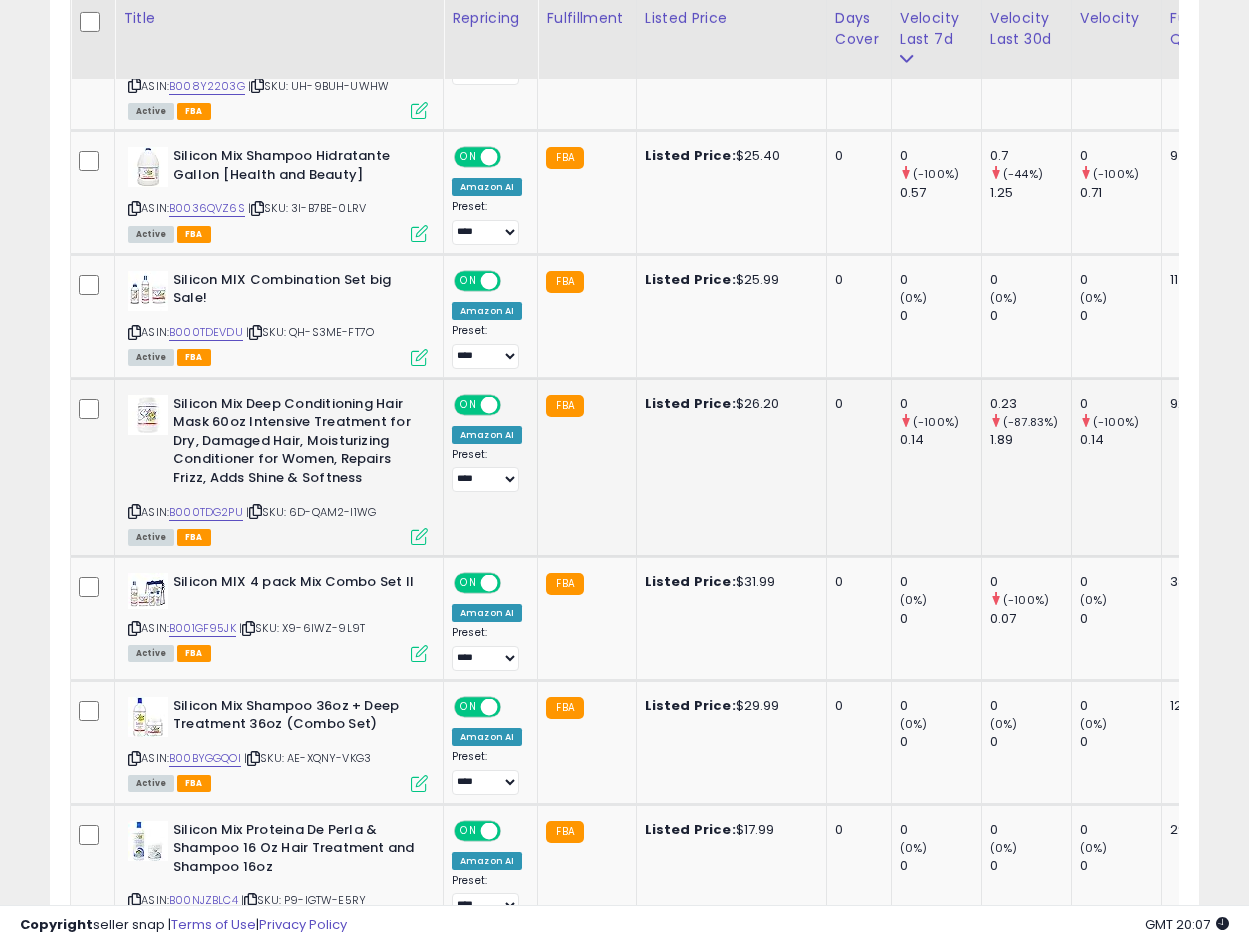click at bounding box center (419, 536) 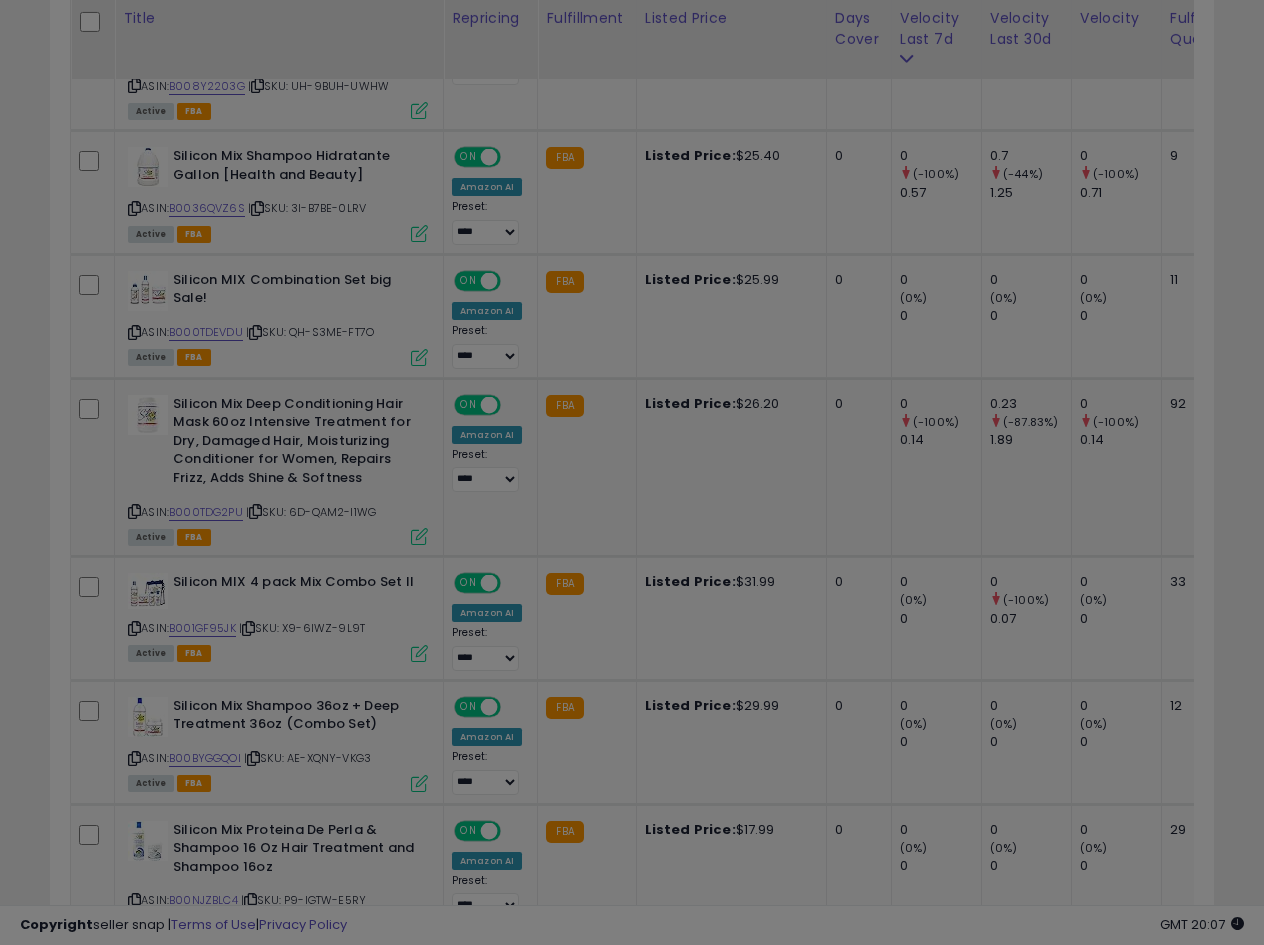 scroll, scrollTop: 999590, scrollLeft: 999327, axis: both 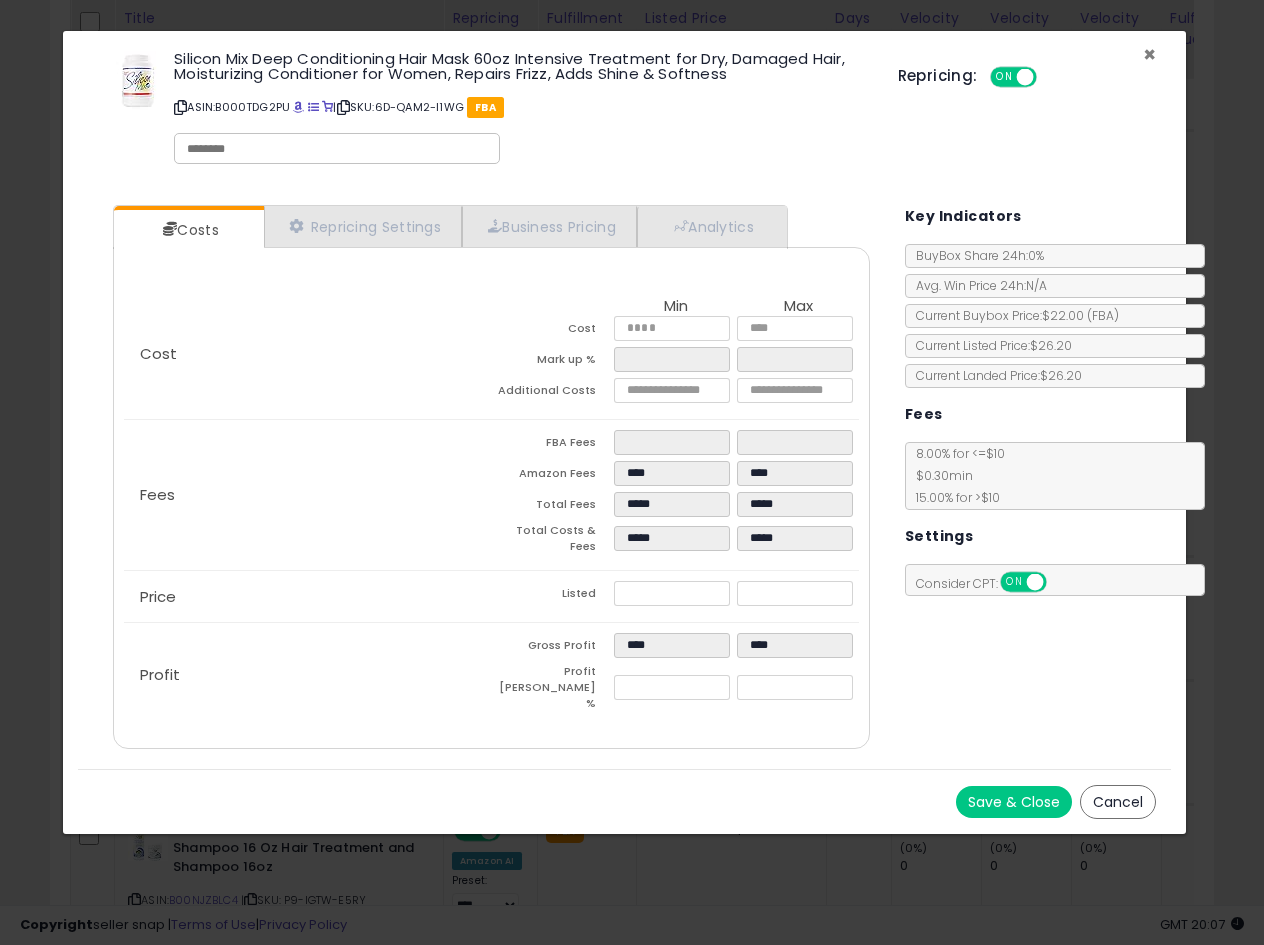click on "×" at bounding box center (1149, 54) 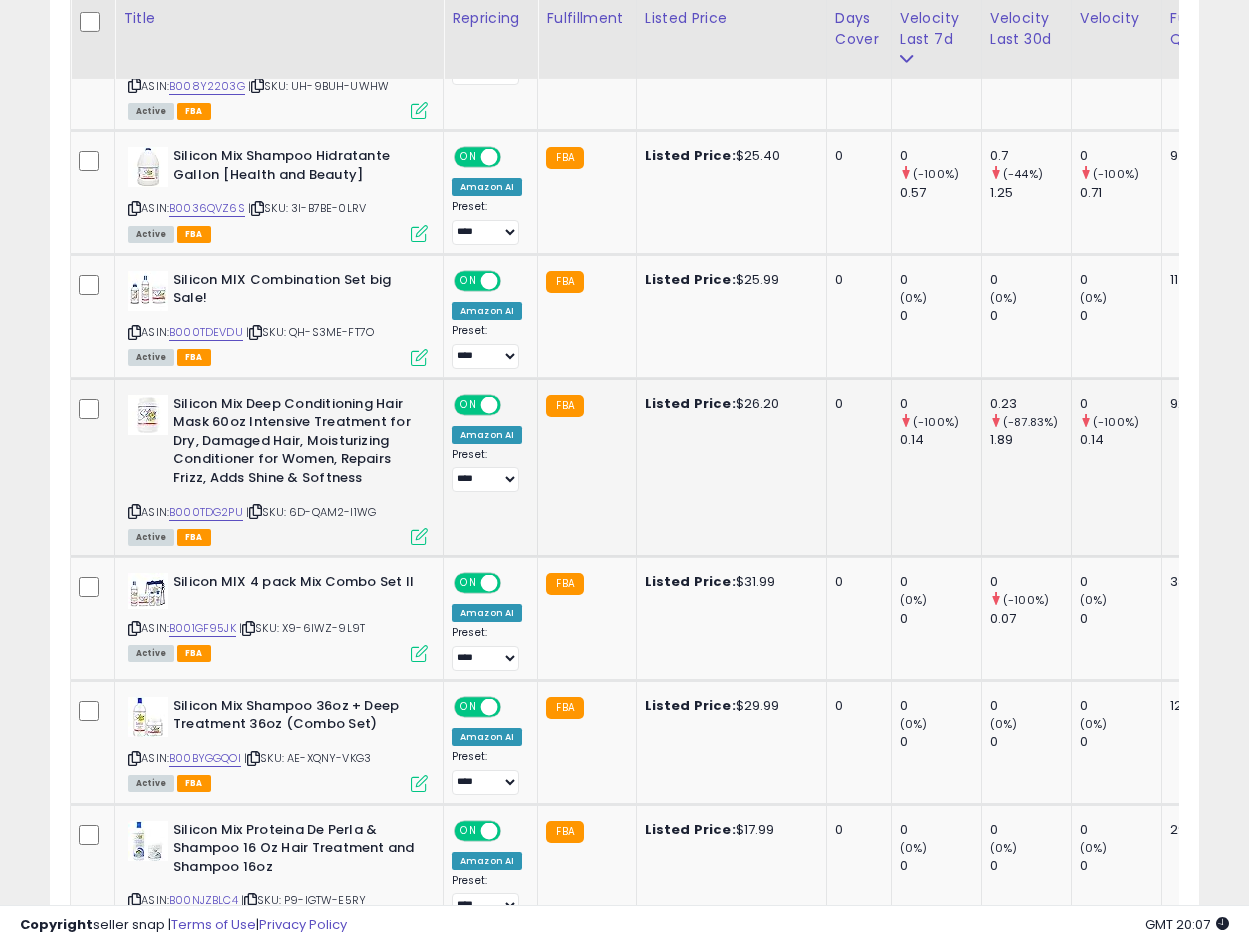 scroll, scrollTop: 410, scrollLeft: 665, axis: both 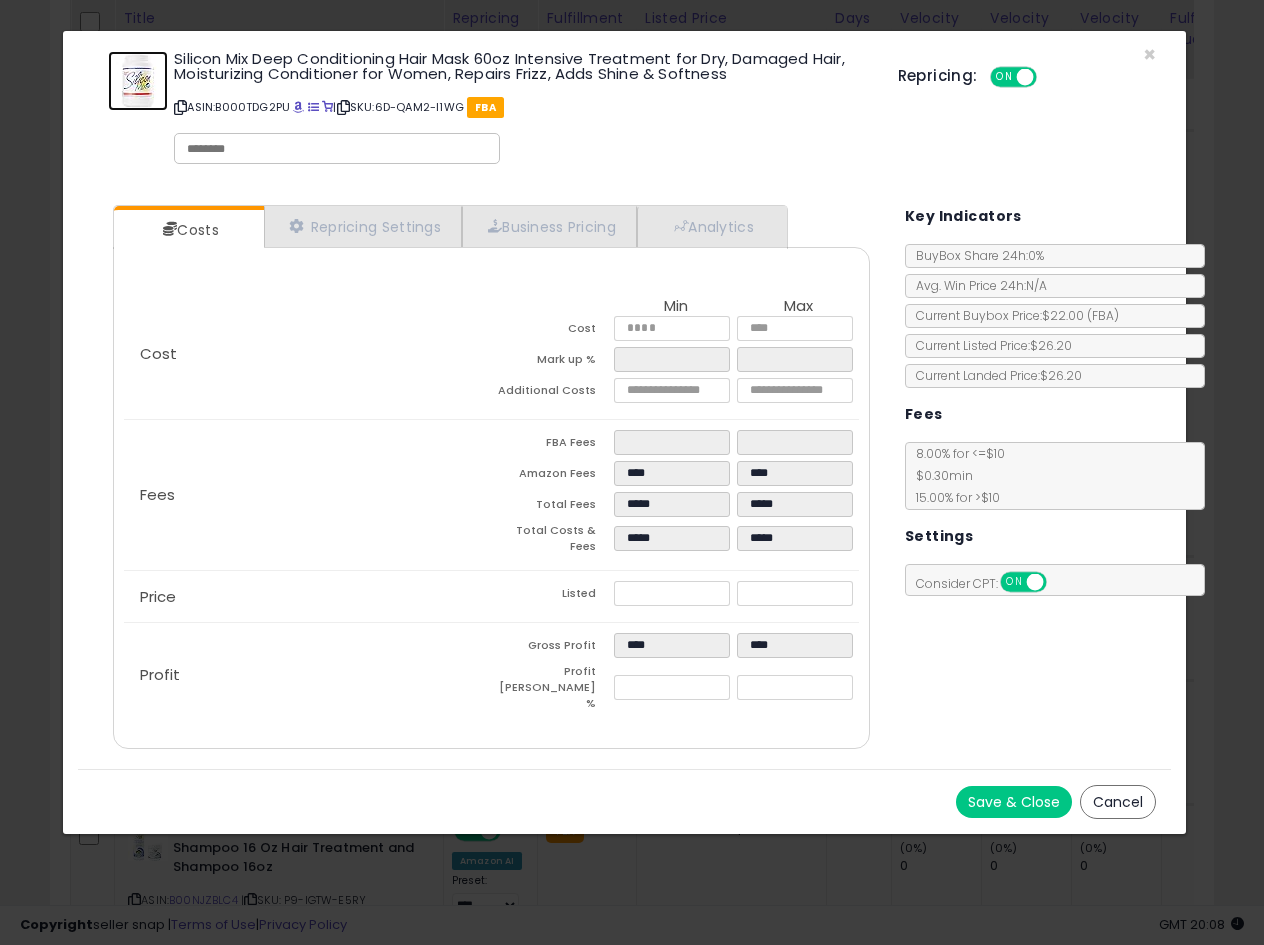 click at bounding box center [138, 81] 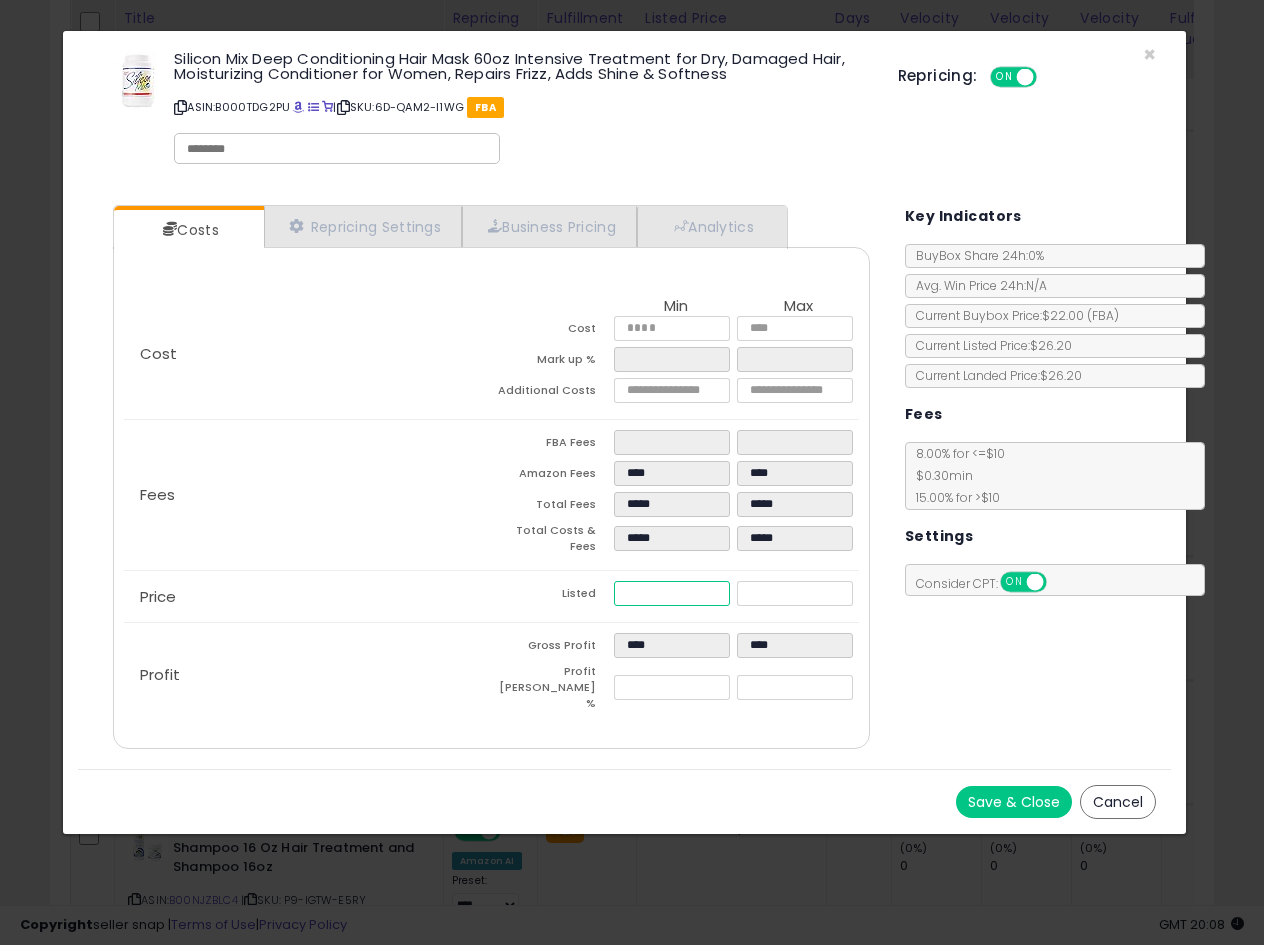 drag, startPoint x: 684, startPoint y: 584, endPoint x: 355, endPoint y: 589, distance: 329.038 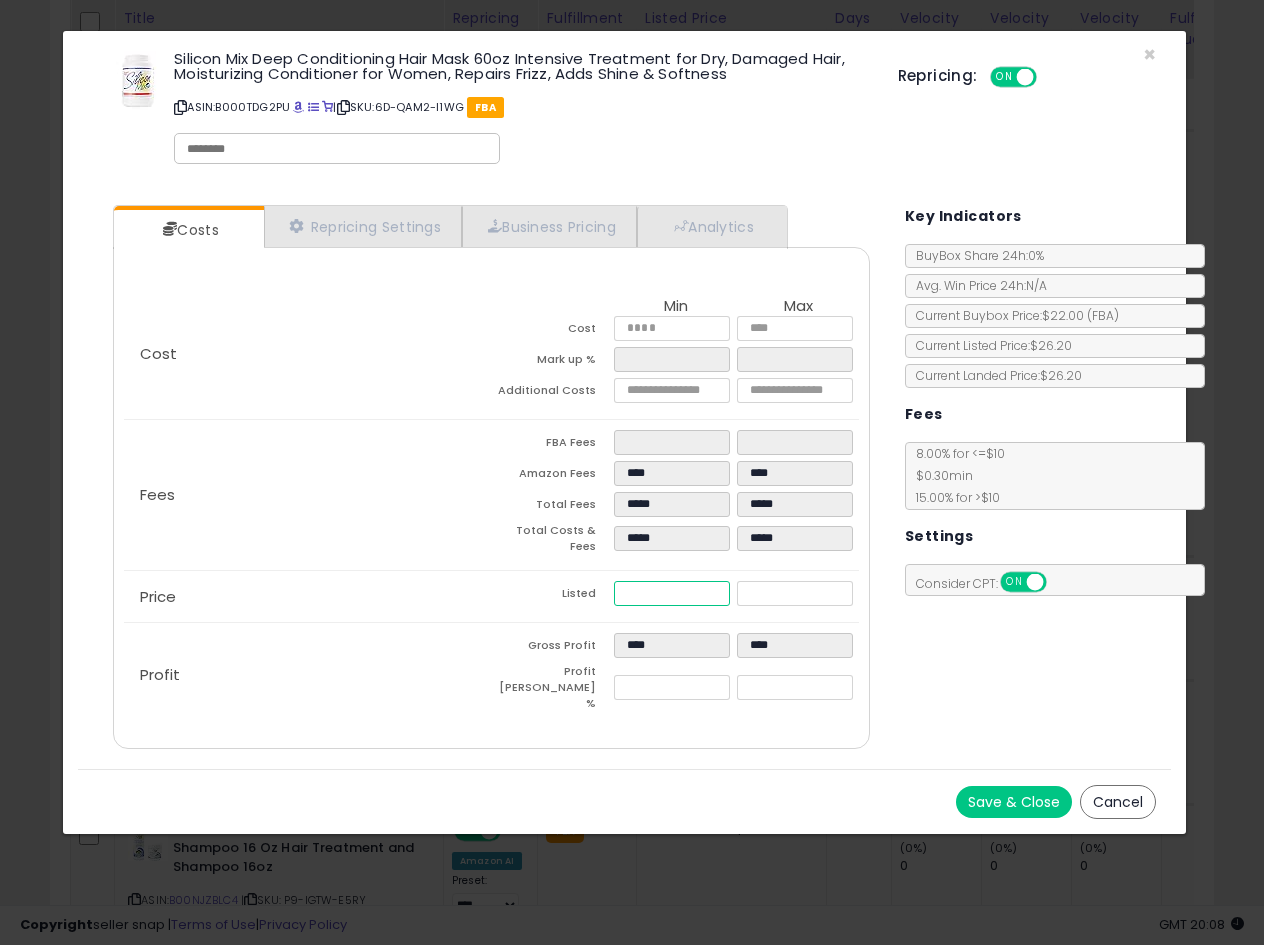 type on "****" 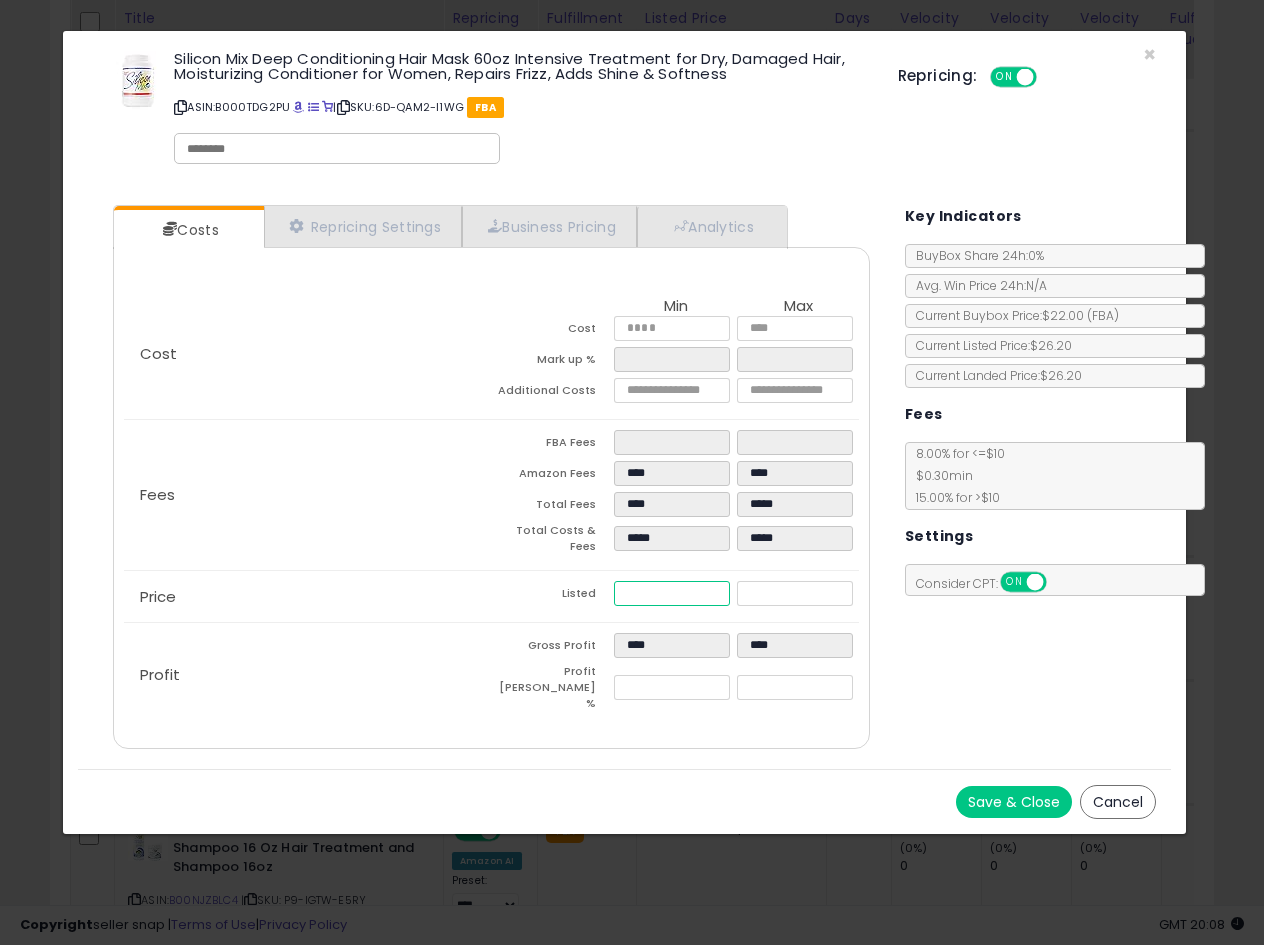 type on "****" 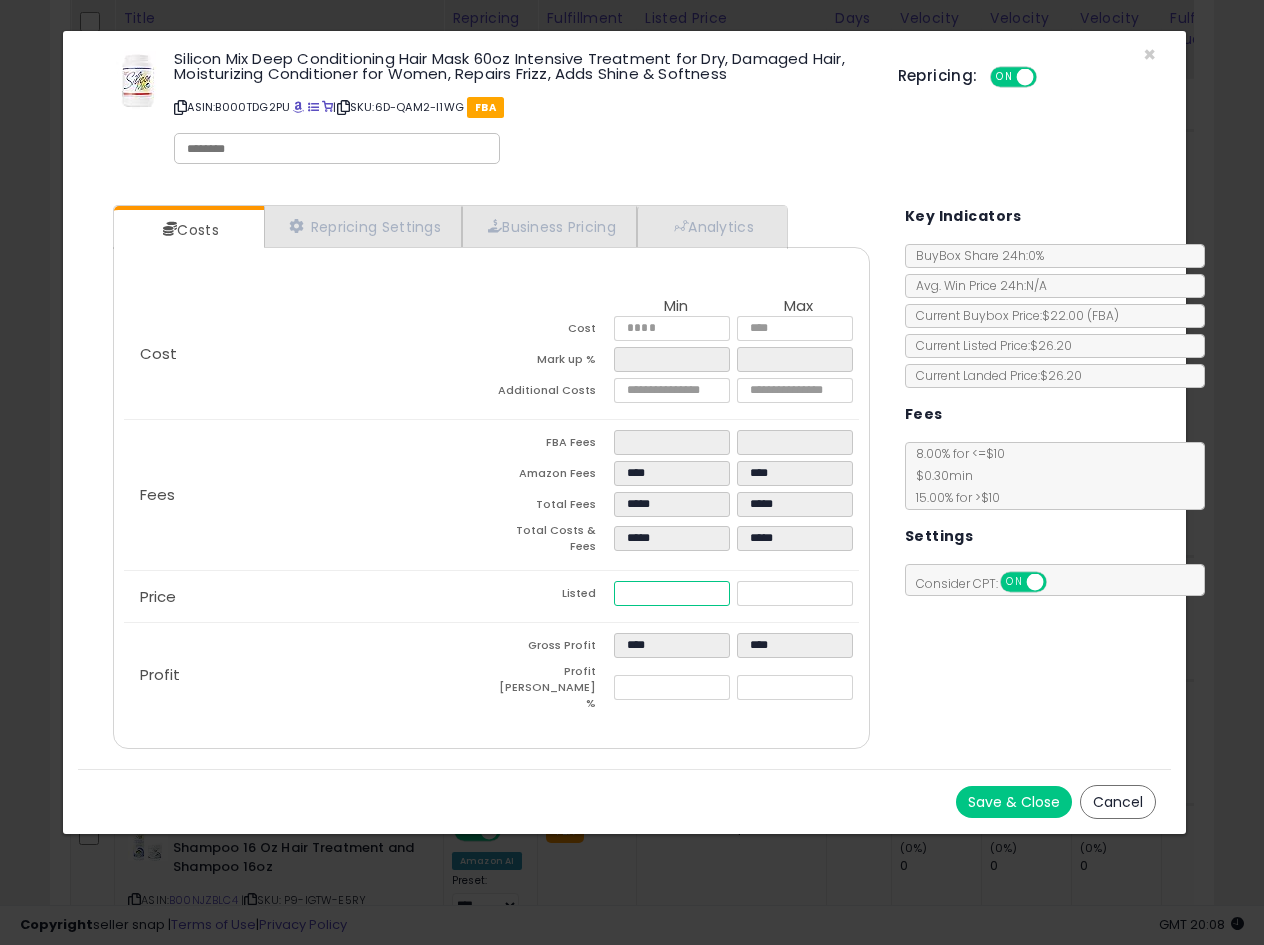 type on "**" 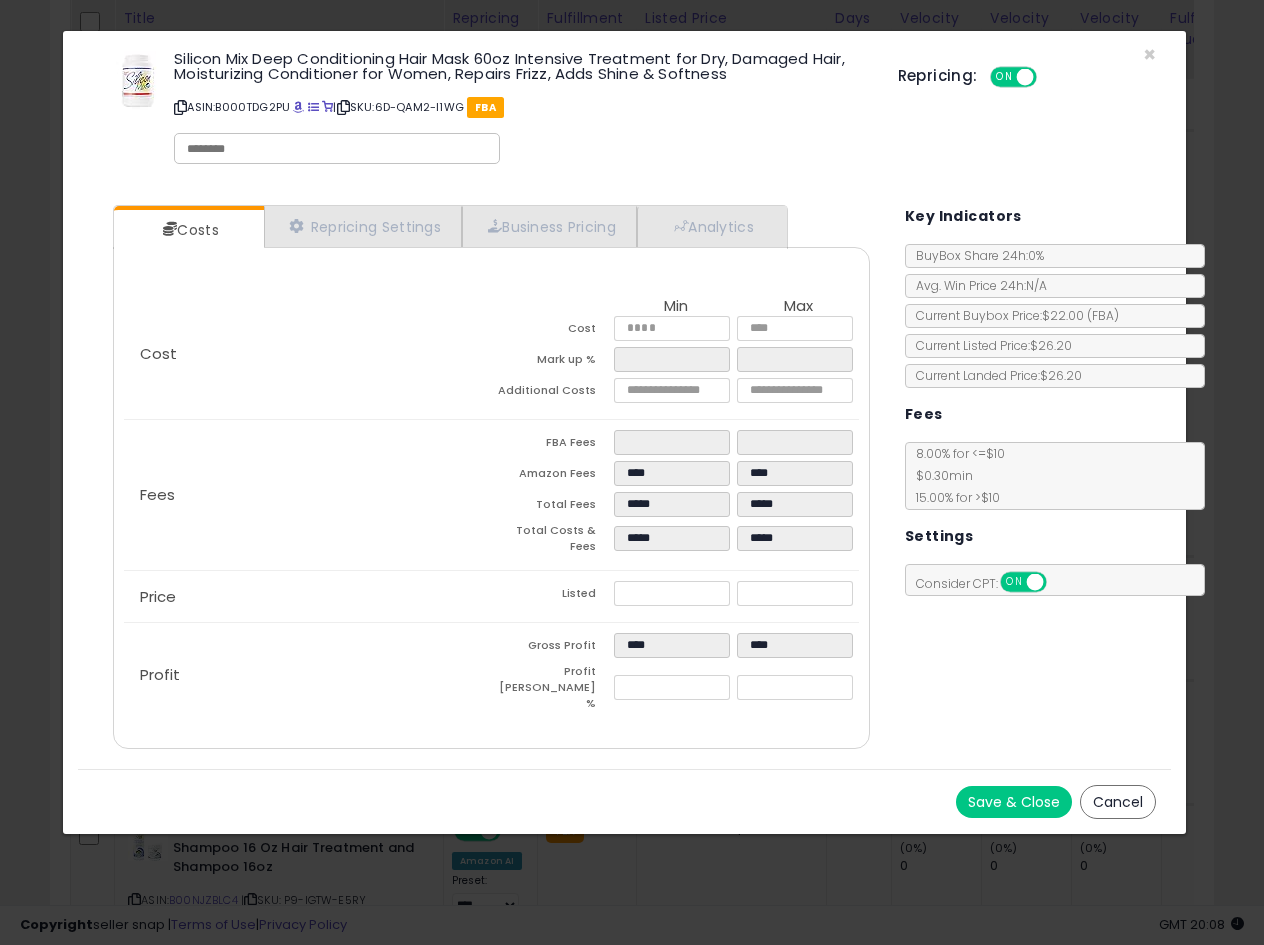 type on "*****" 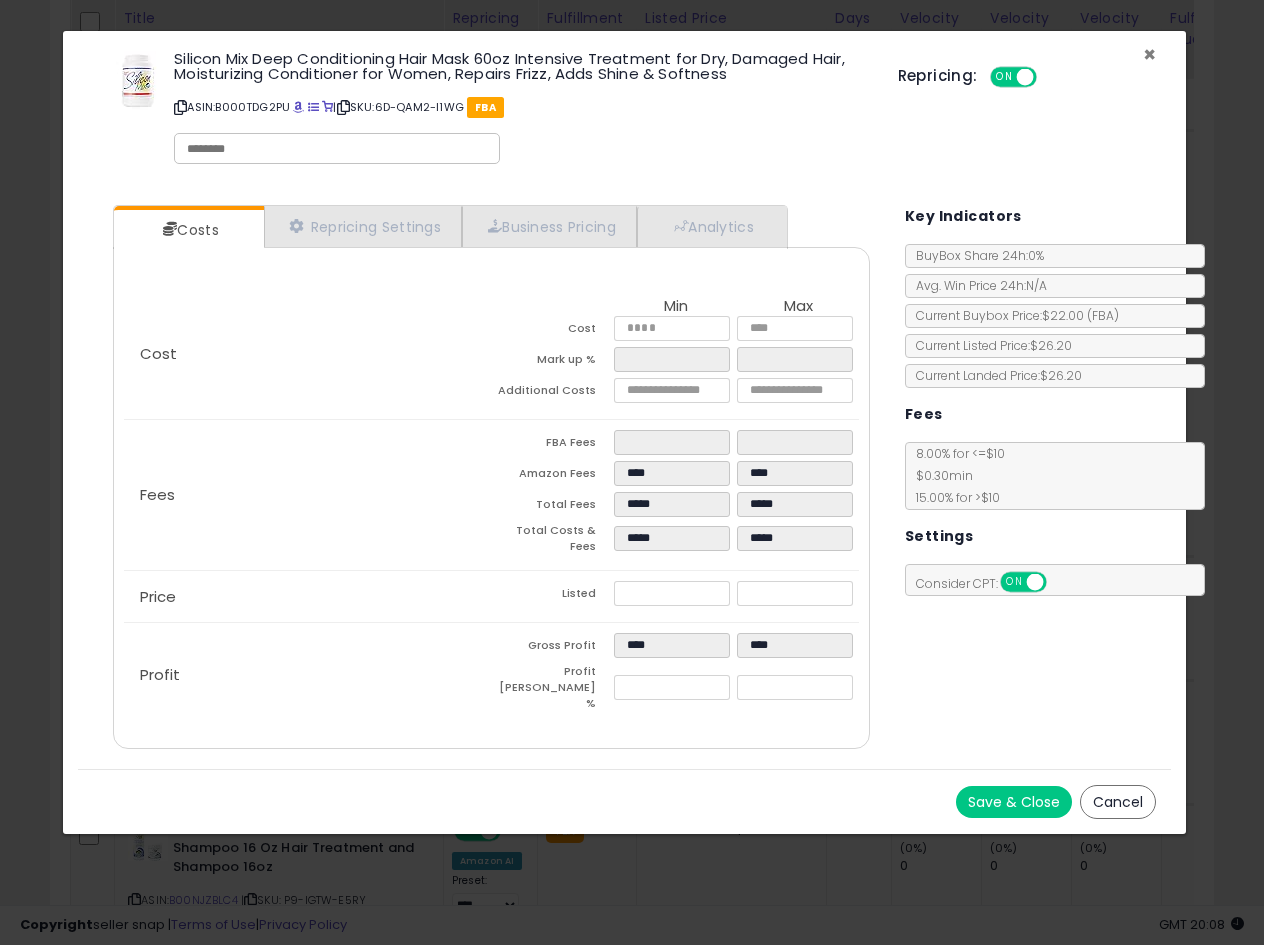click on "×" at bounding box center [1149, 54] 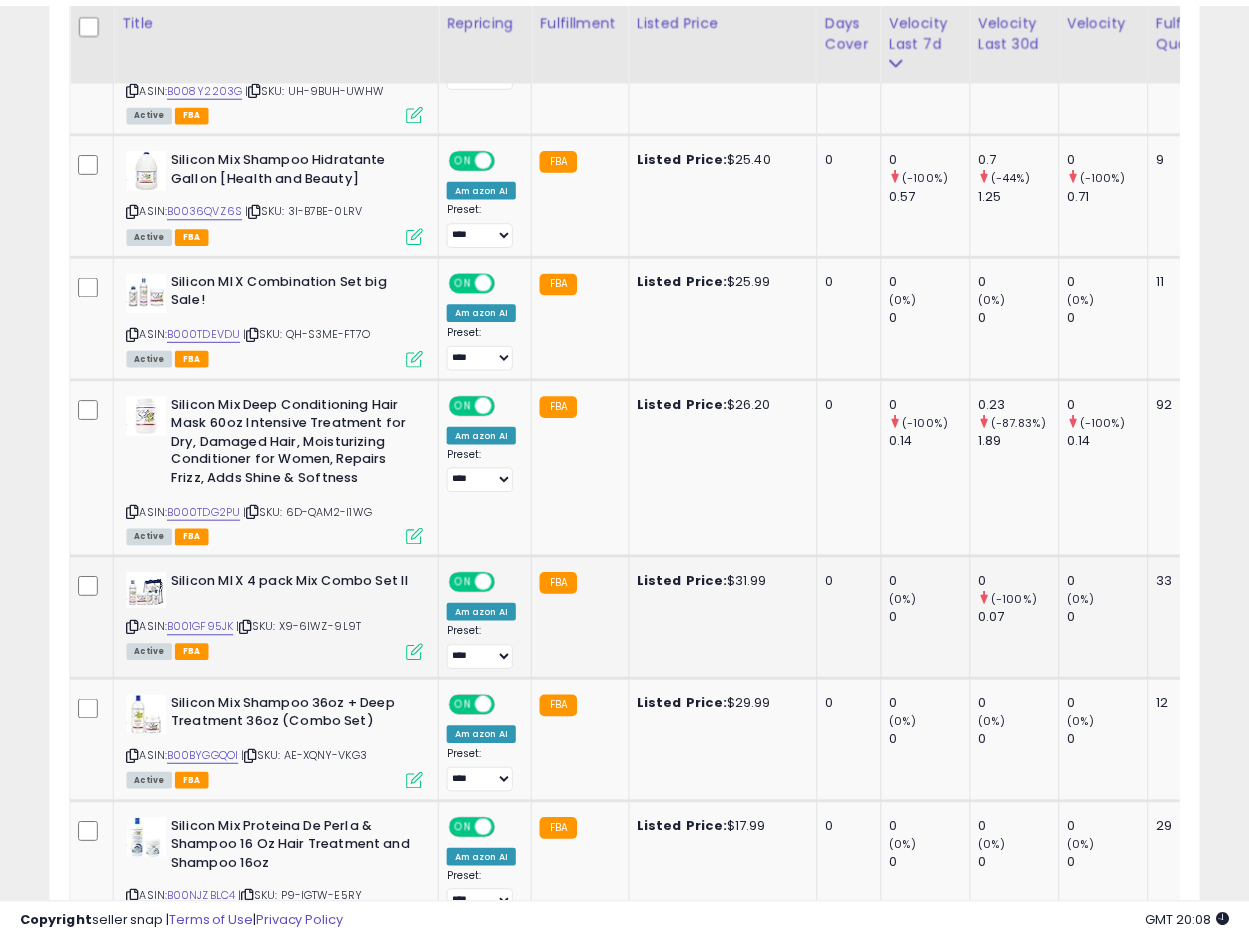 scroll, scrollTop: 410, scrollLeft: 665, axis: both 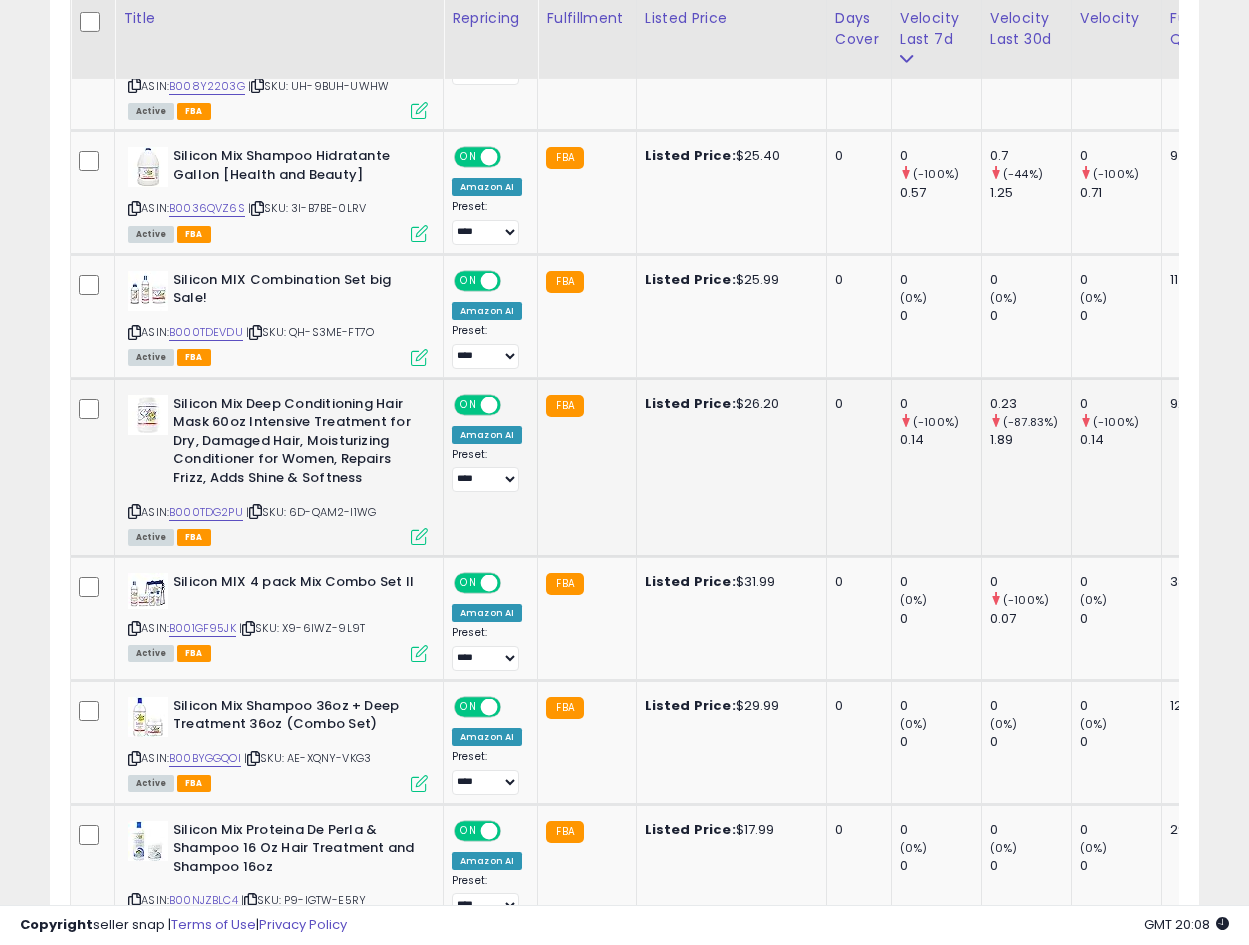 click at bounding box center [134, 511] 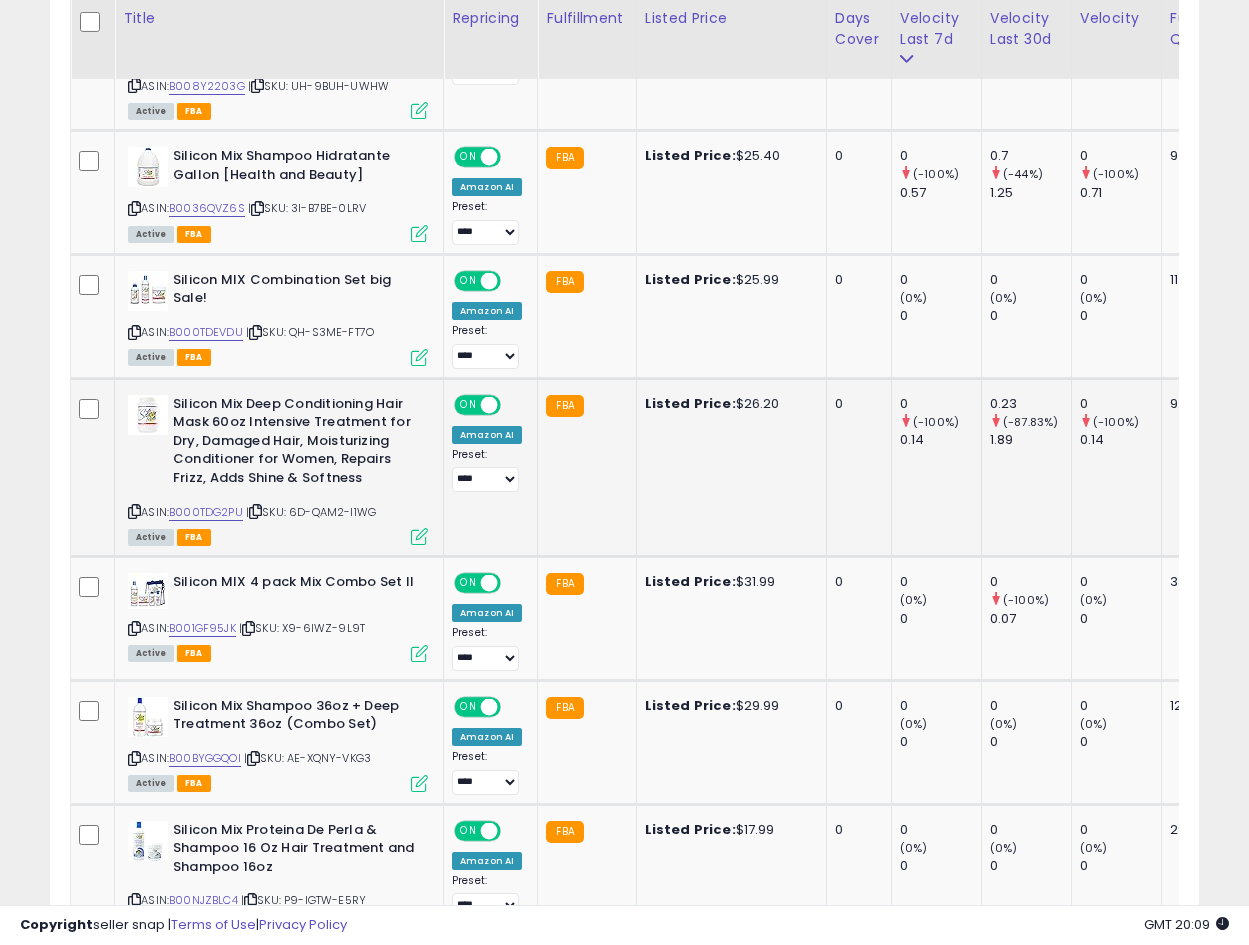 click at bounding box center [419, 536] 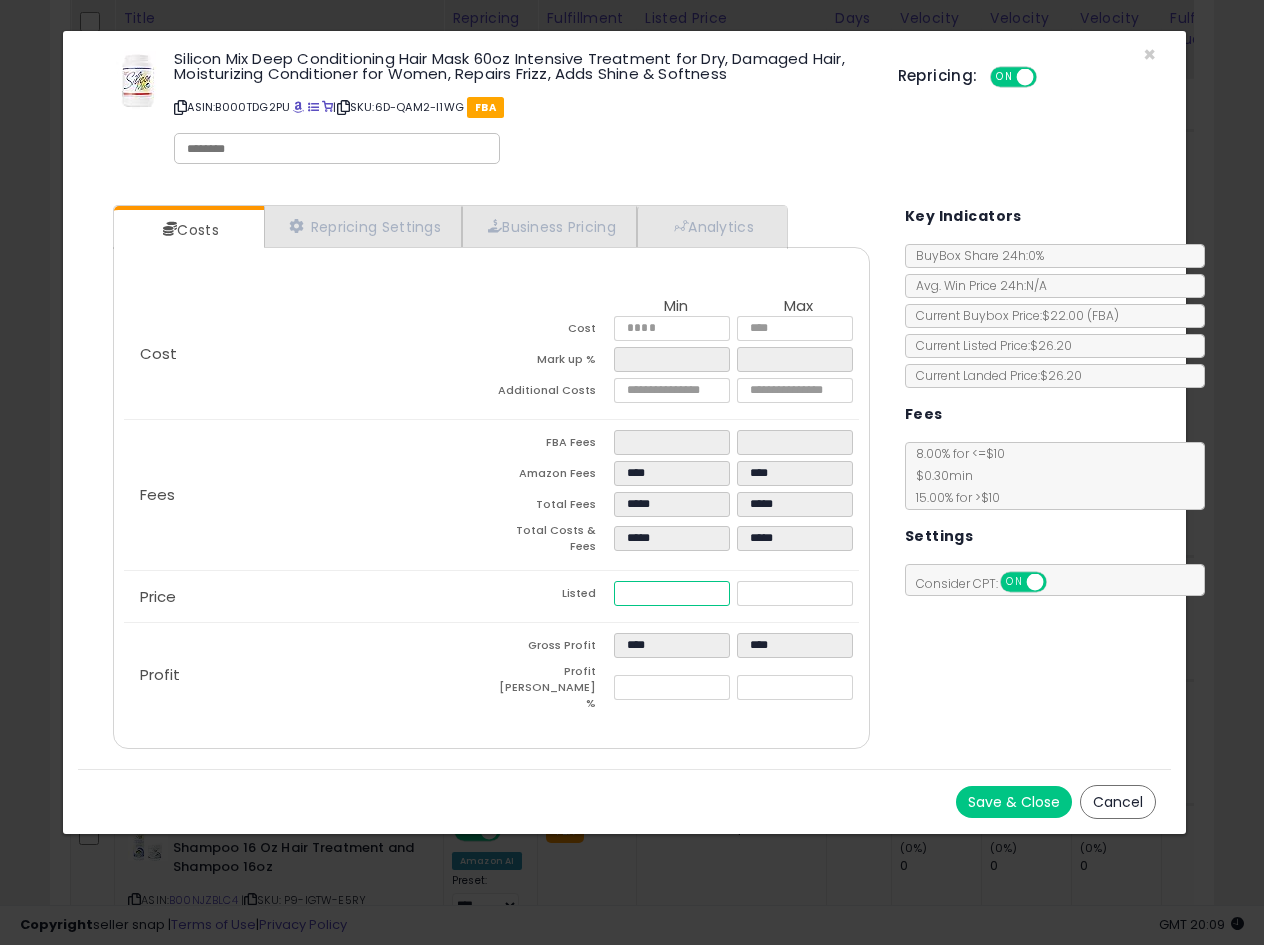 drag, startPoint x: 687, startPoint y: 586, endPoint x: 440, endPoint y: 590, distance: 247.03238 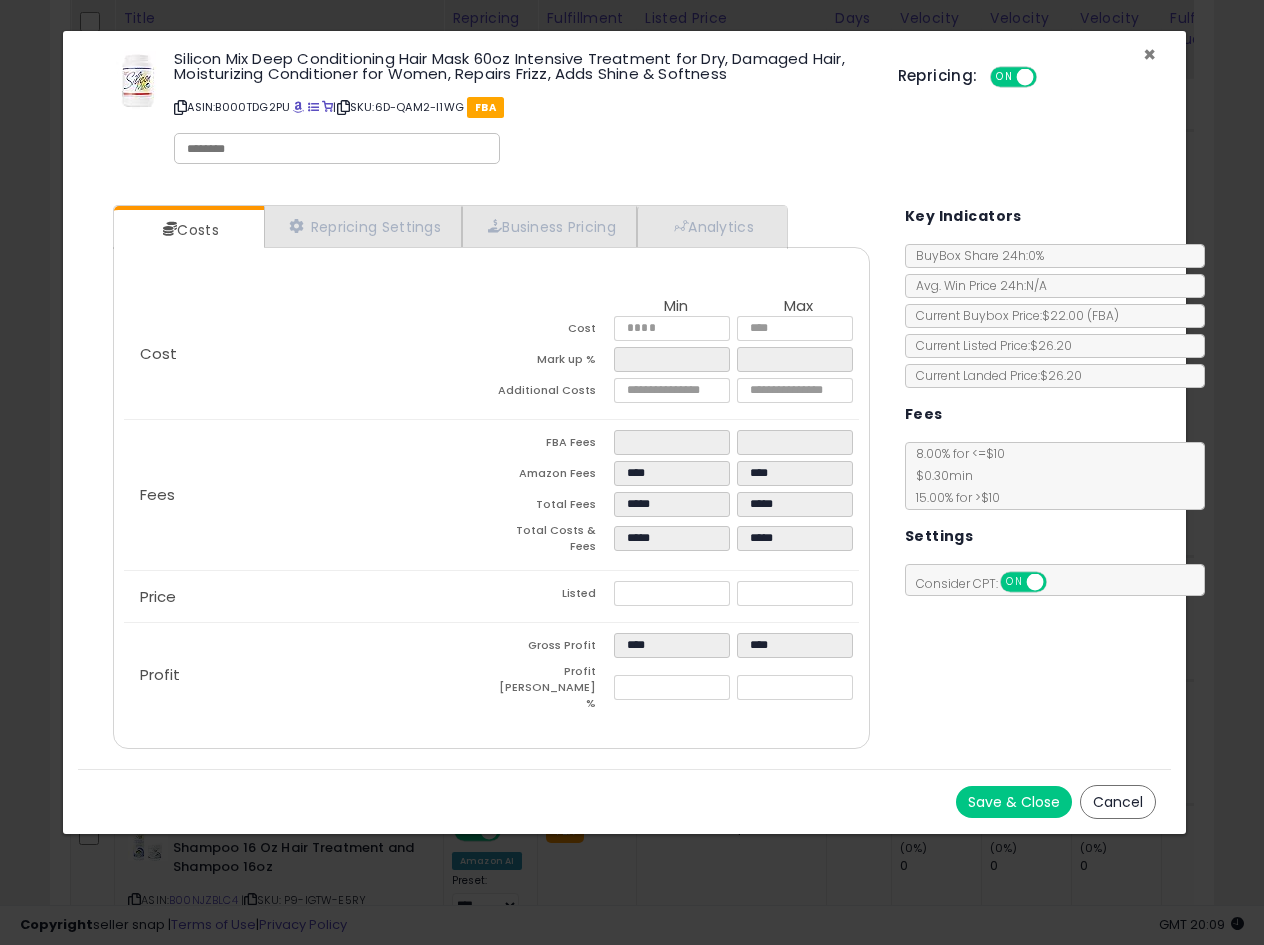 click on "×" at bounding box center [1149, 54] 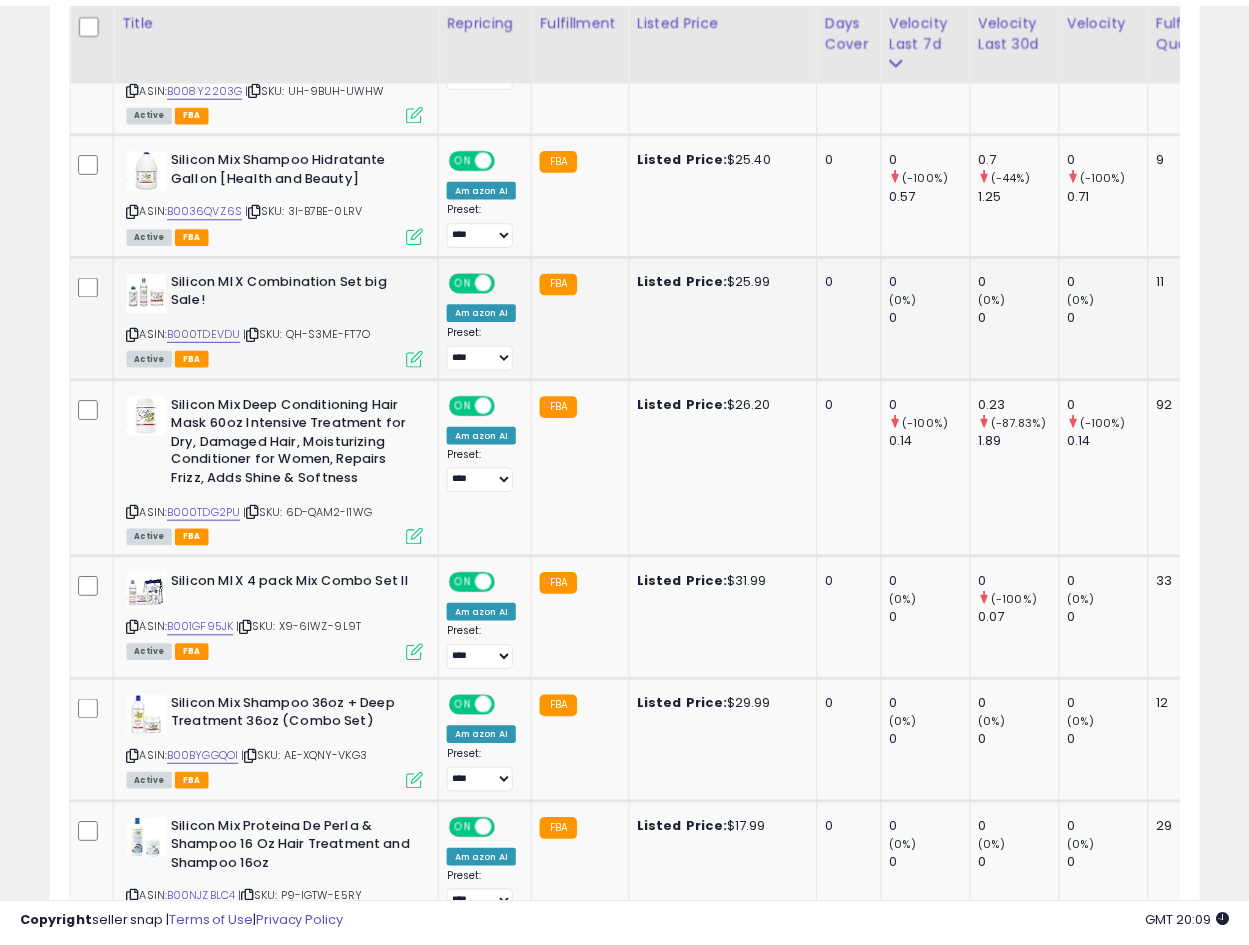 scroll, scrollTop: 410, scrollLeft: 665, axis: both 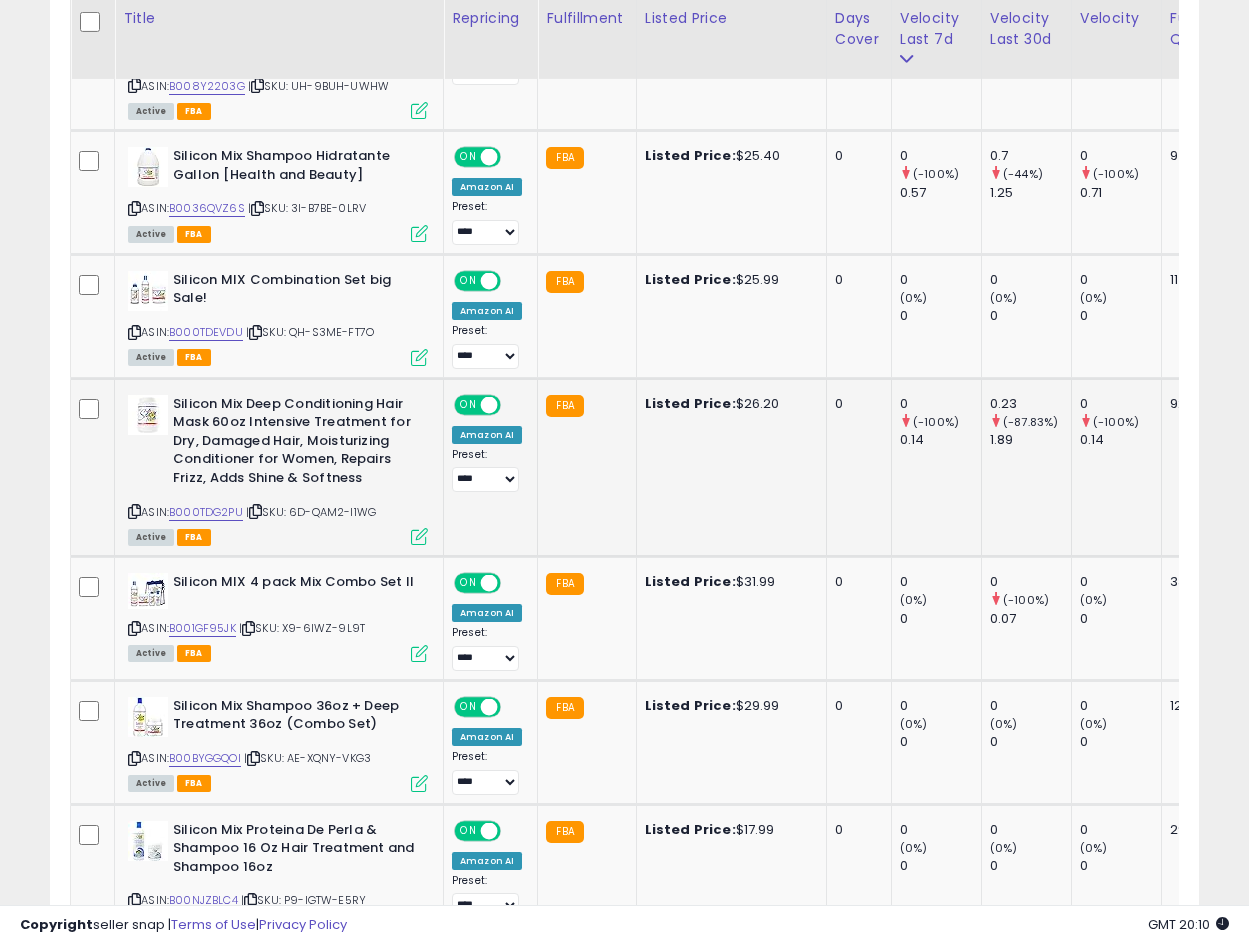 click at bounding box center [419, 536] 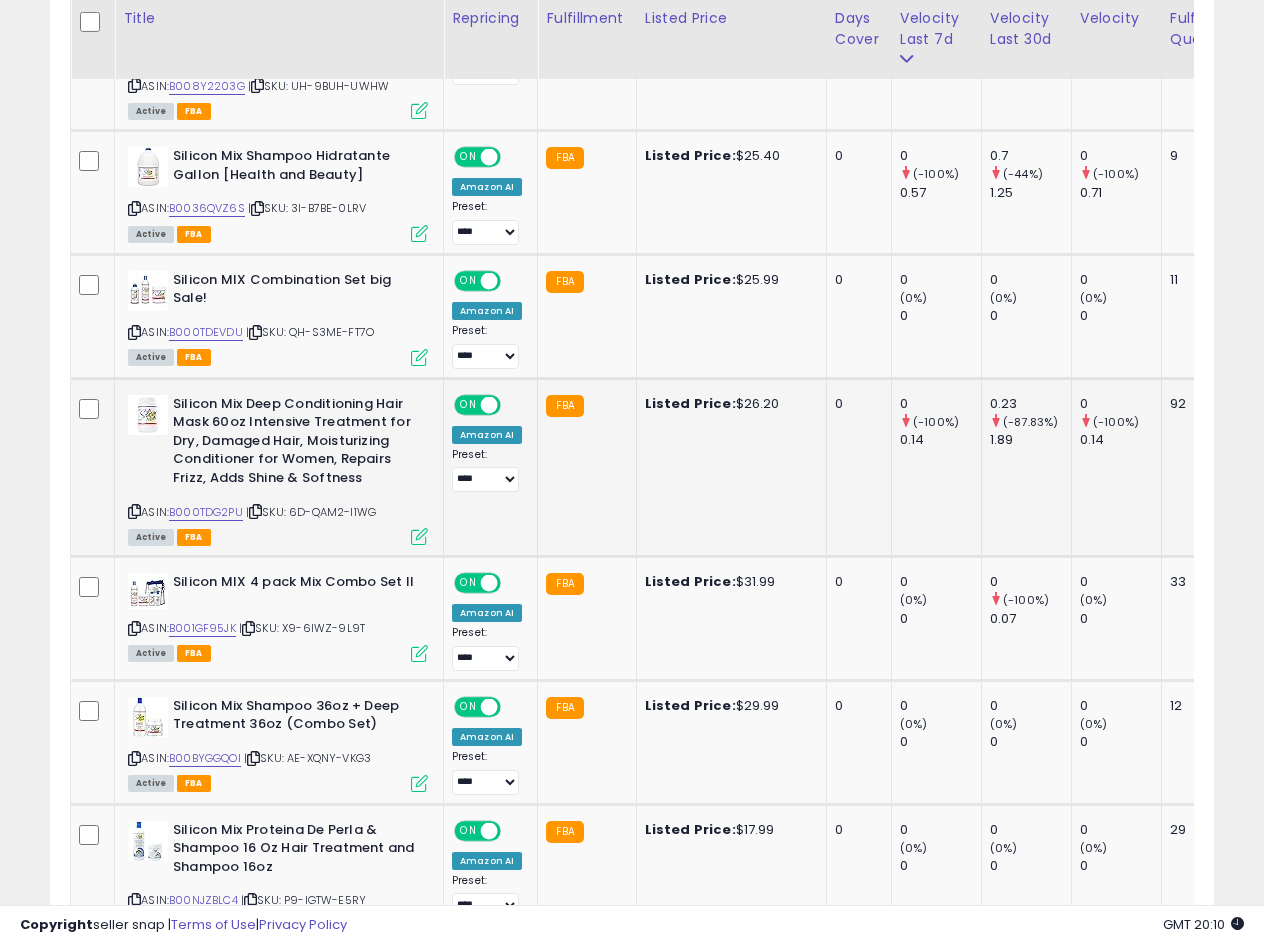 scroll, scrollTop: 999590, scrollLeft: 999327, axis: both 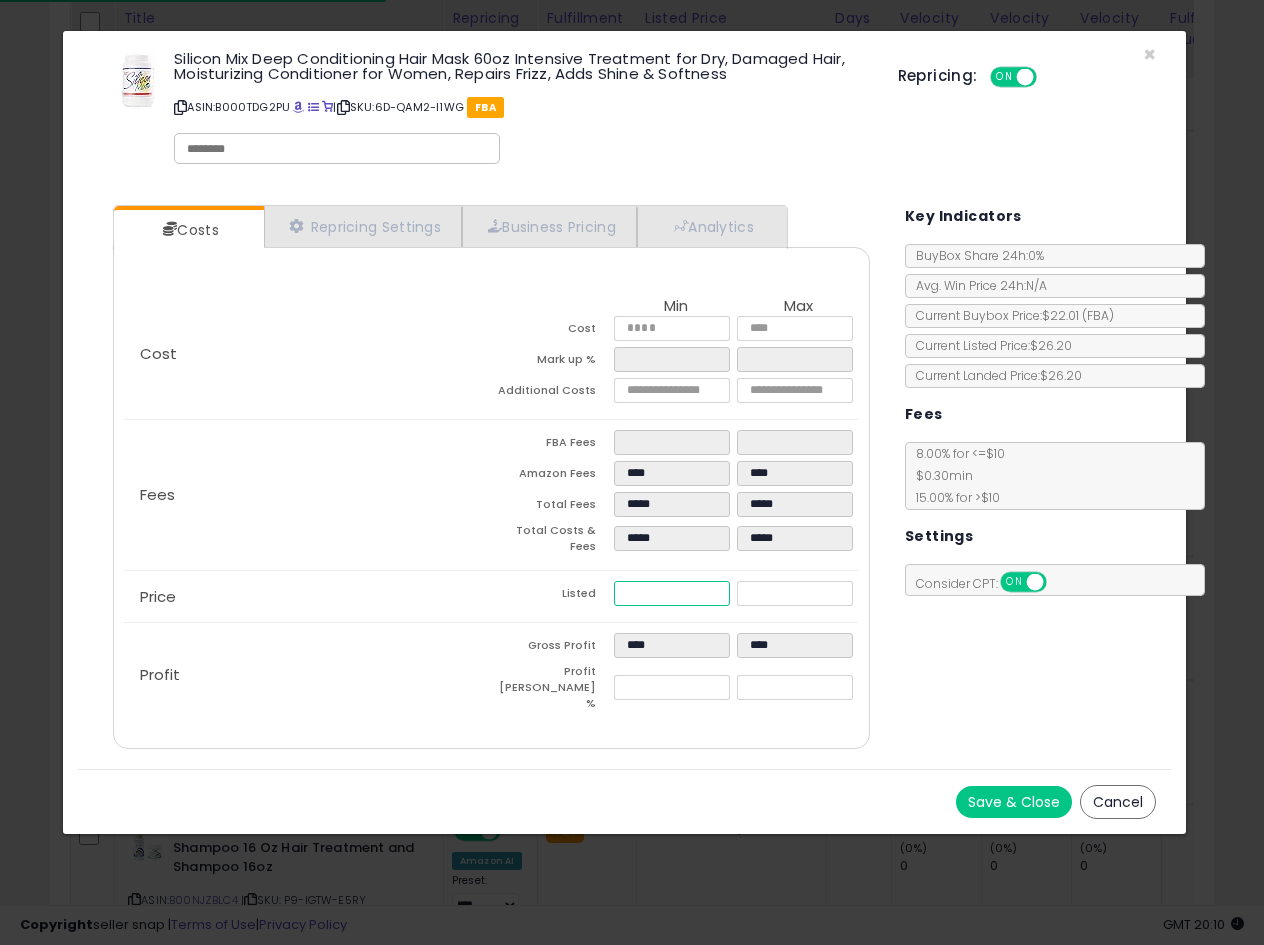 drag, startPoint x: 671, startPoint y: 582, endPoint x: 381, endPoint y: 595, distance: 290.29123 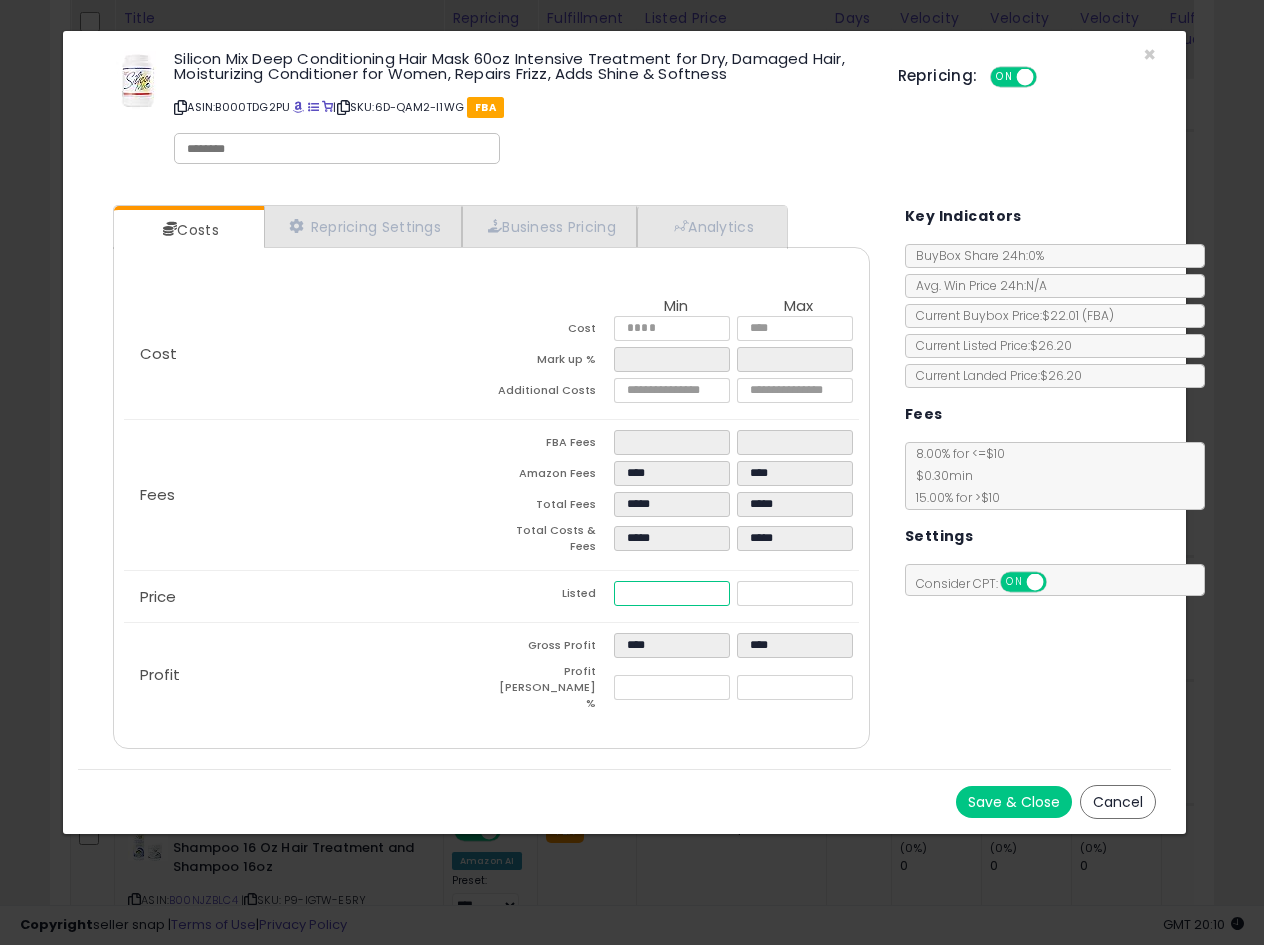 type on "****" 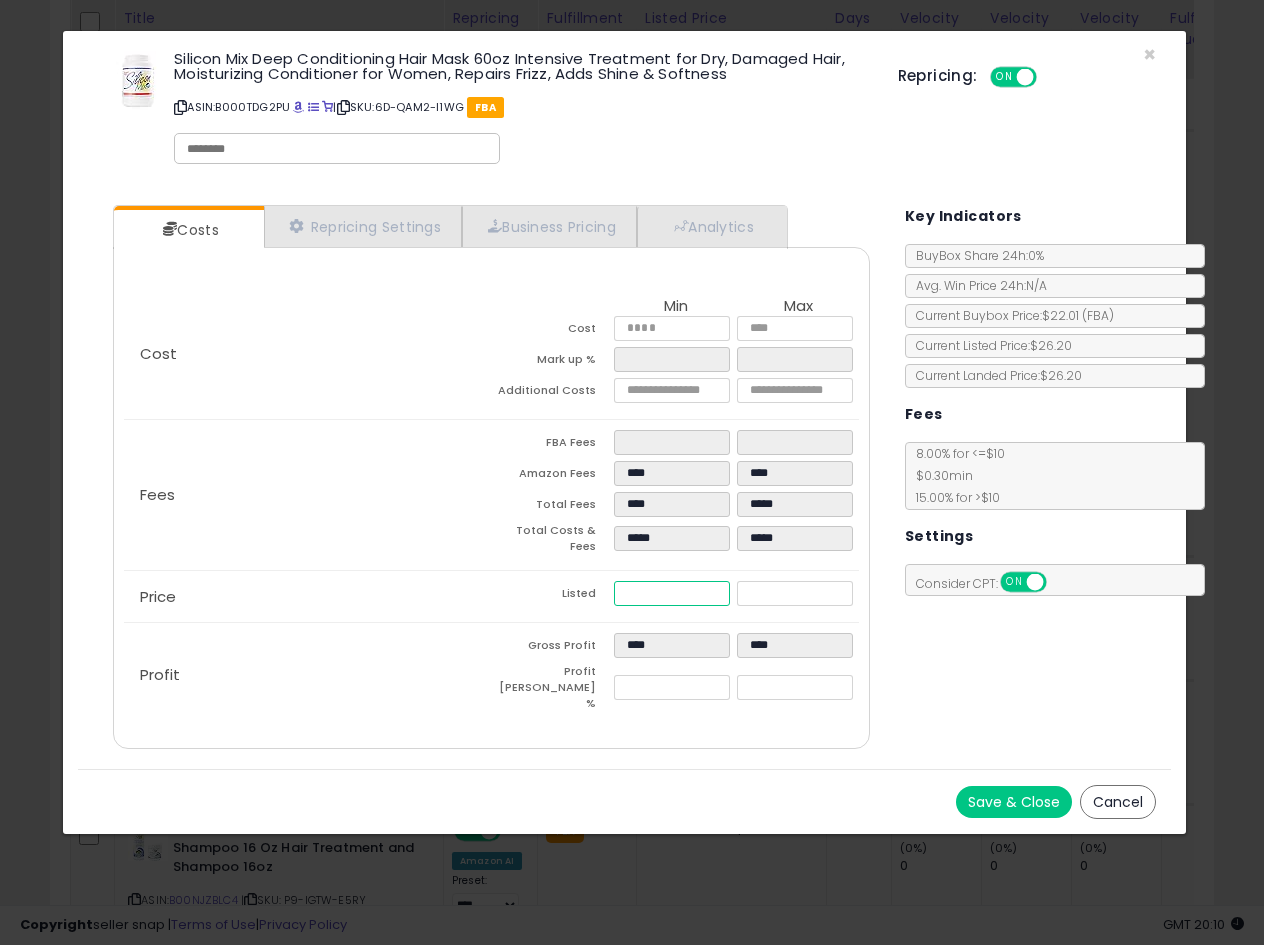 type on "****" 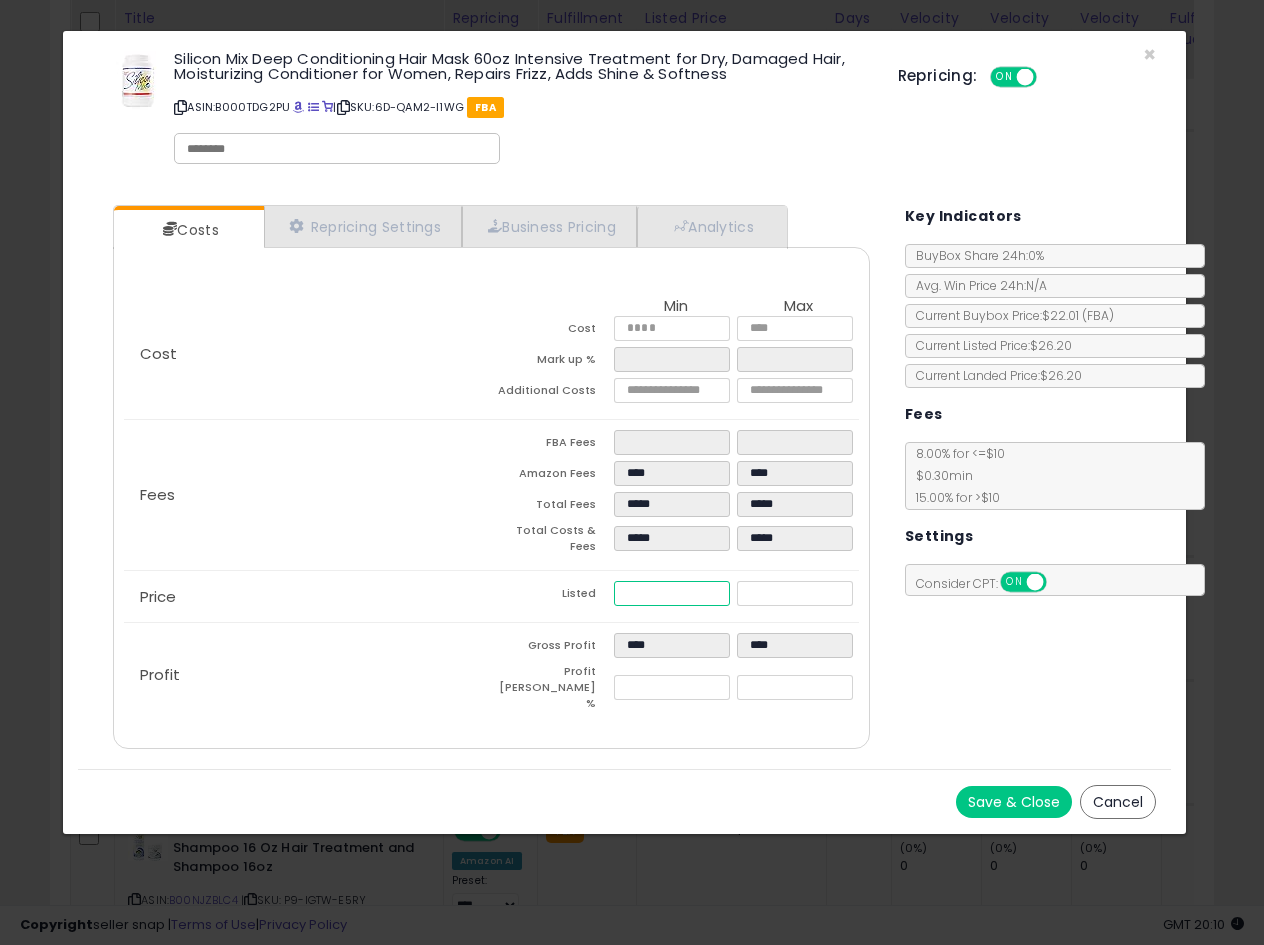 type on "****" 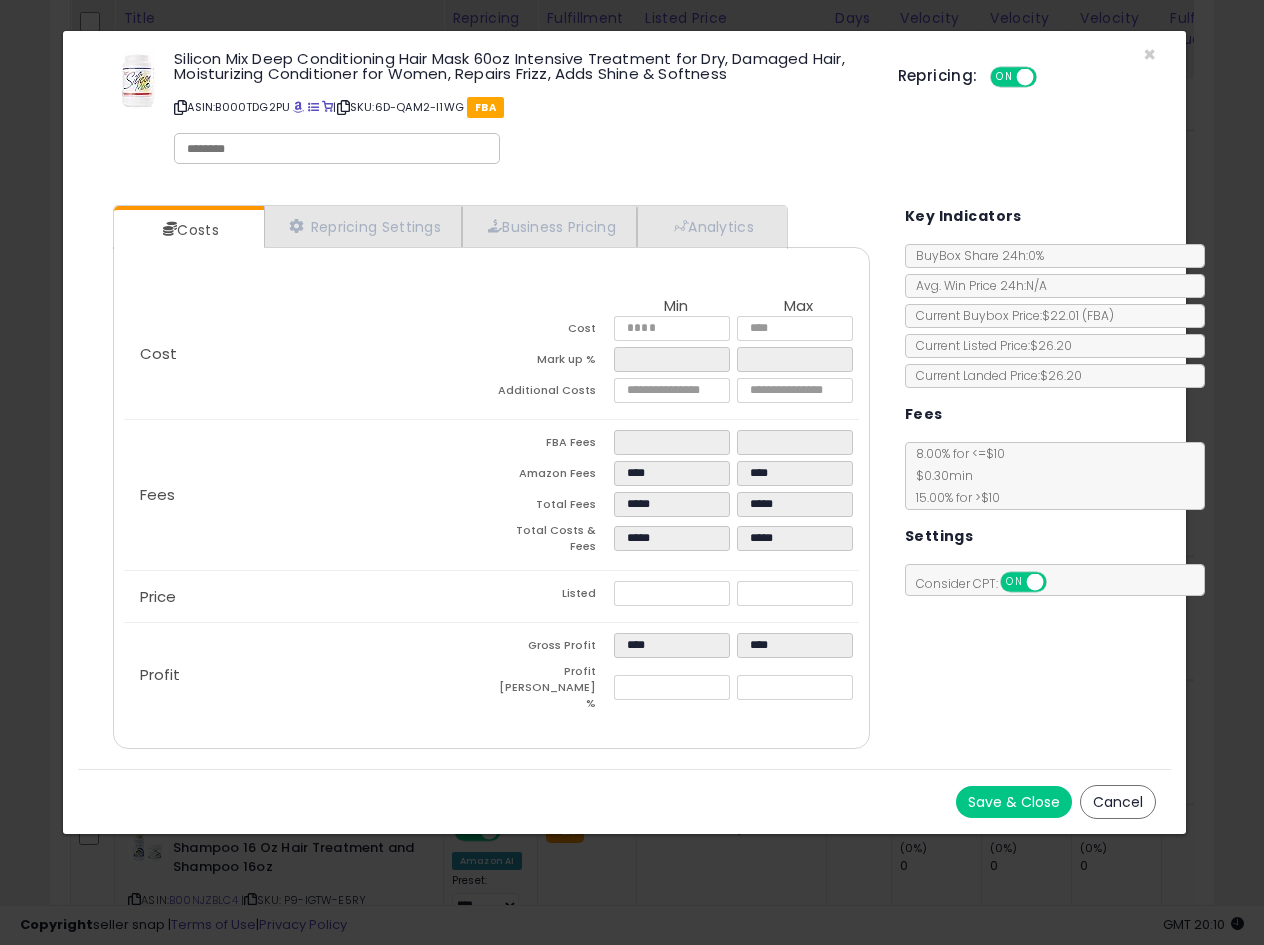 type on "*****" 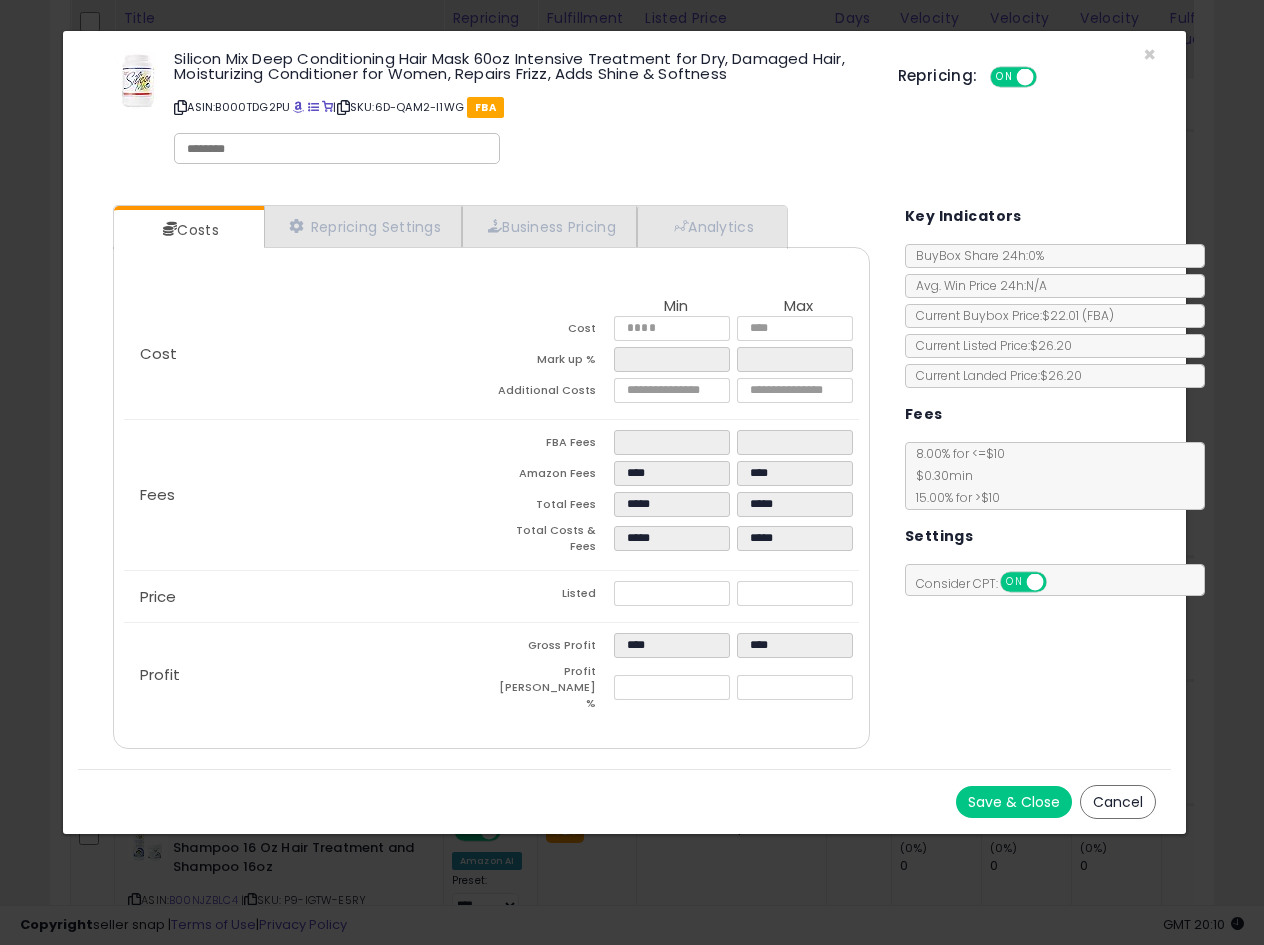 click on "Cost
Min
Max
Cost
*****
*****
Mark up %
*****
*****
Additional Costs
****
****
Fees" at bounding box center (491, 498) 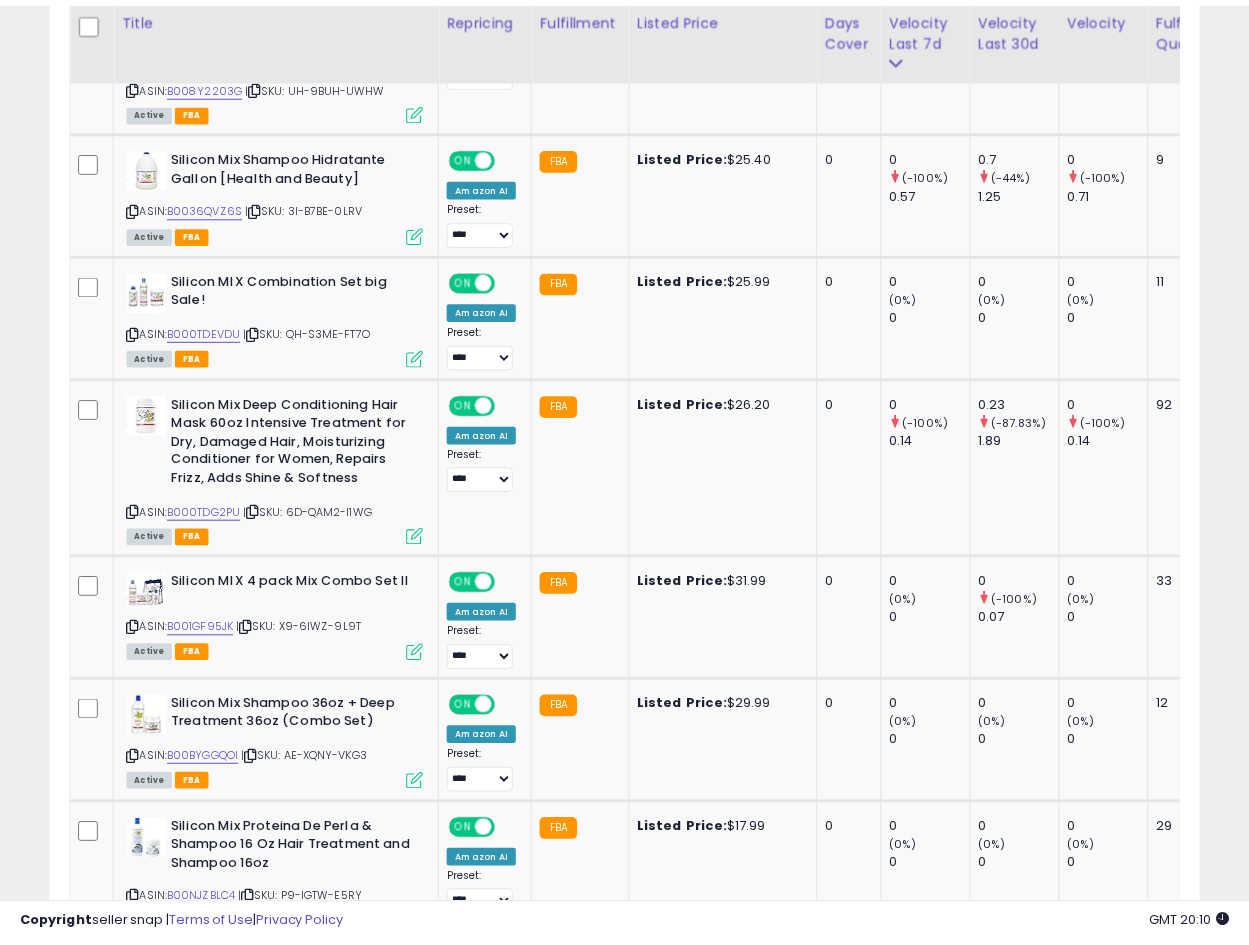 scroll, scrollTop: 410, scrollLeft: 665, axis: both 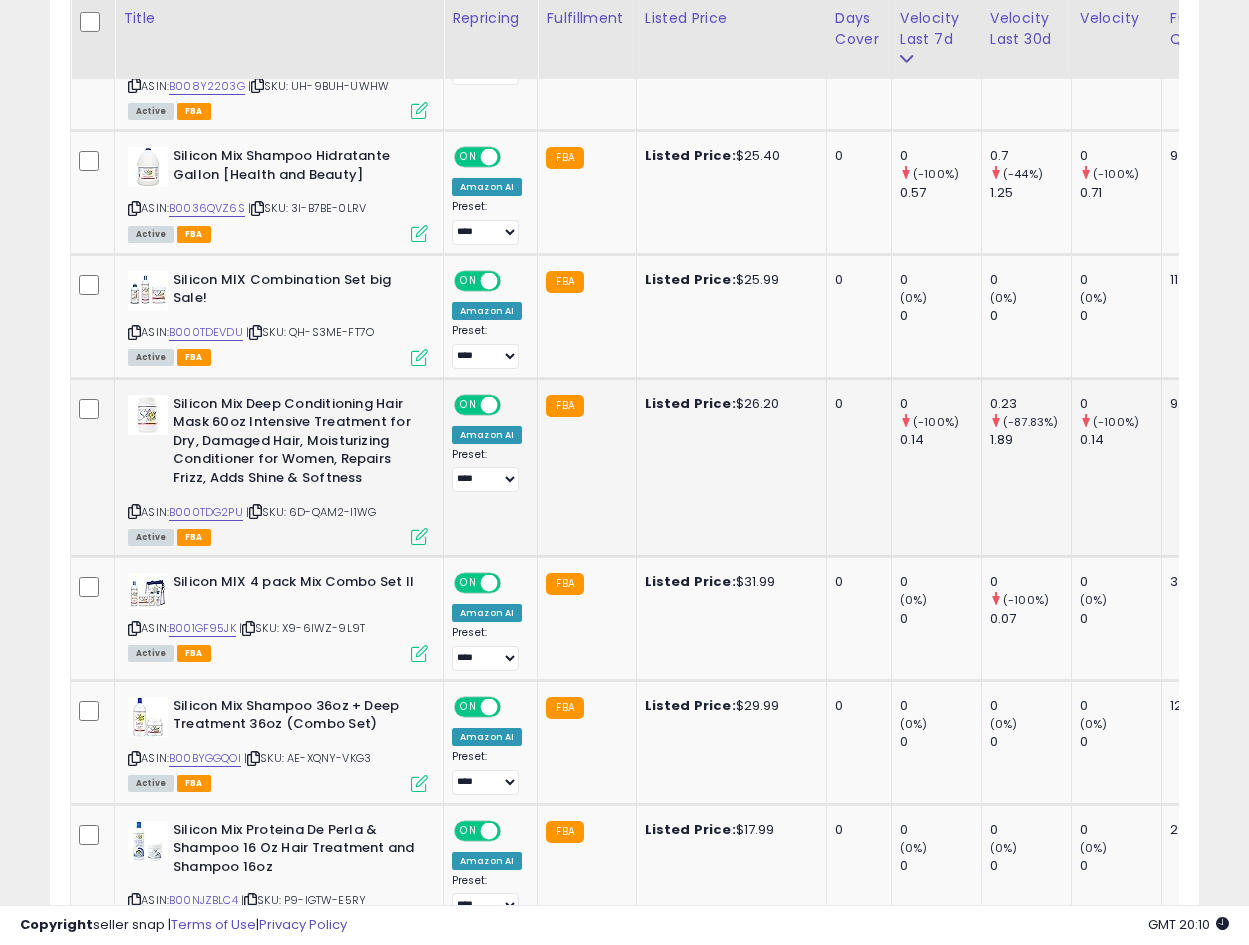 click at bounding box center (419, 536) 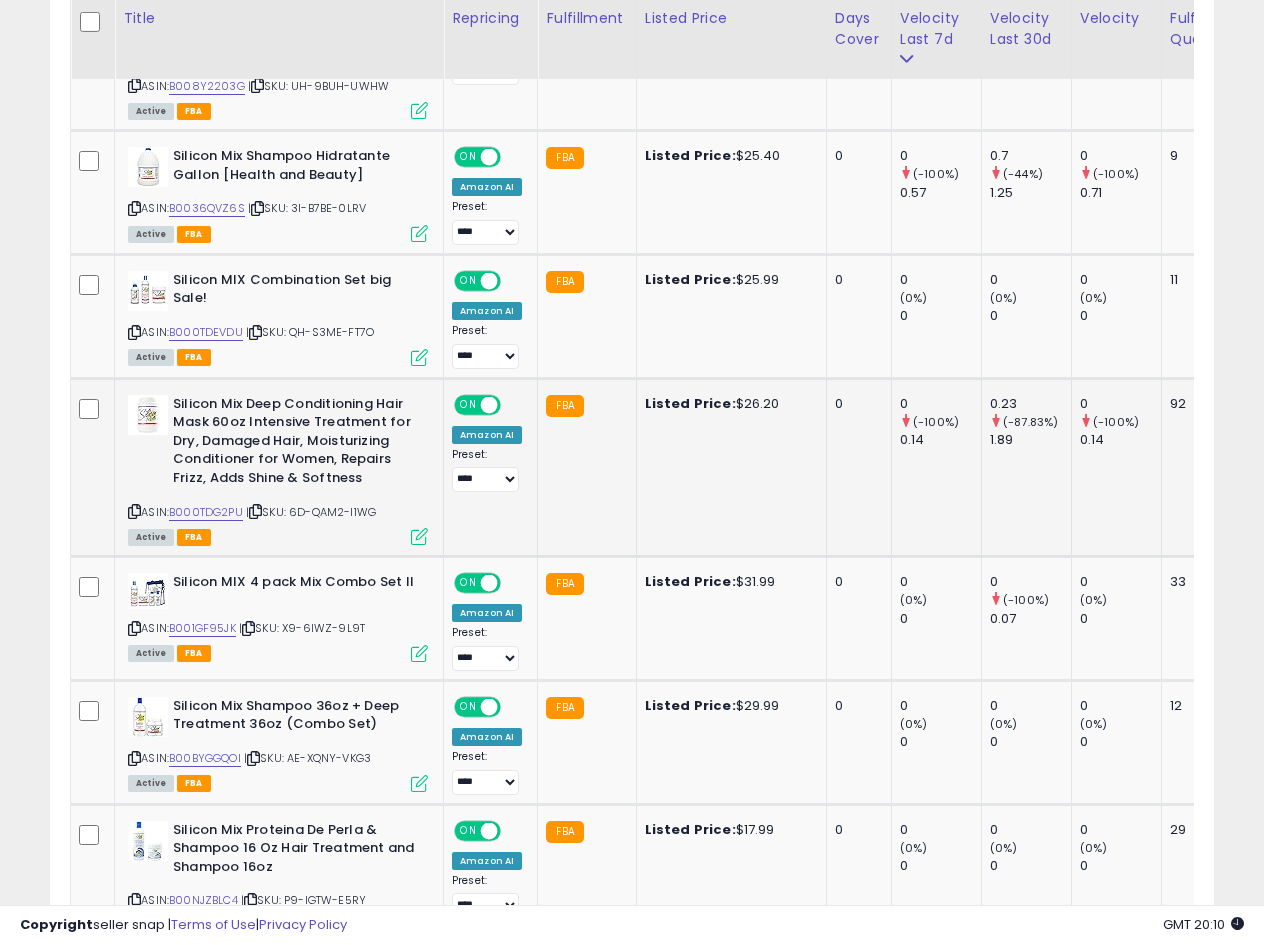 scroll, scrollTop: 999590, scrollLeft: 999327, axis: both 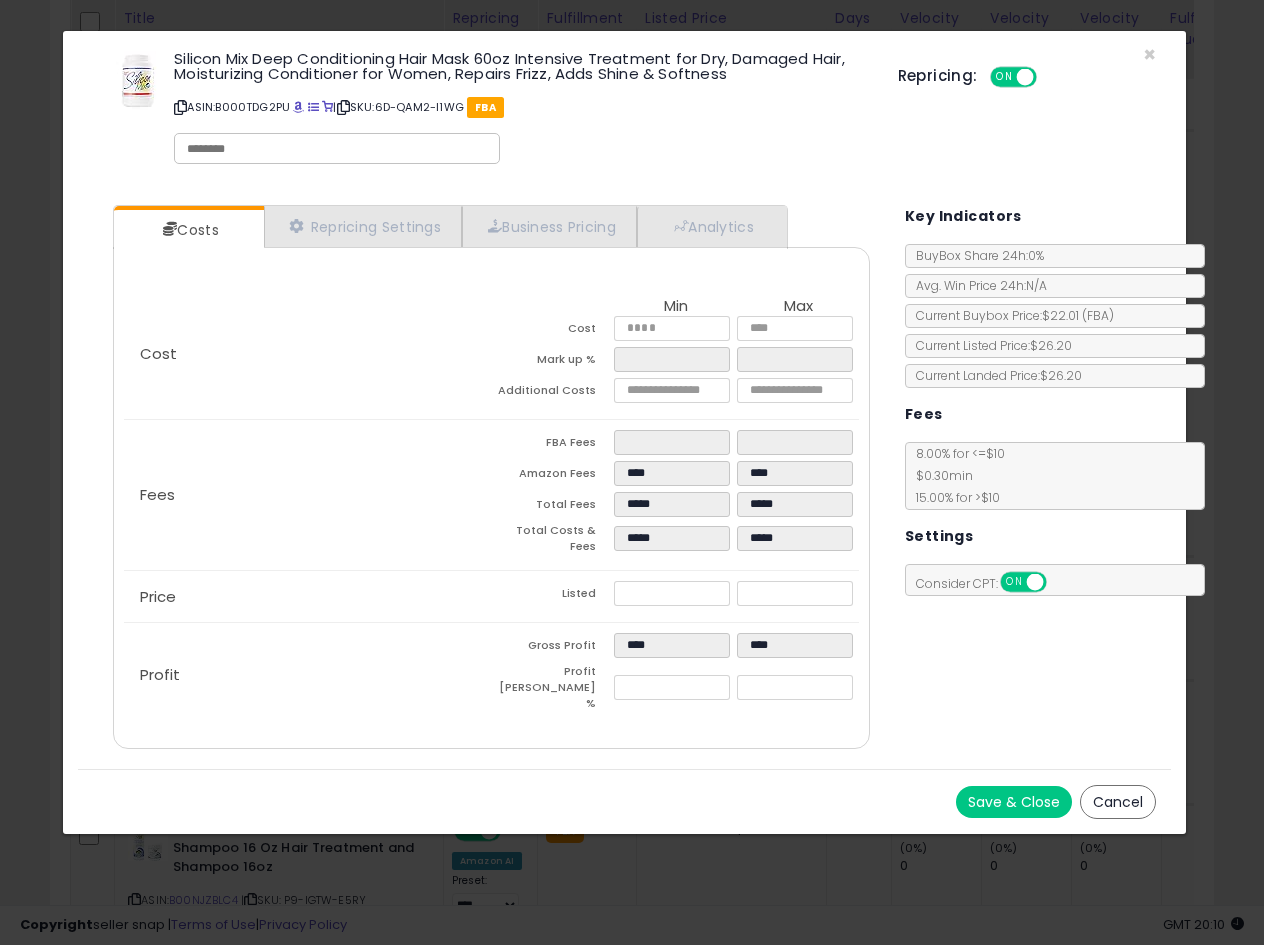 click on "Price
Listed
*****
*****" 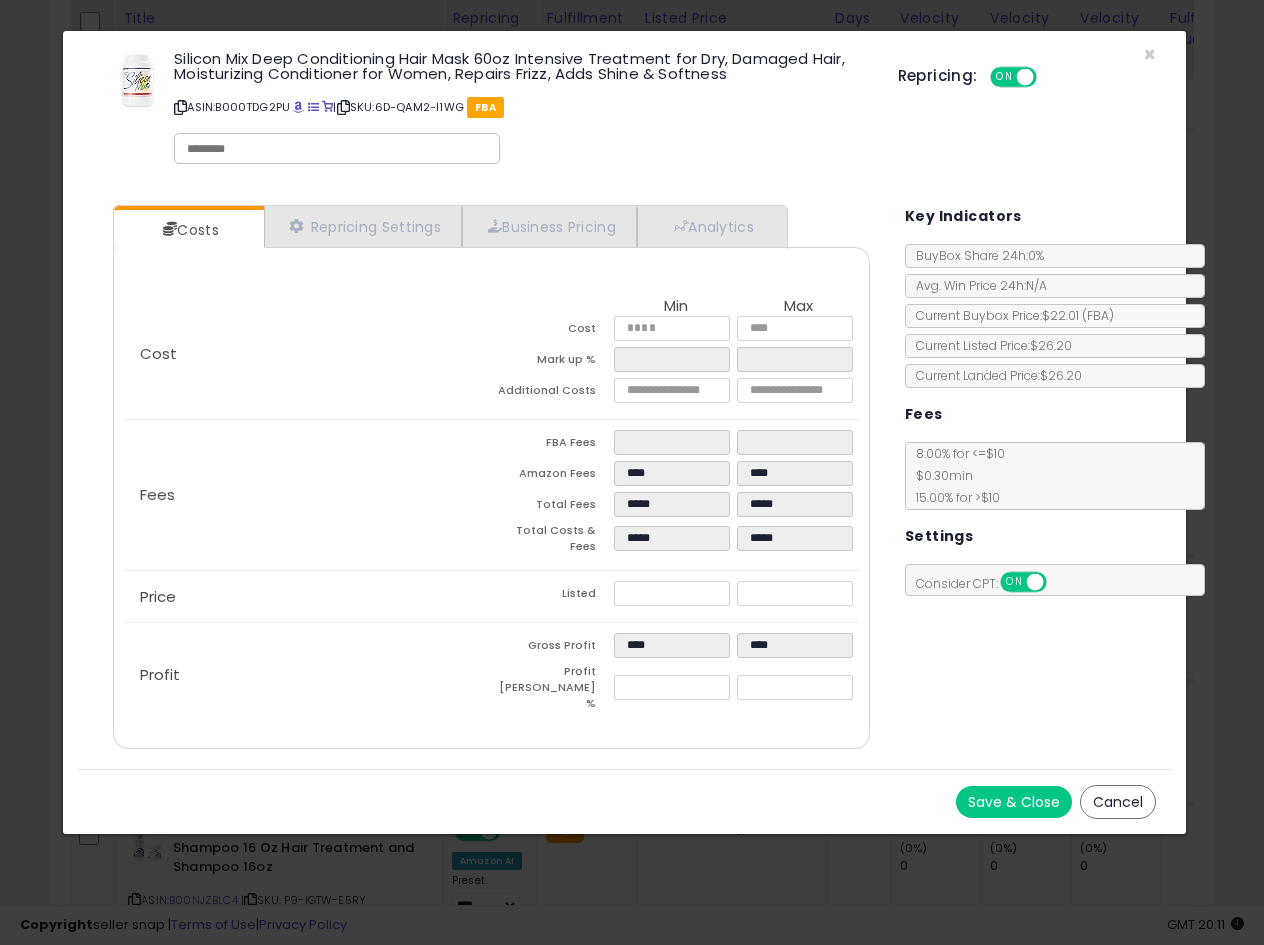 click on "Silicon Mix Deep Conditioning Hair Mask 60oz  Intensive Treatment for Dry, Damaged Hair, Moisturizing Conditioner for Women, Repairs Frizz, Adds Shine & Softness
ASIN:  B000TDG2PU
|
SKU:  6D-QAM2-I1WG
FBA
Repricing:
ON   OFF" at bounding box center [624, 110] 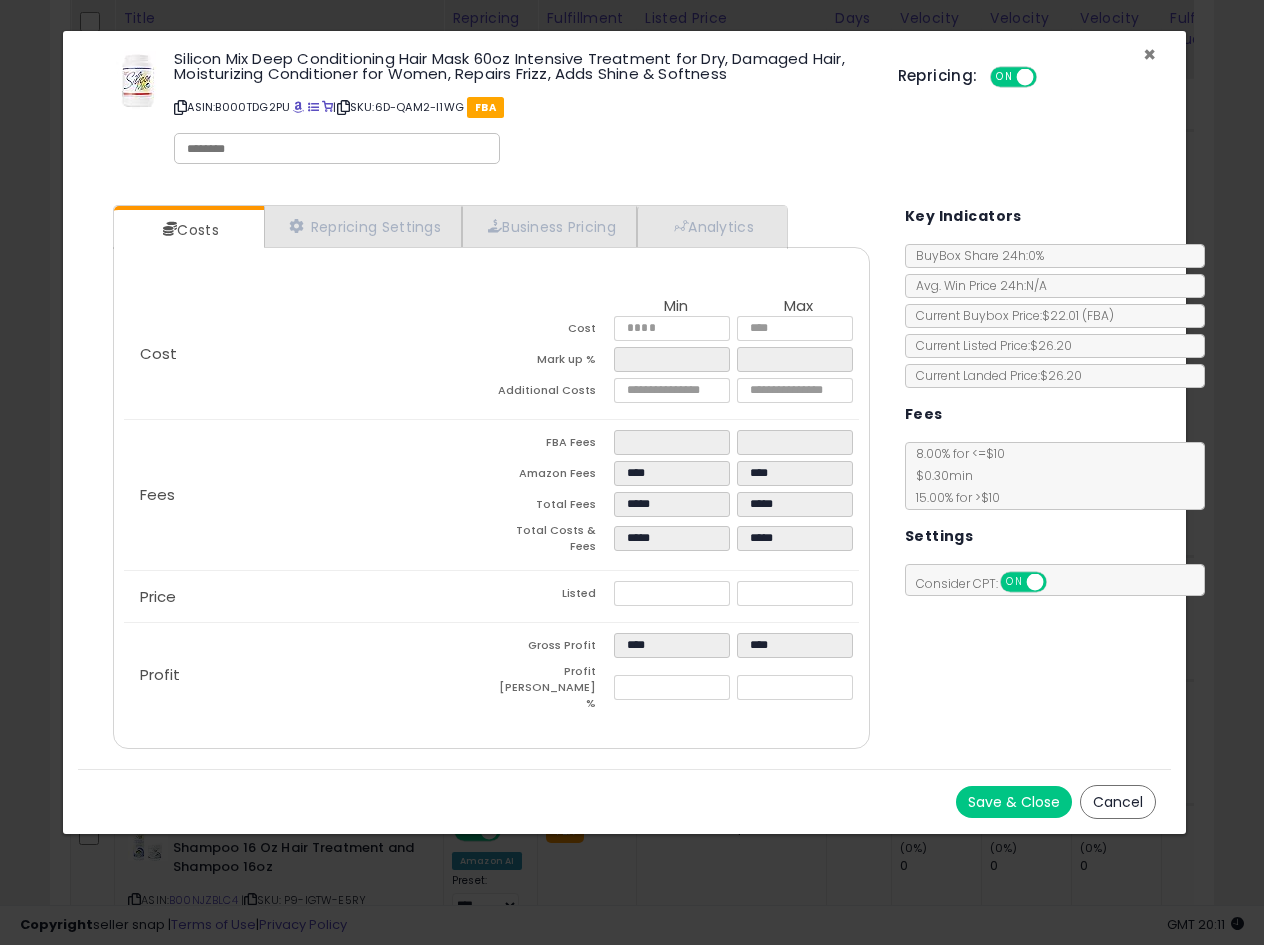 click on "×" at bounding box center [1149, 54] 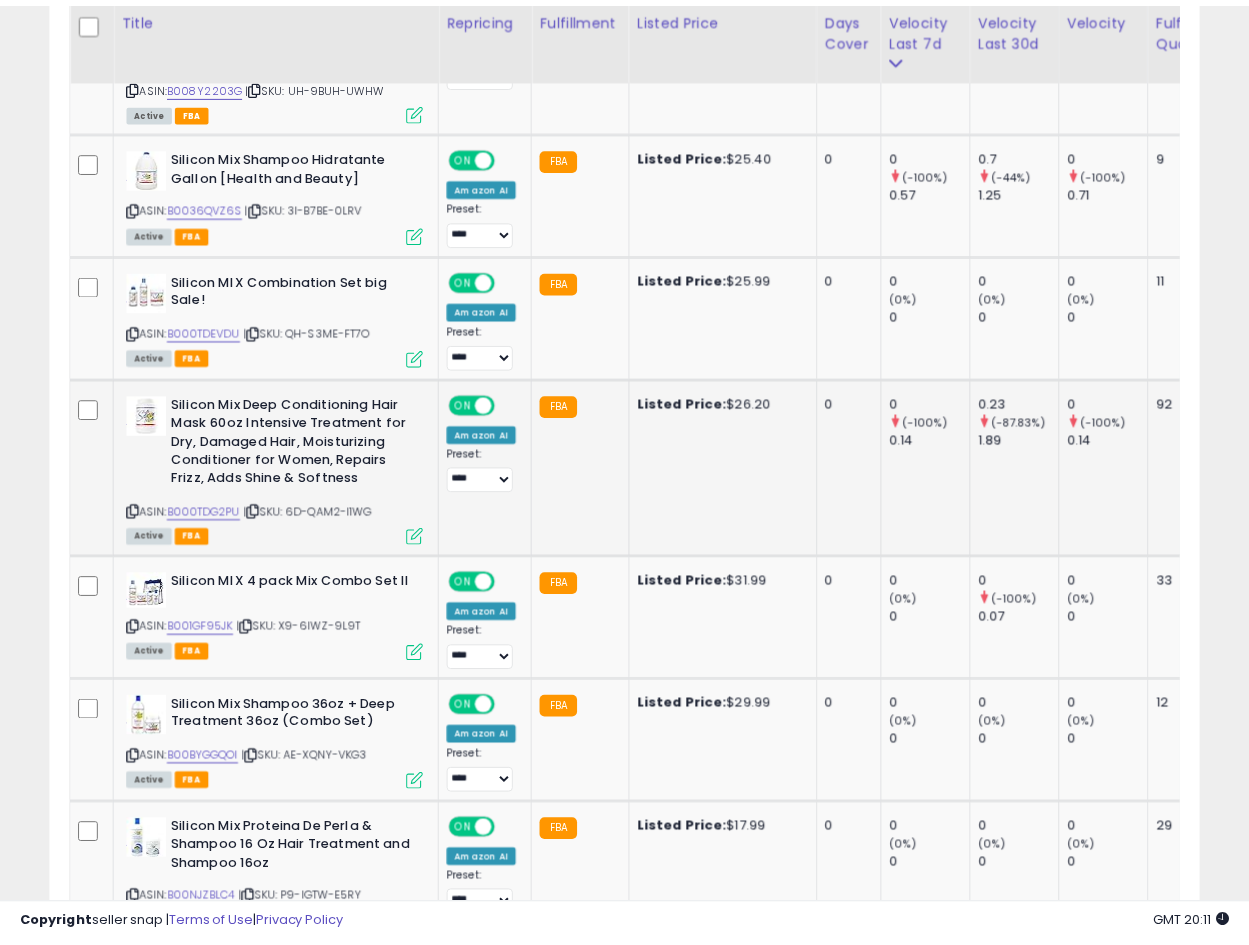 scroll, scrollTop: 410, scrollLeft: 665, axis: both 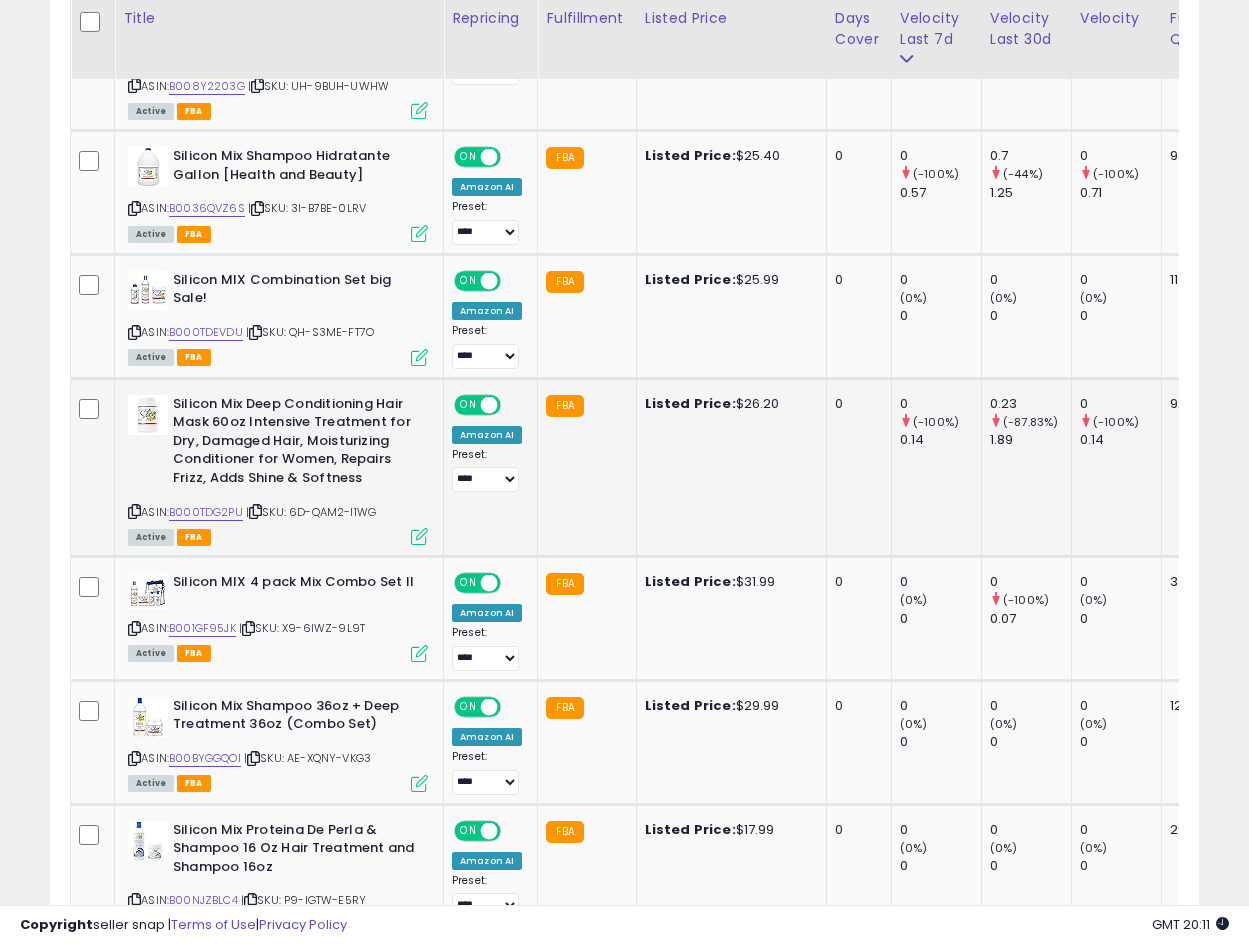 click at bounding box center (419, 536) 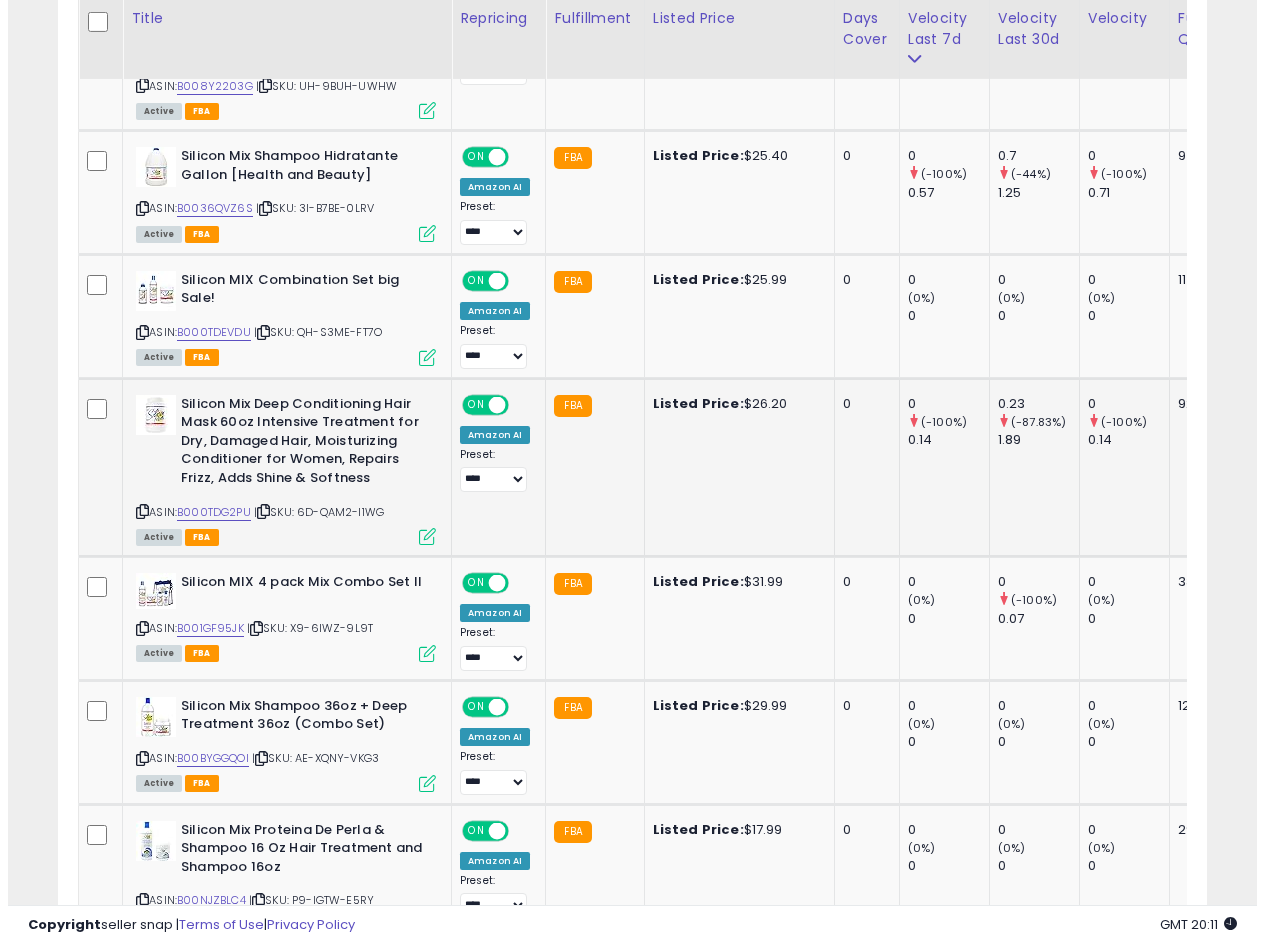 scroll, scrollTop: 999590, scrollLeft: 999327, axis: both 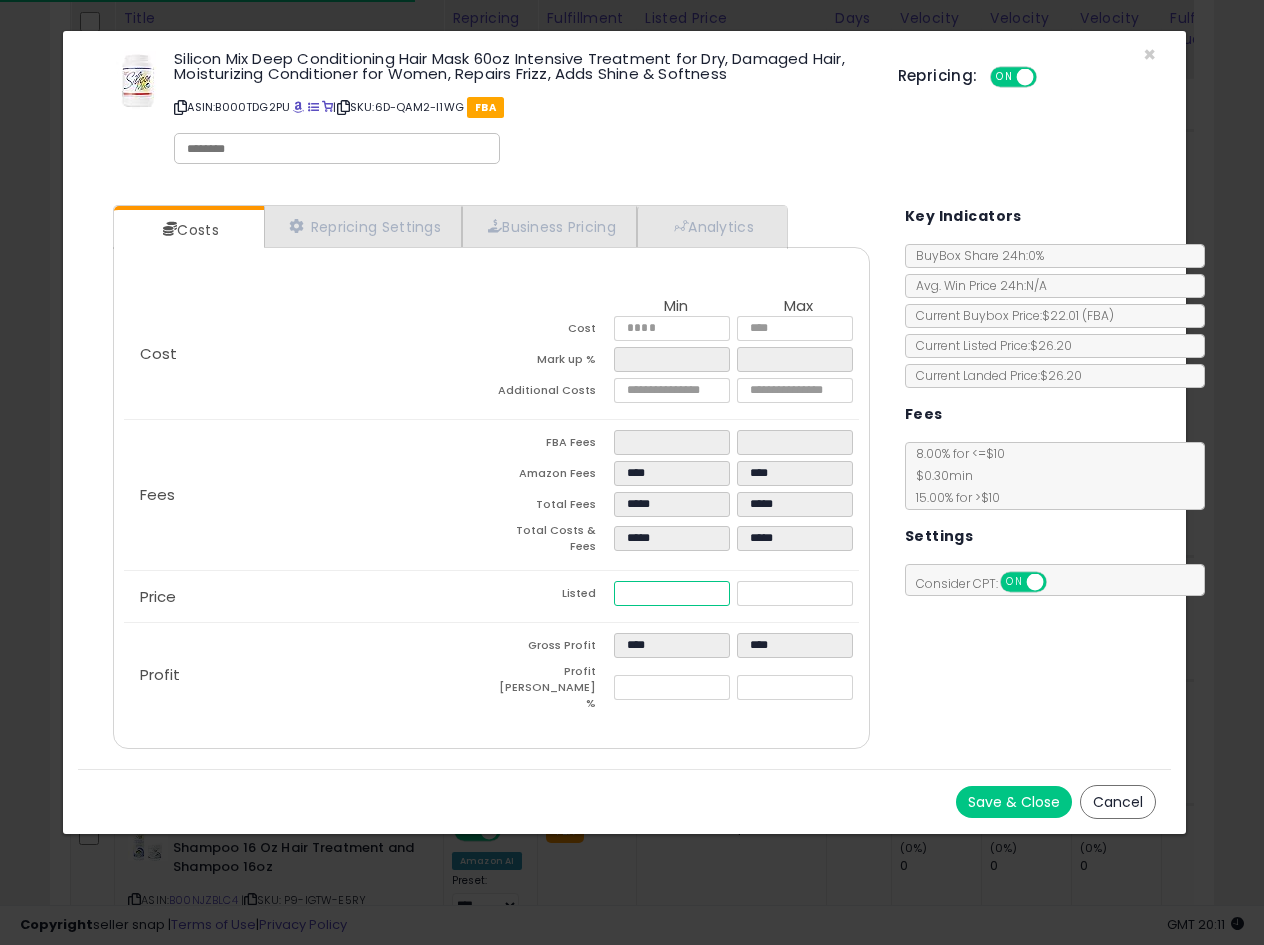 drag, startPoint x: 669, startPoint y: 582, endPoint x: 445, endPoint y: 625, distance: 228.08989 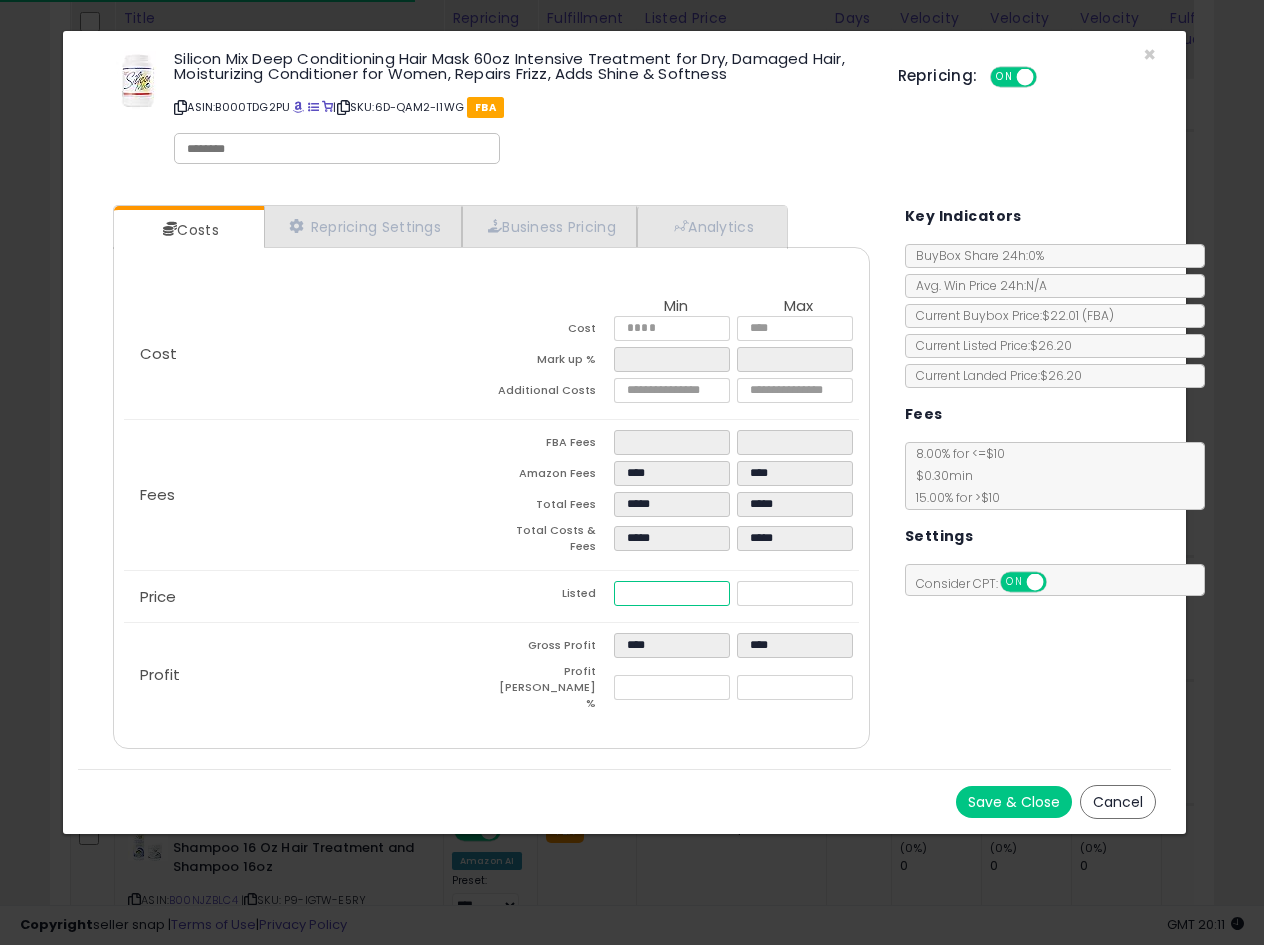 click on "Cost
Min
Max
Cost
*****
*****
Mark up %
*****
*****
Additional Costs
****
****
Fees" at bounding box center [491, 508] 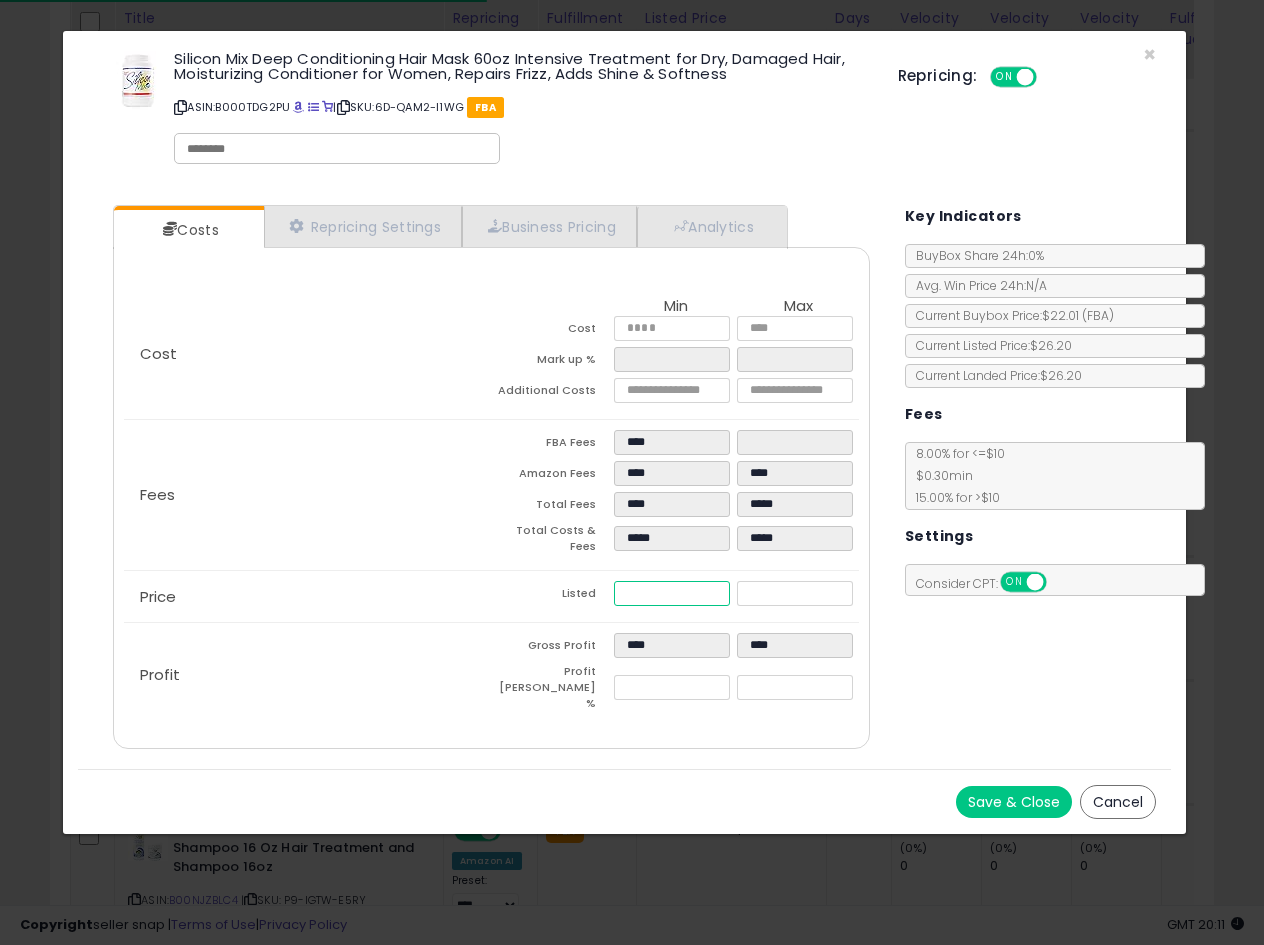 type on "****" 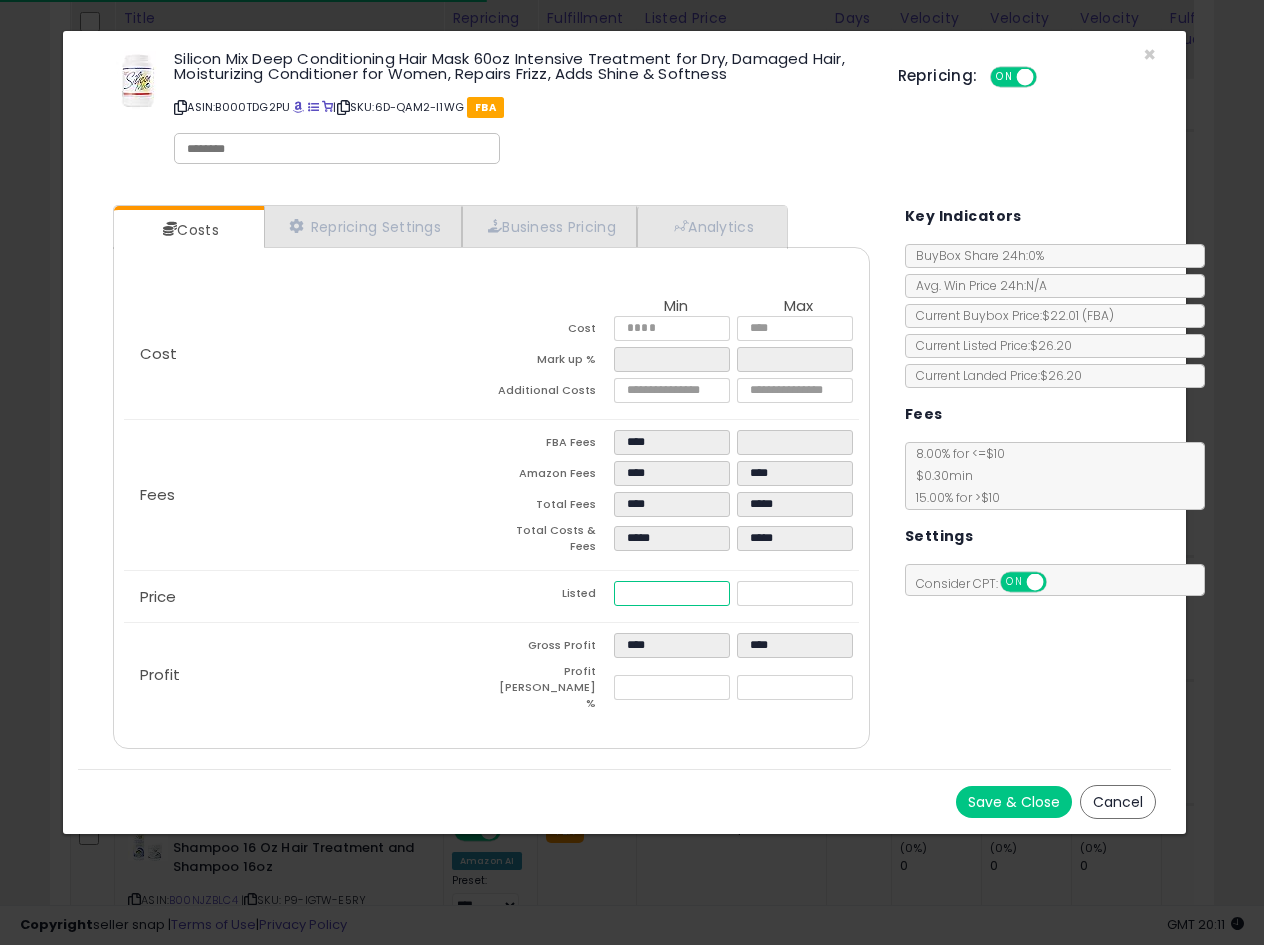 type on "****" 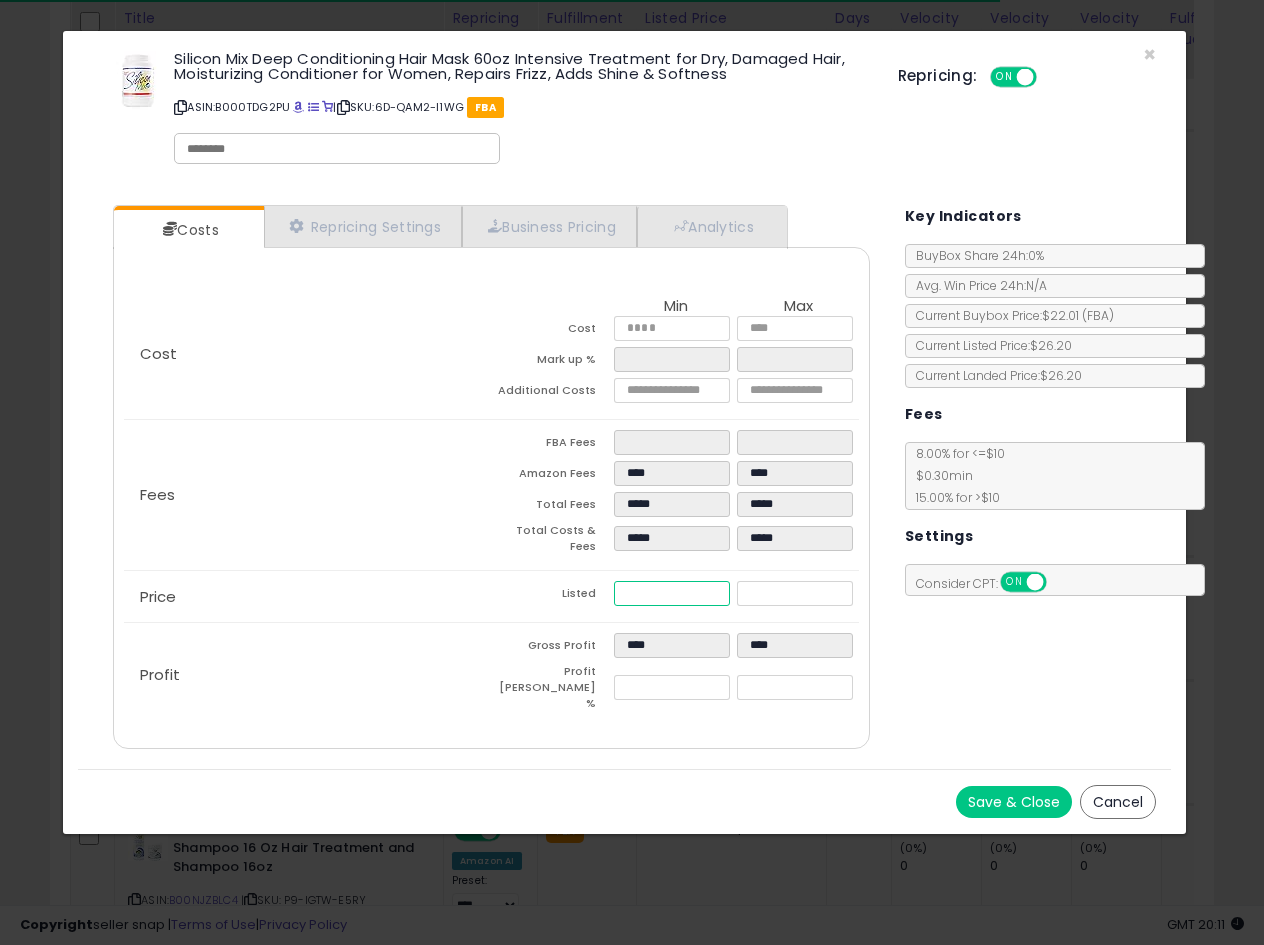 type on "**" 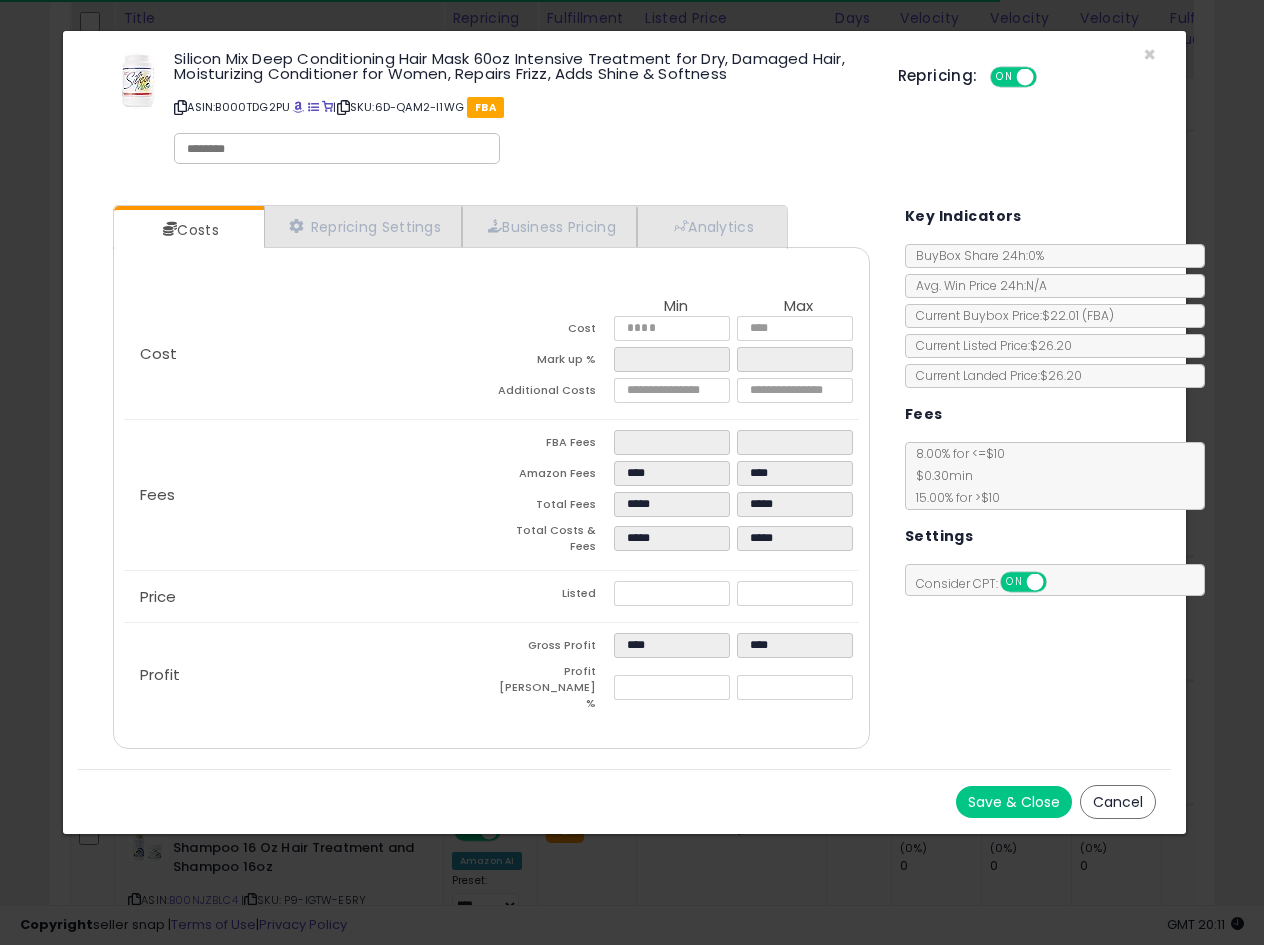 type on "*****" 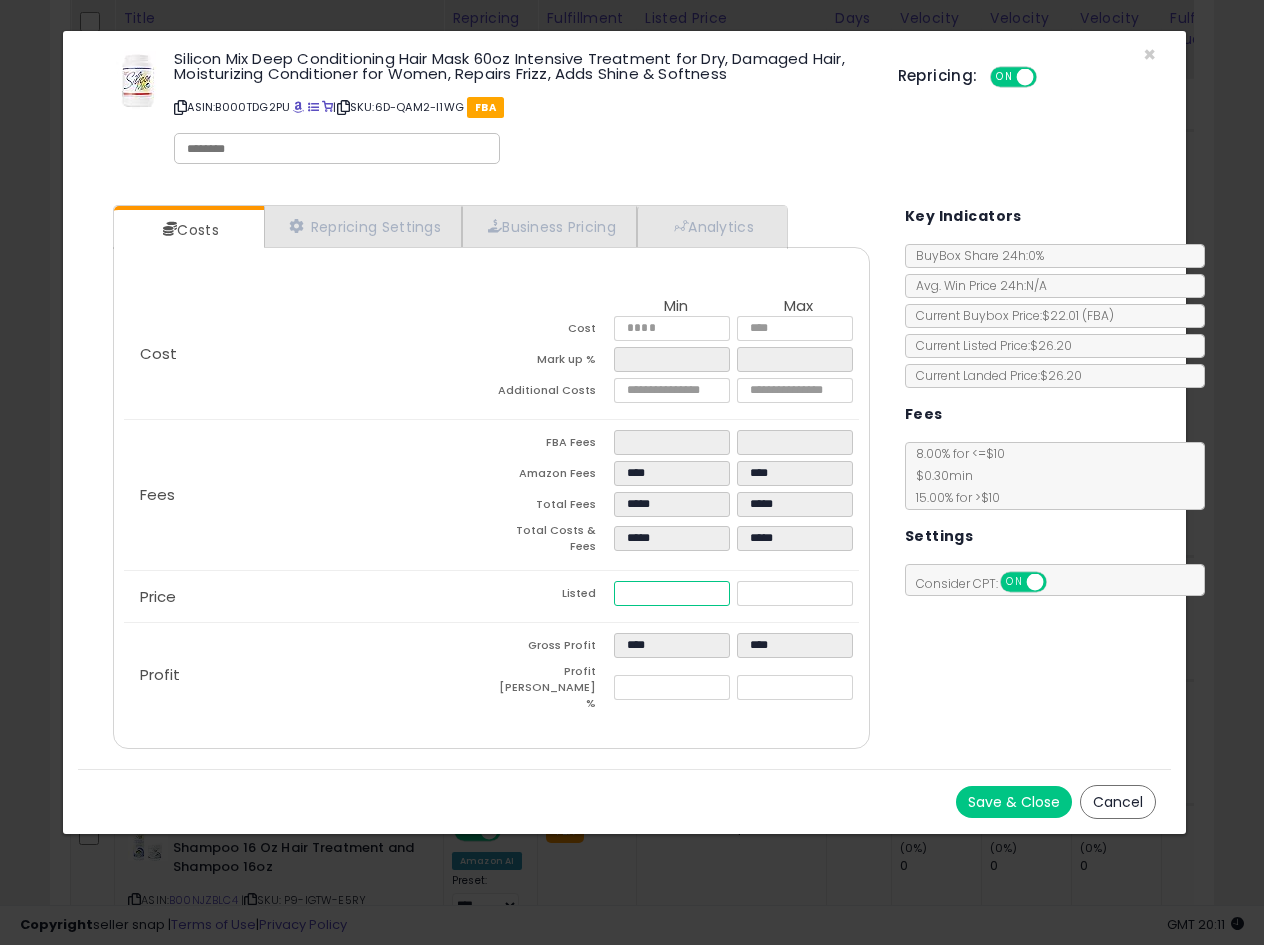 drag, startPoint x: 675, startPoint y: 574, endPoint x: 476, endPoint y: 593, distance: 199.90498 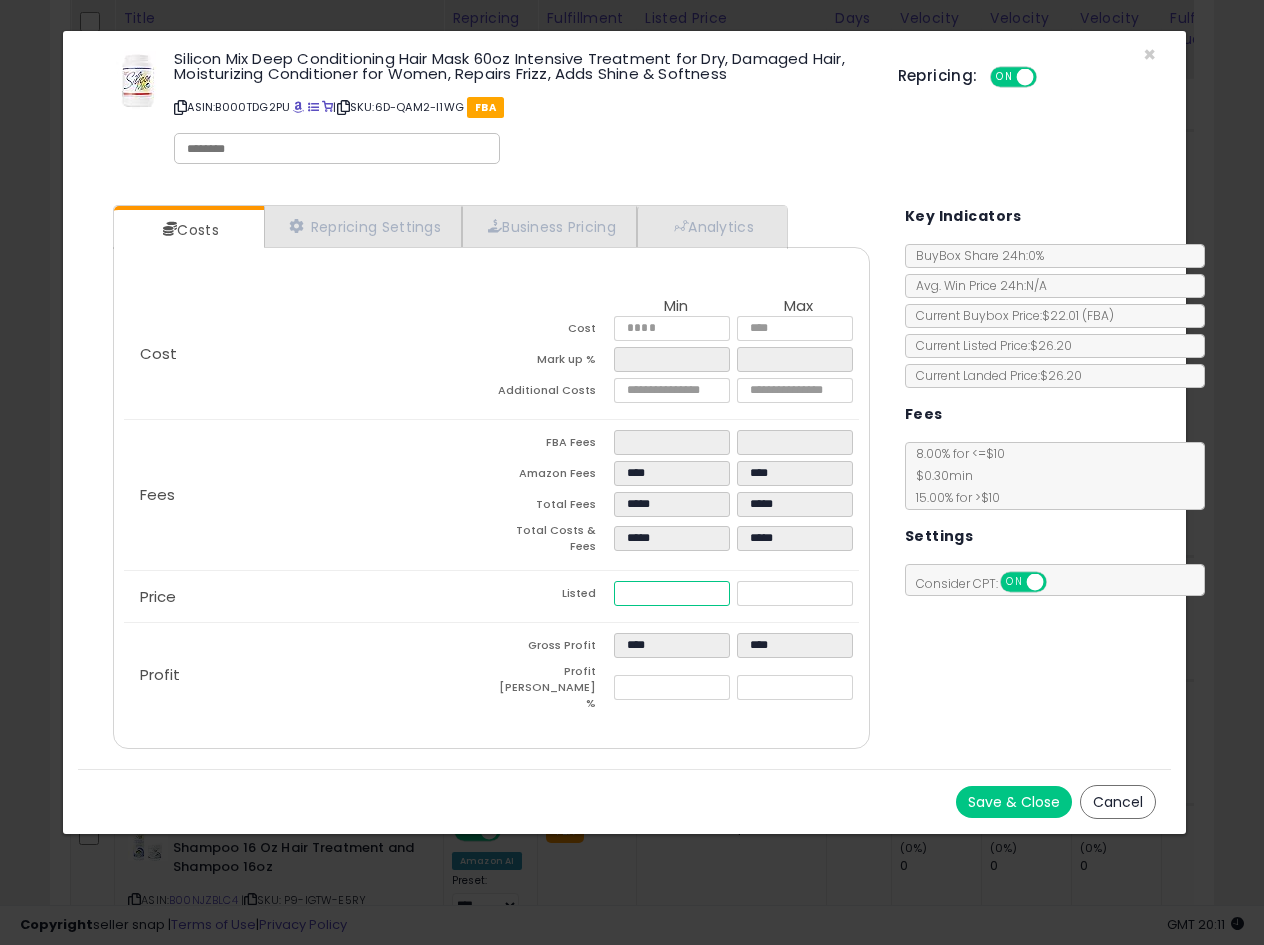 type on "*****" 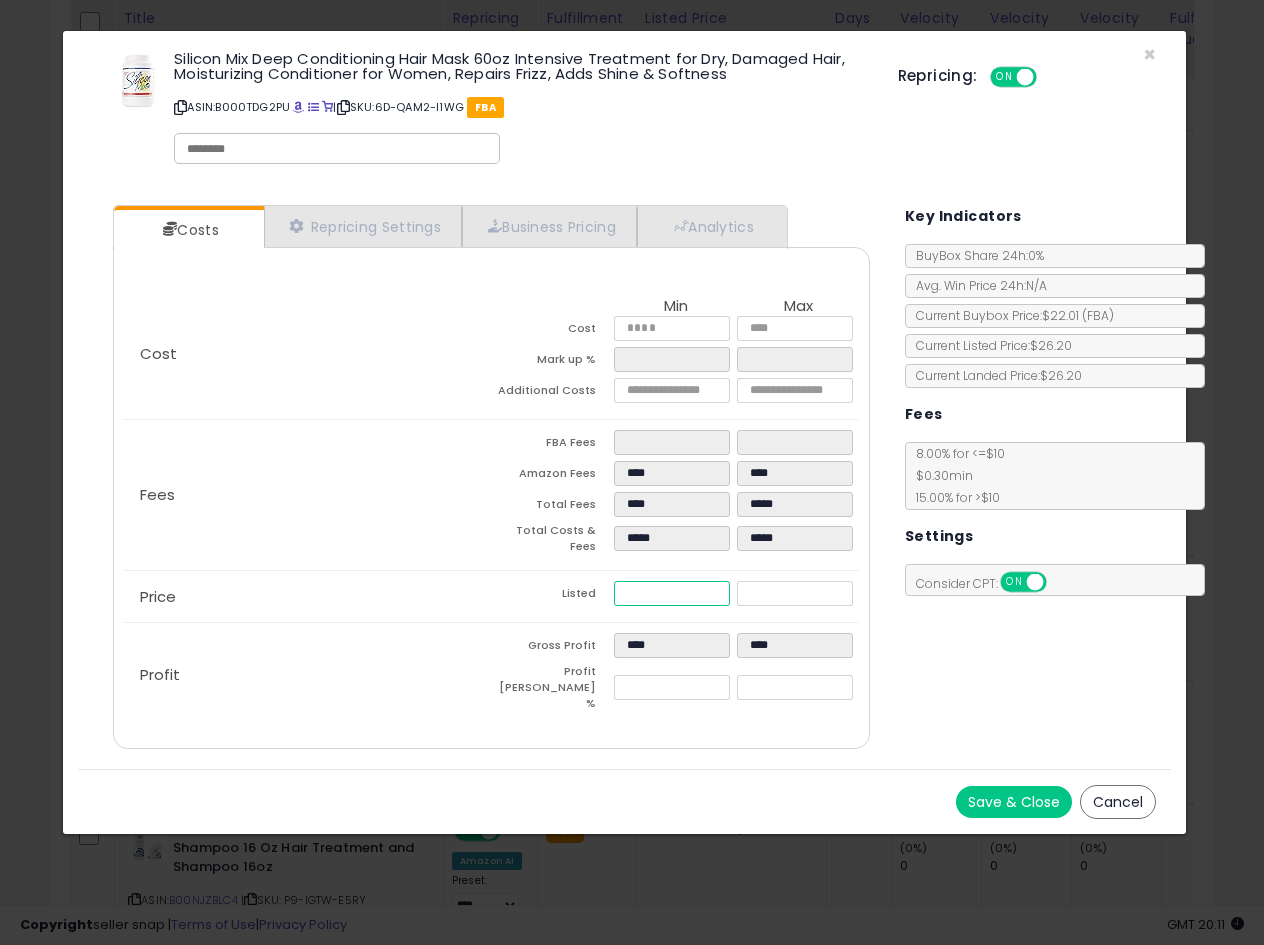 type on "****" 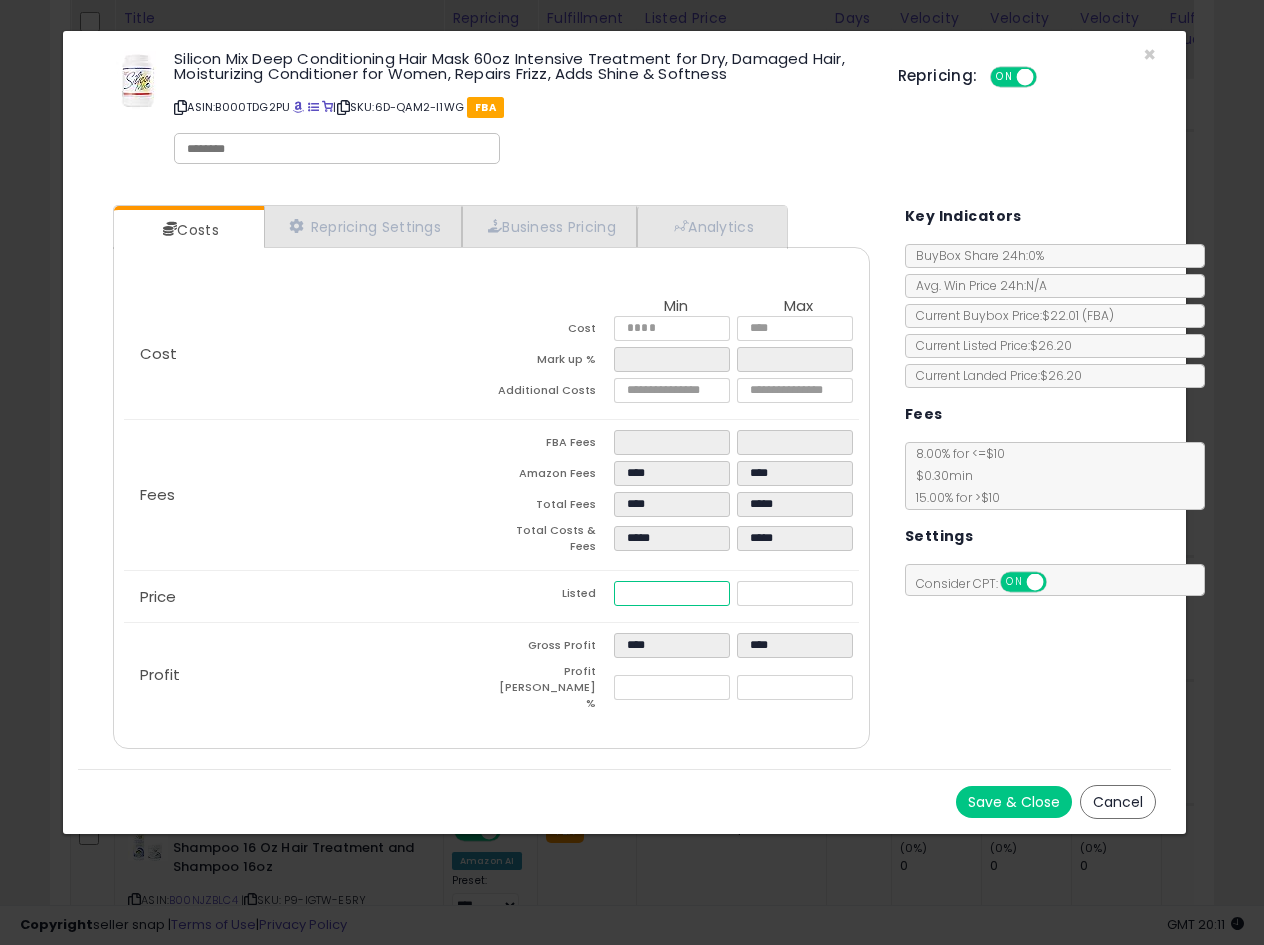 type on "*****" 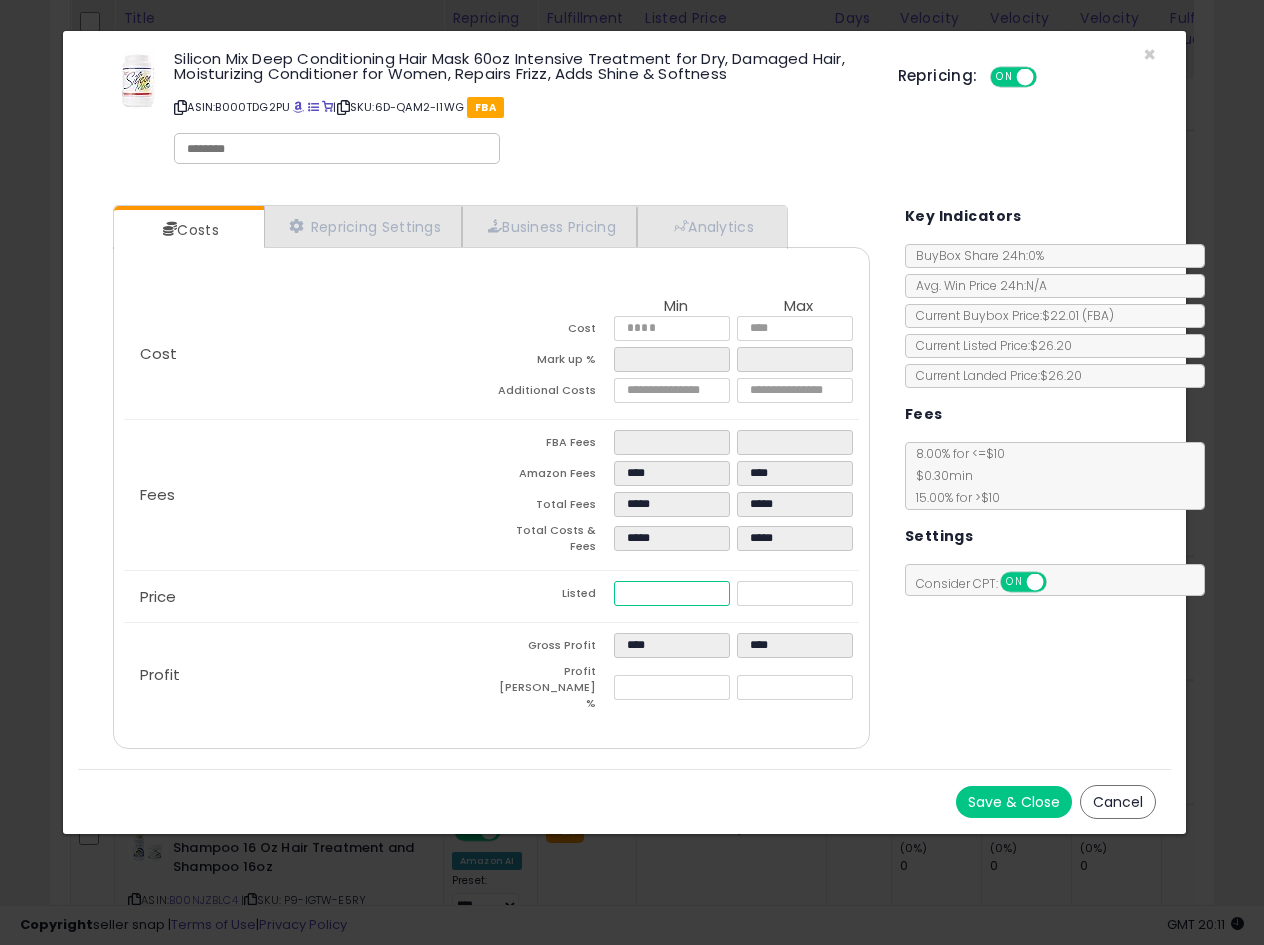 type on "****" 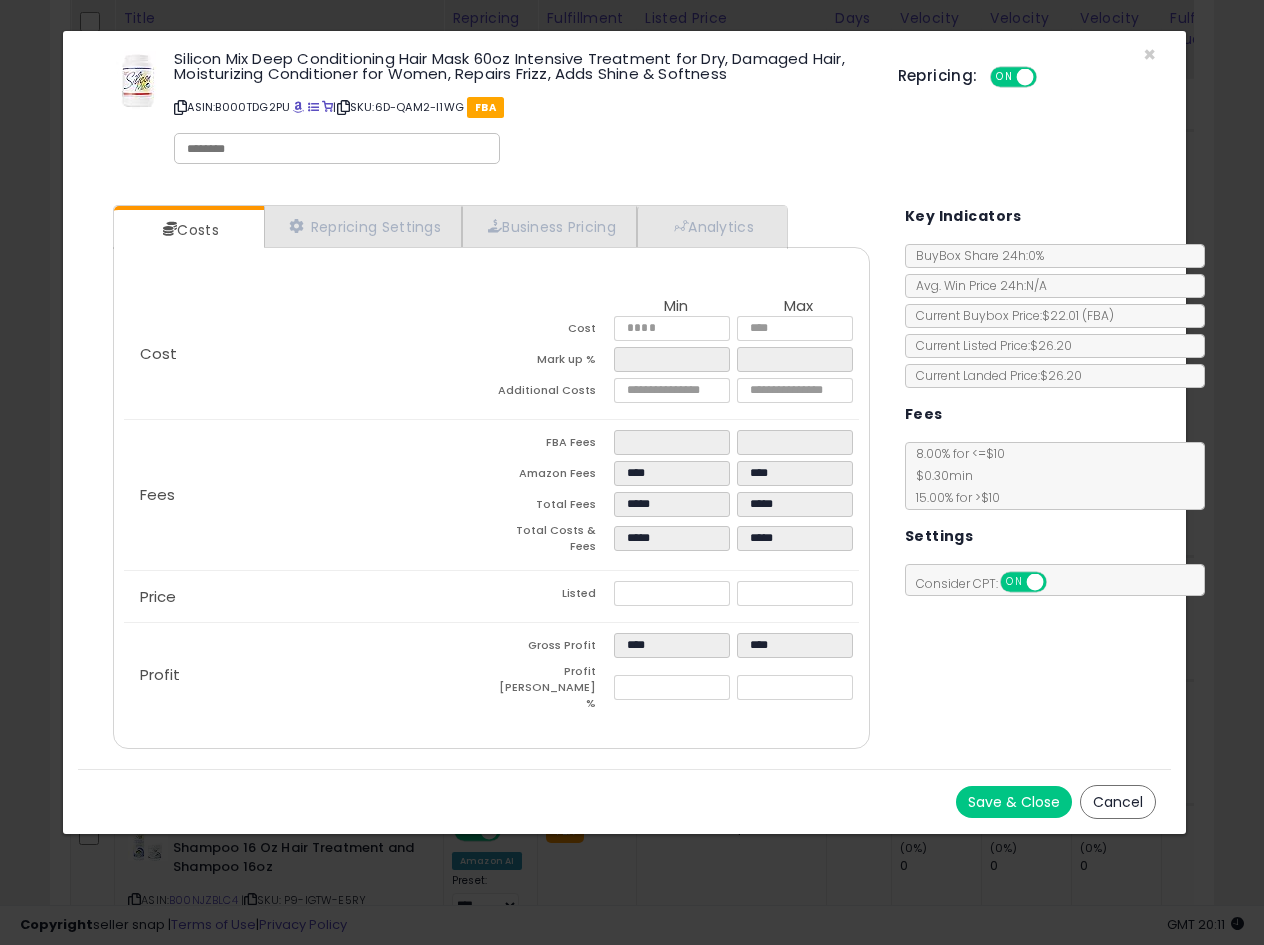 type on "*****" 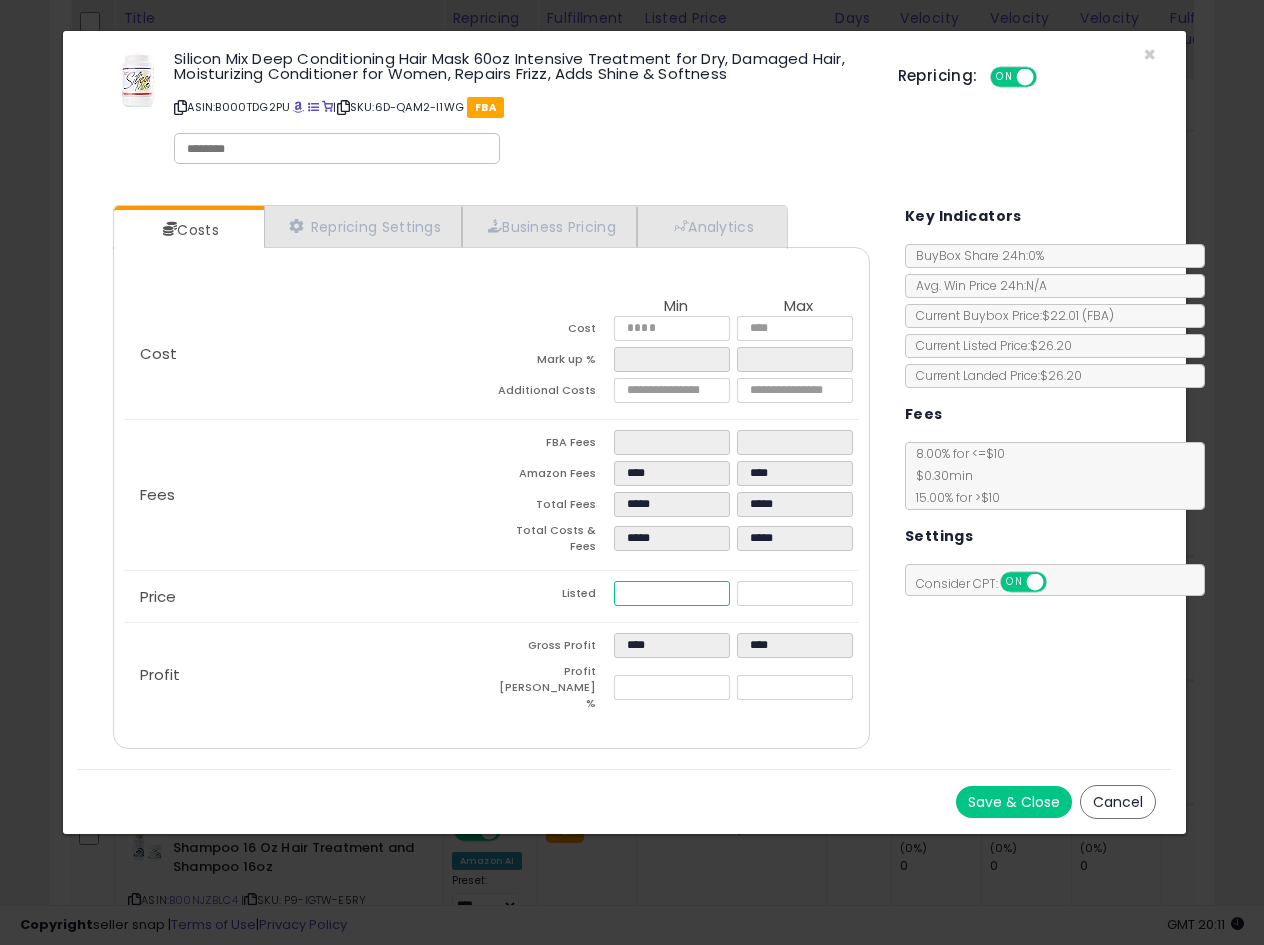 drag, startPoint x: 674, startPoint y: 583, endPoint x: 387, endPoint y: 606, distance: 287.92014 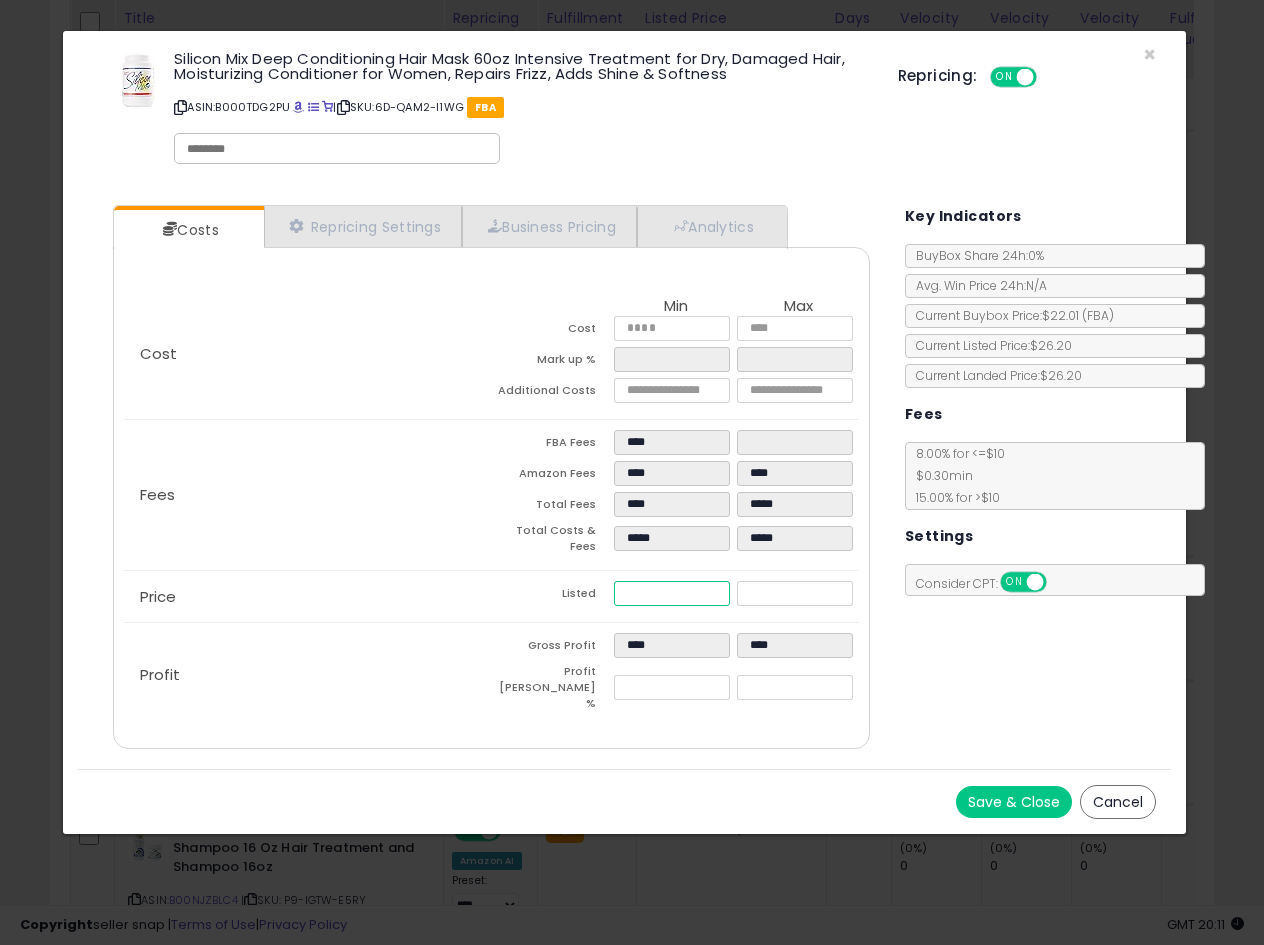type on "****" 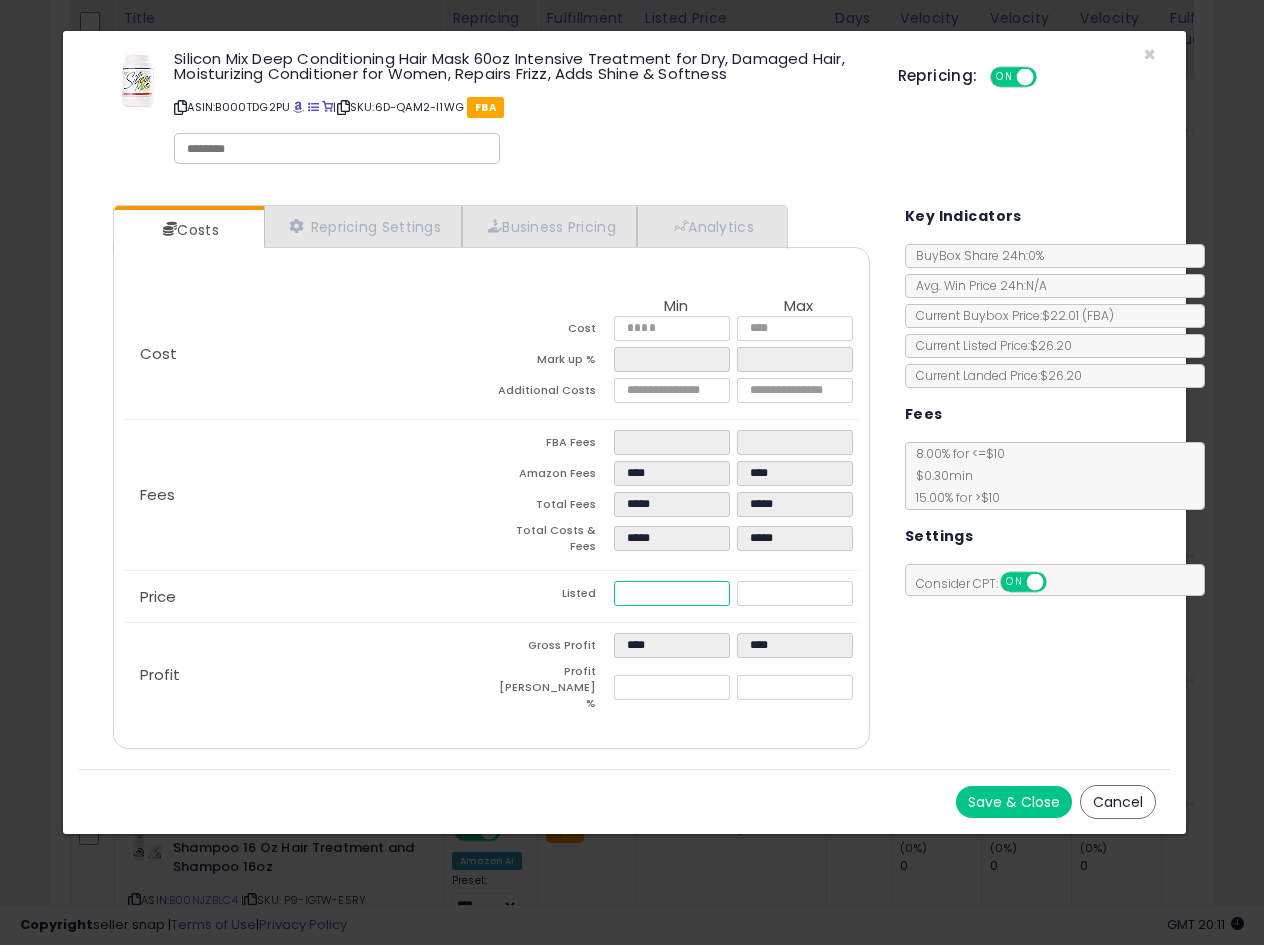 type on "****" 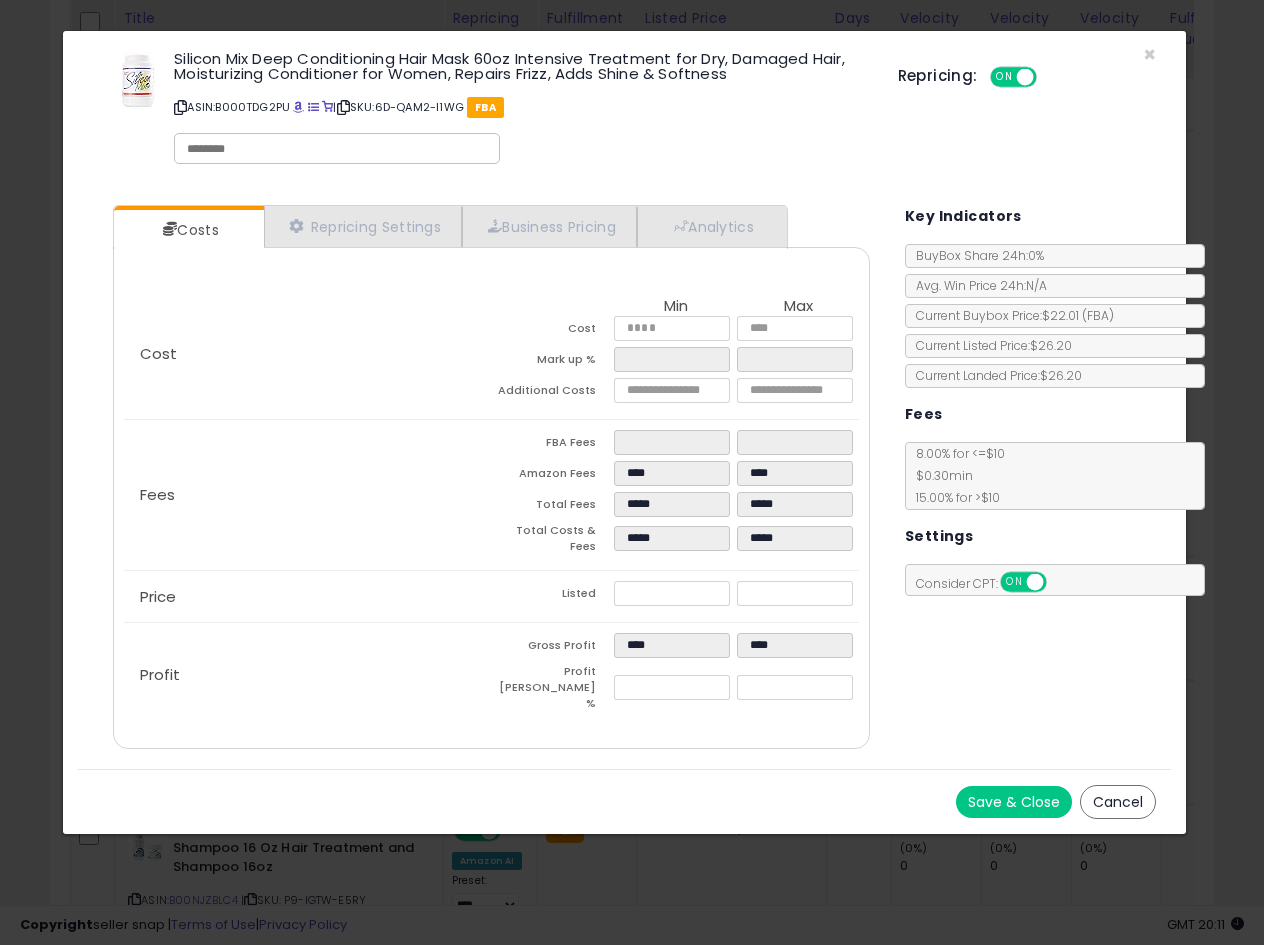type on "*****" 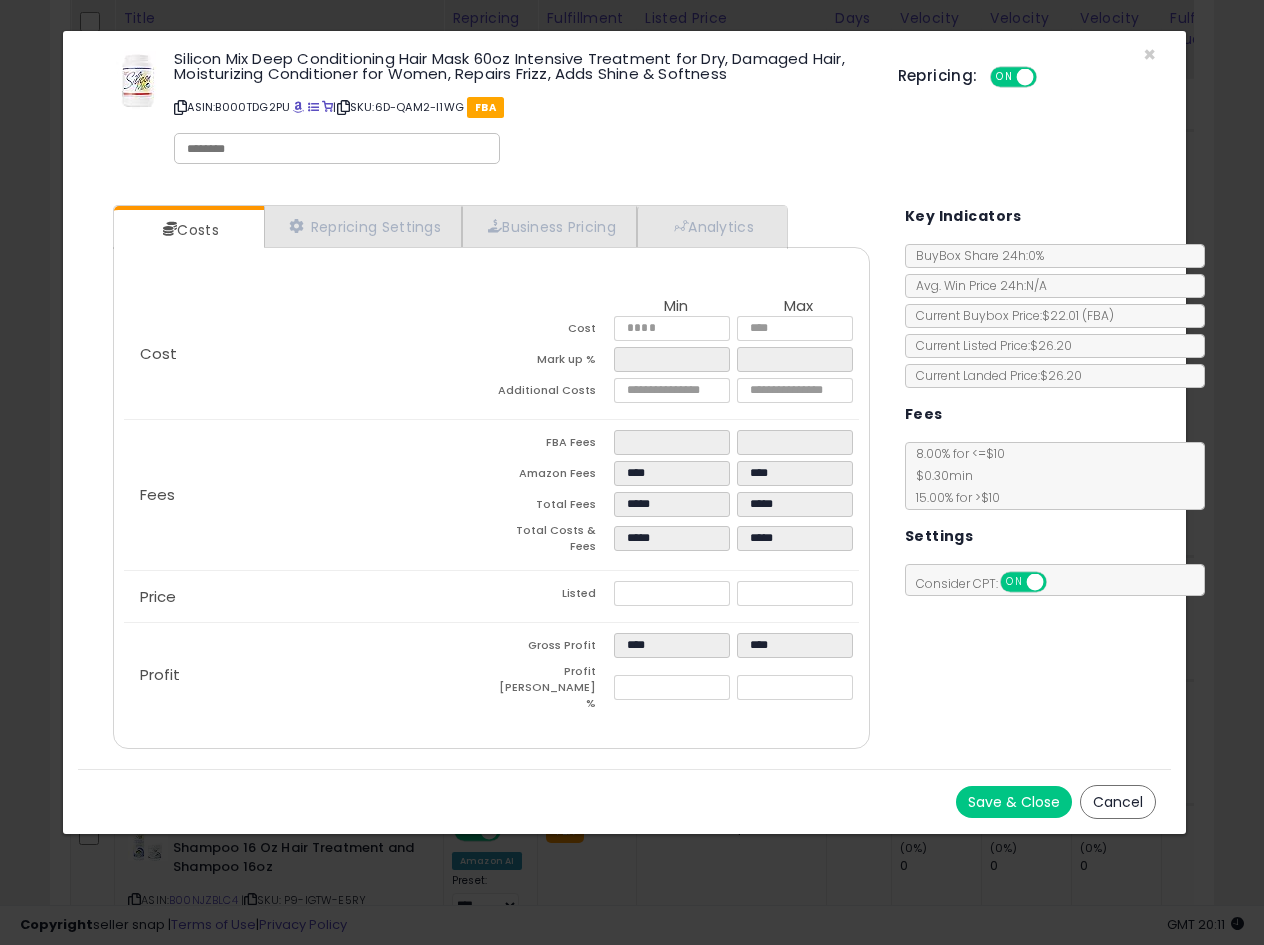 click on "Save & Close" at bounding box center (1014, 802) 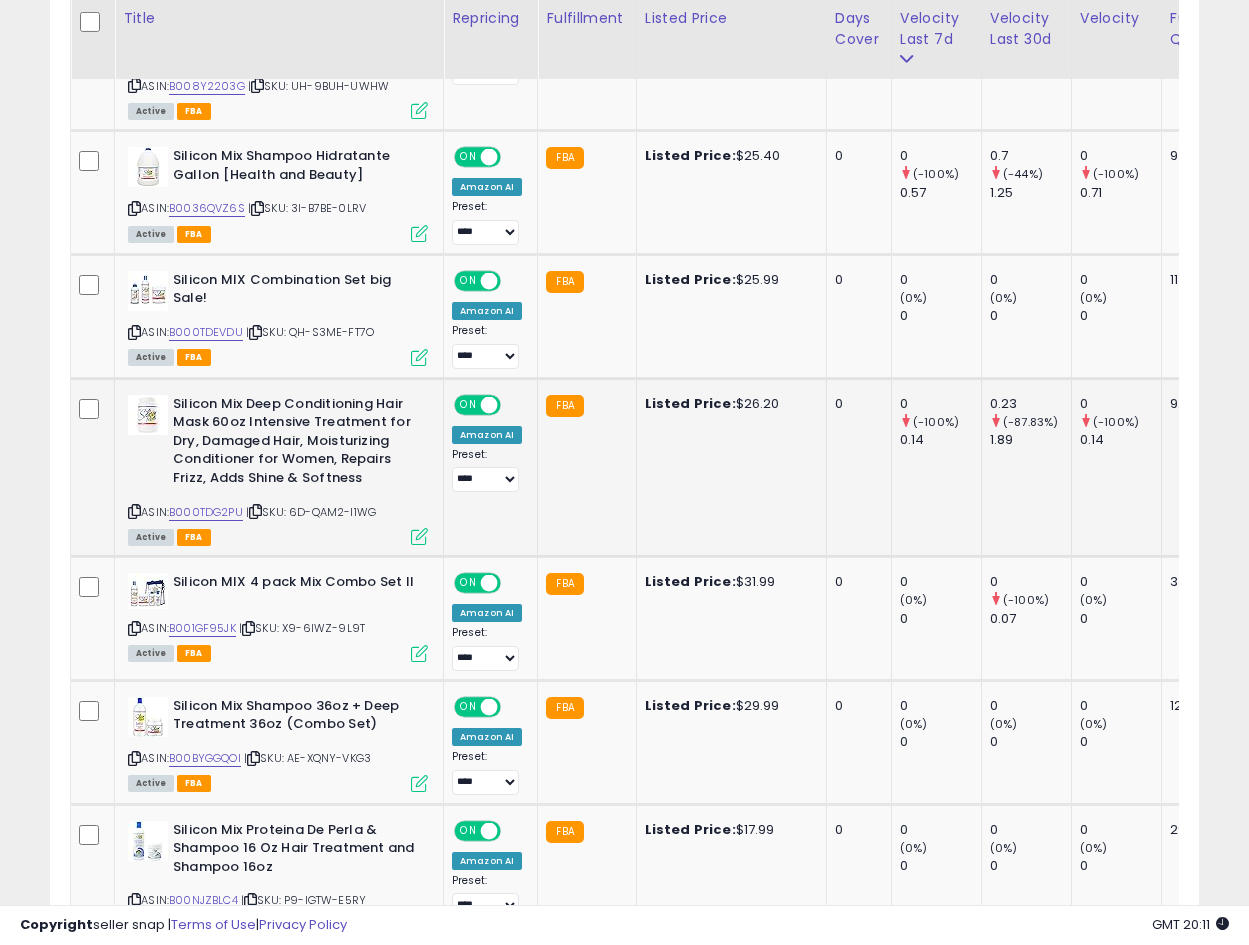scroll, scrollTop: 410, scrollLeft: 665, axis: both 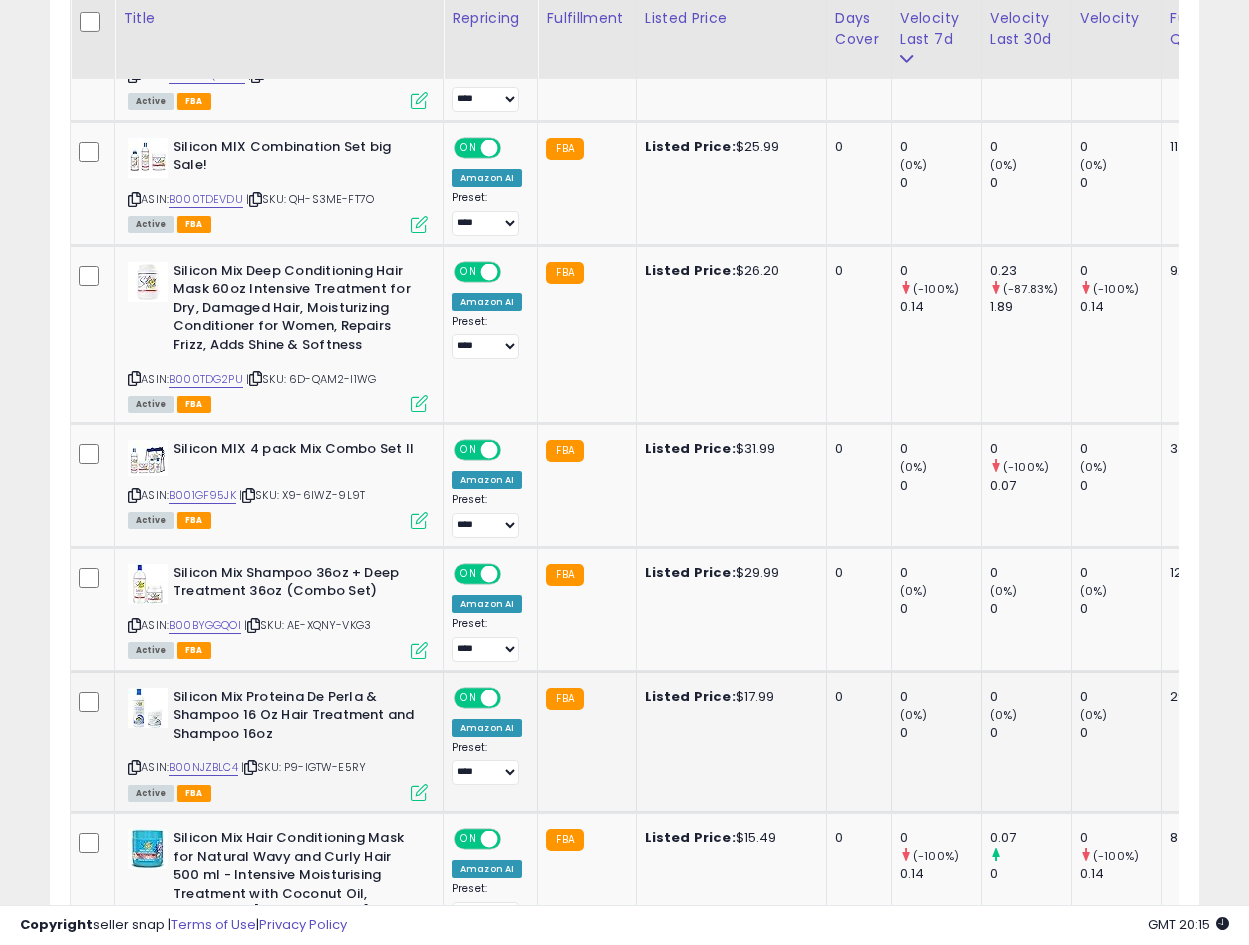 click at bounding box center [419, 792] 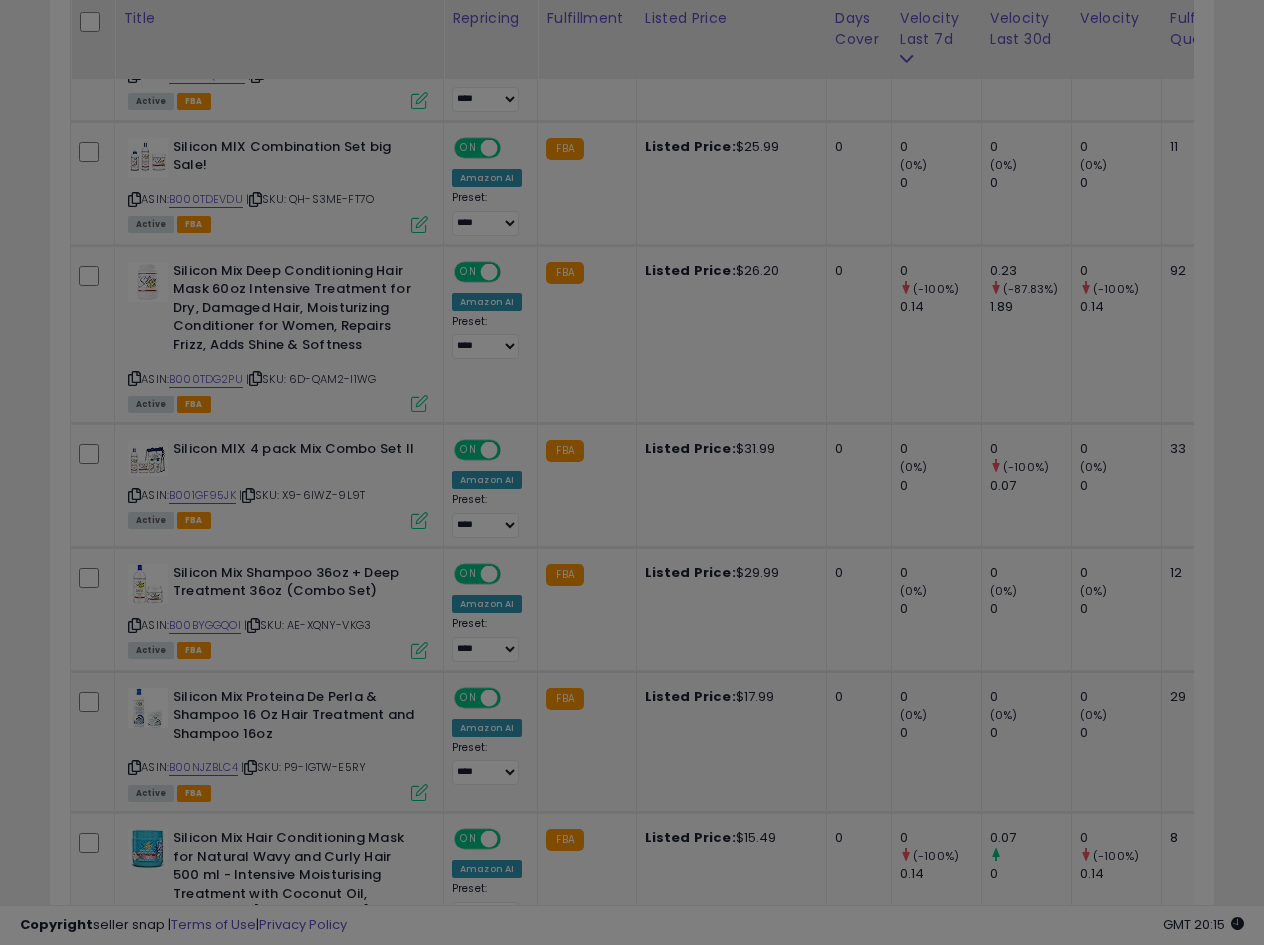 scroll, scrollTop: 999590, scrollLeft: 999327, axis: both 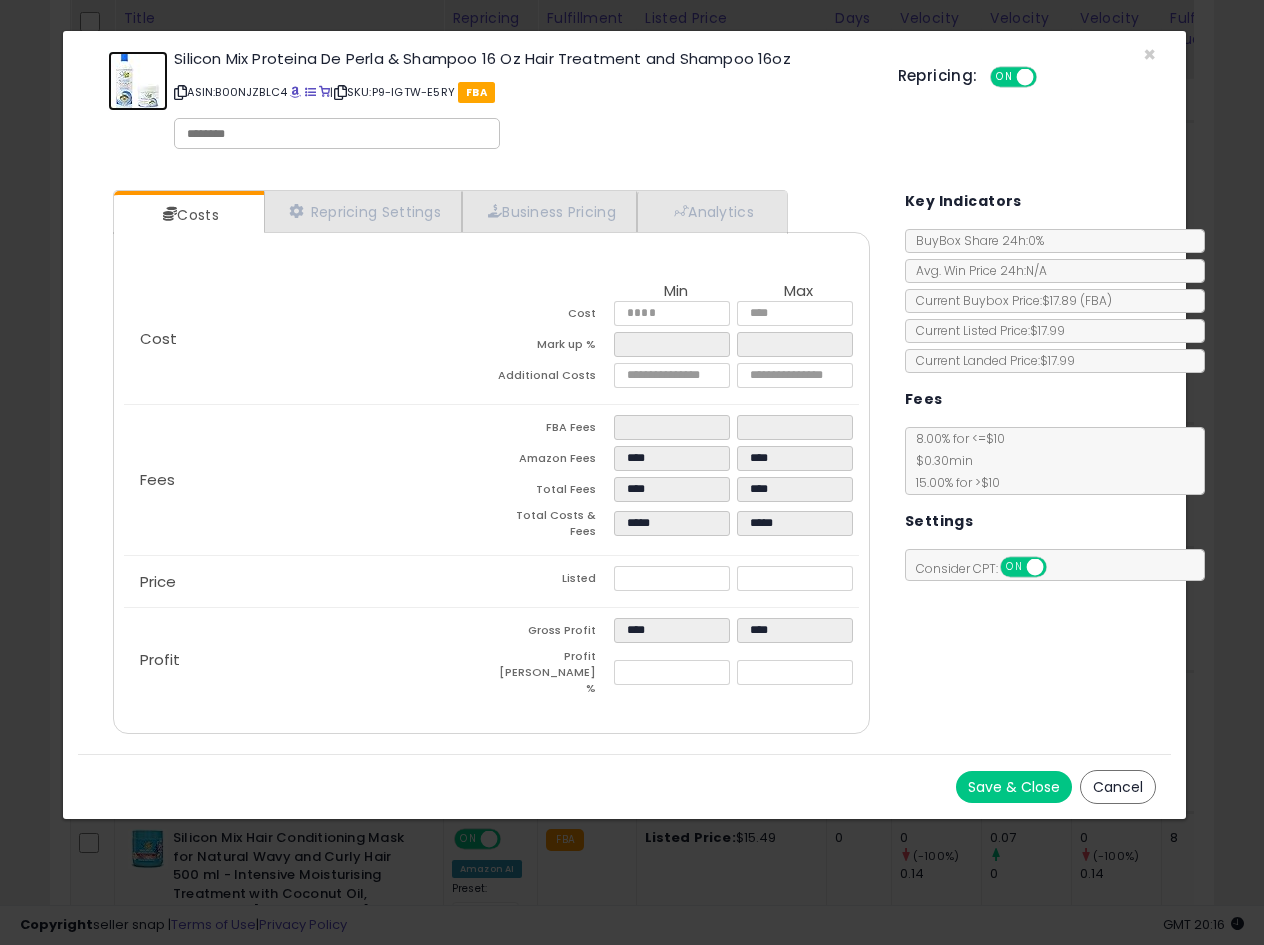click at bounding box center (138, 81) 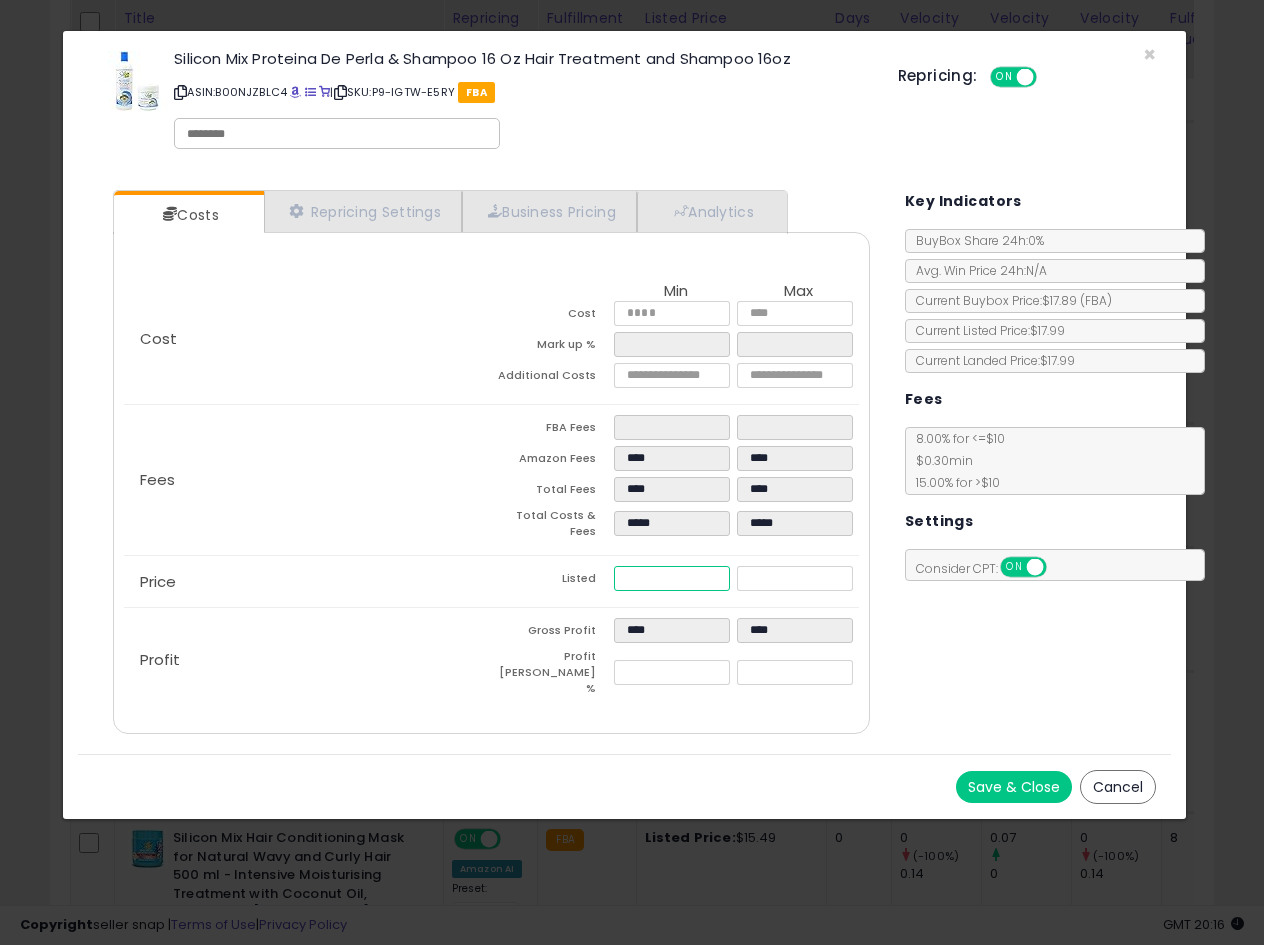 drag, startPoint x: 670, startPoint y: 576, endPoint x: 460, endPoint y: 569, distance: 210.11664 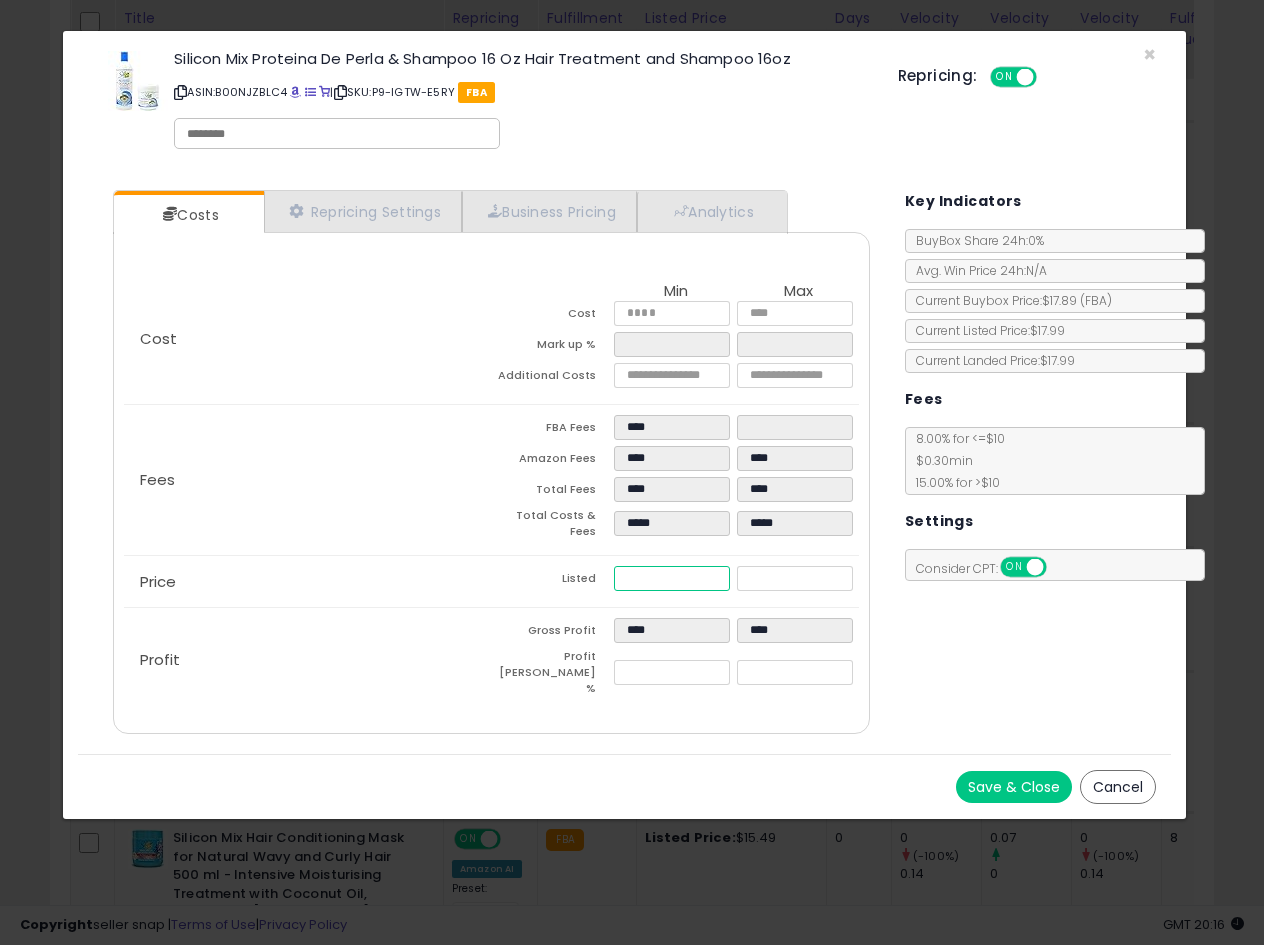 type on "****" 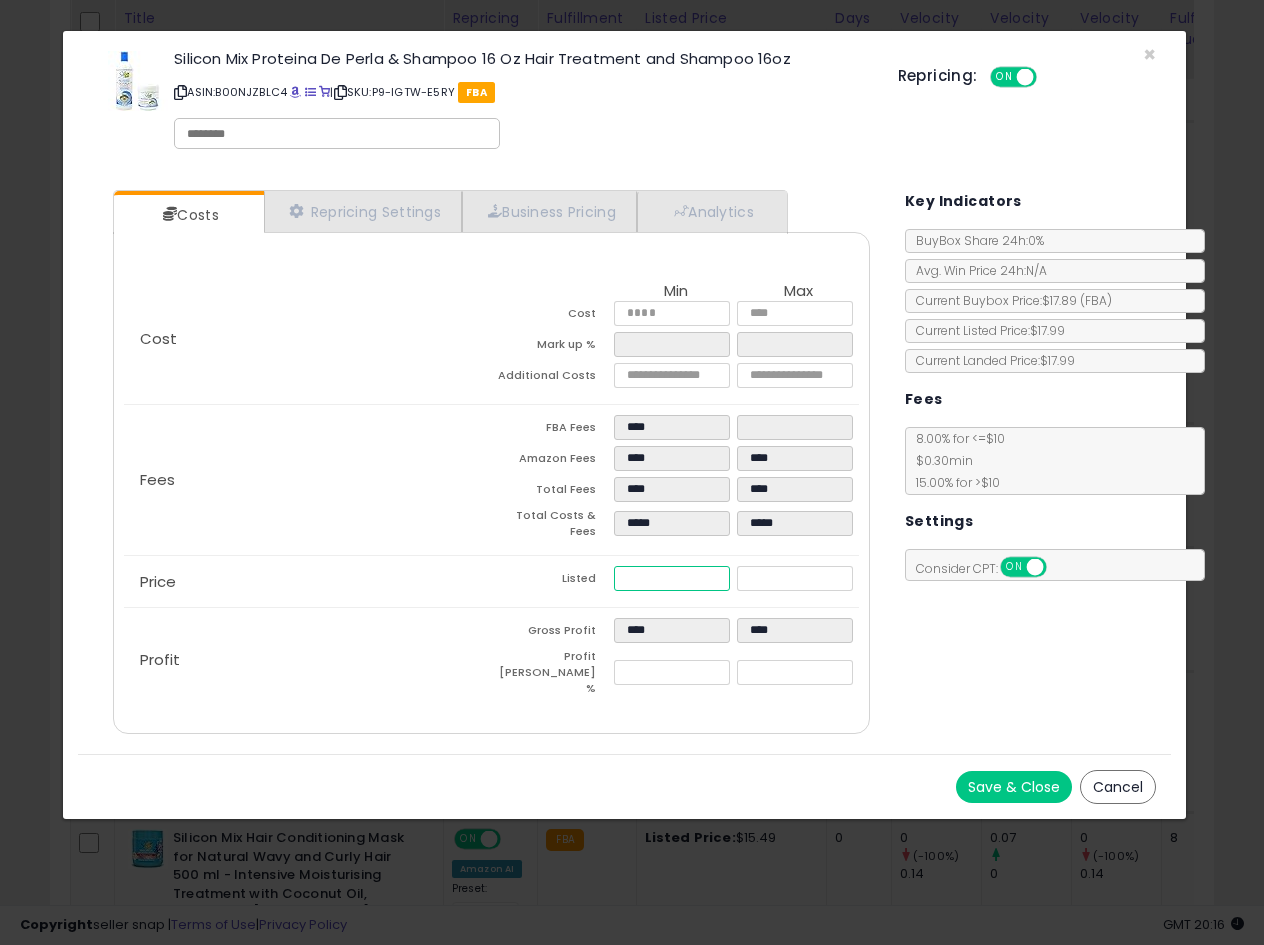 type on "*****" 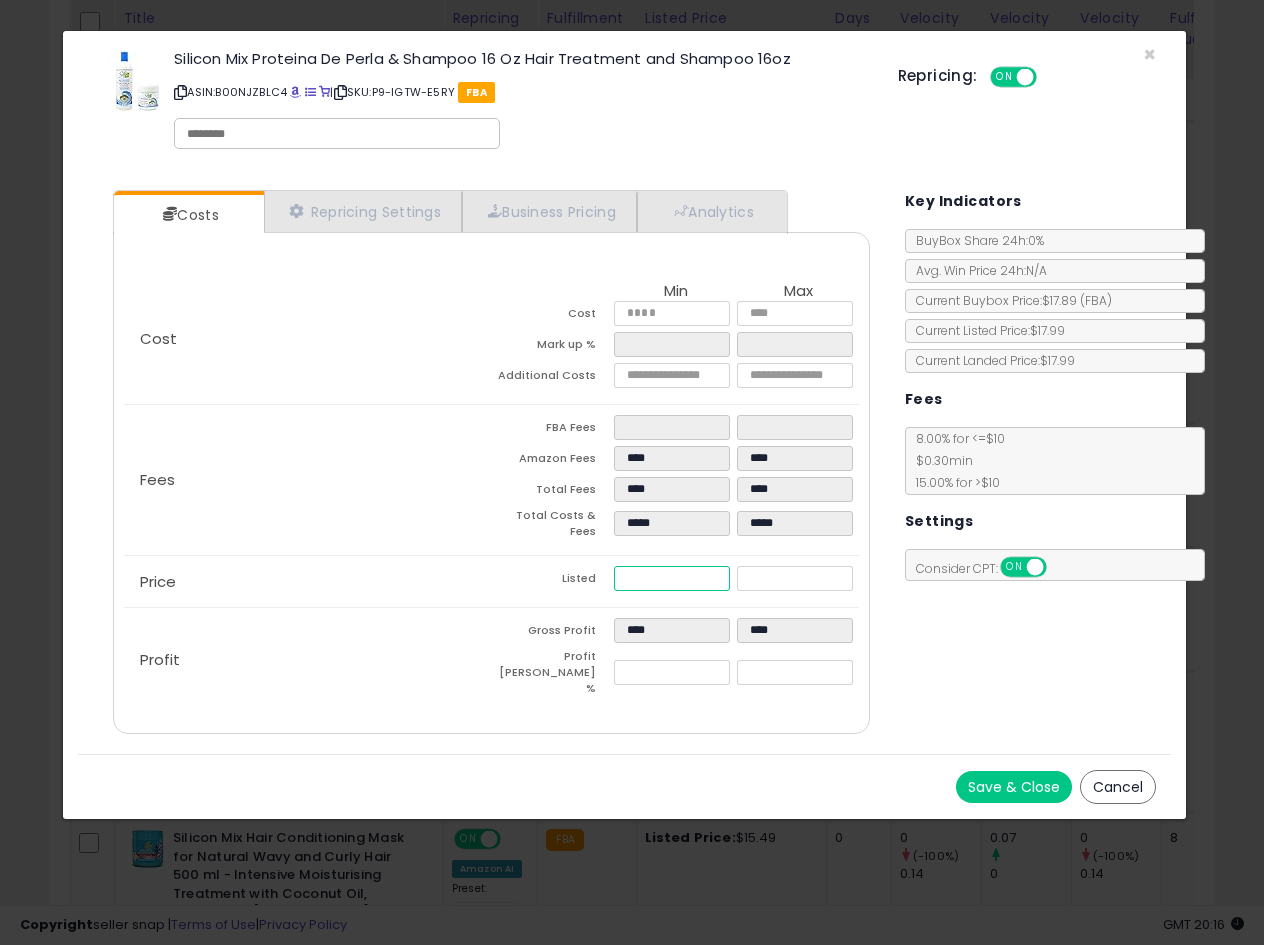type on "****" 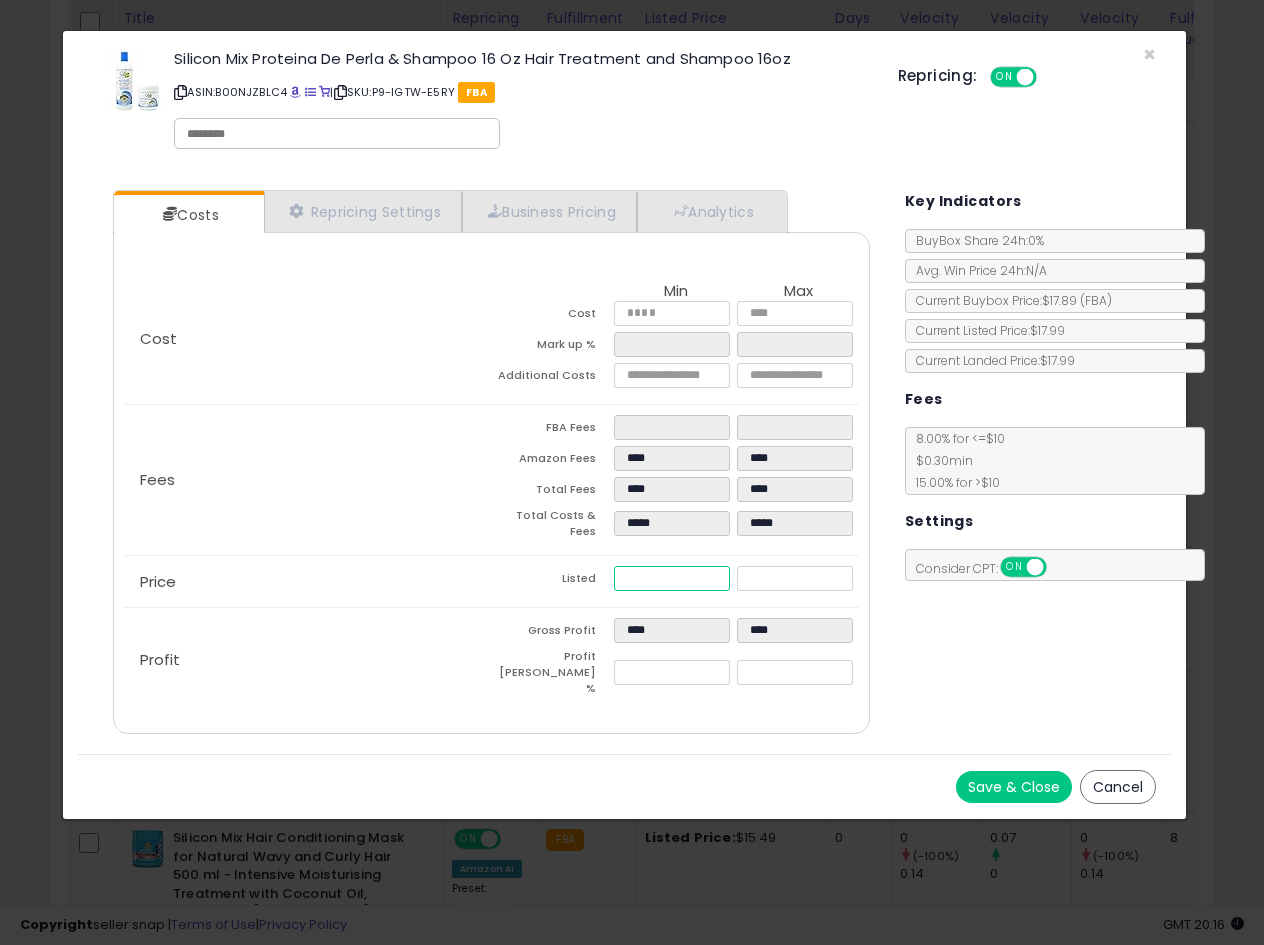 type on "*****" 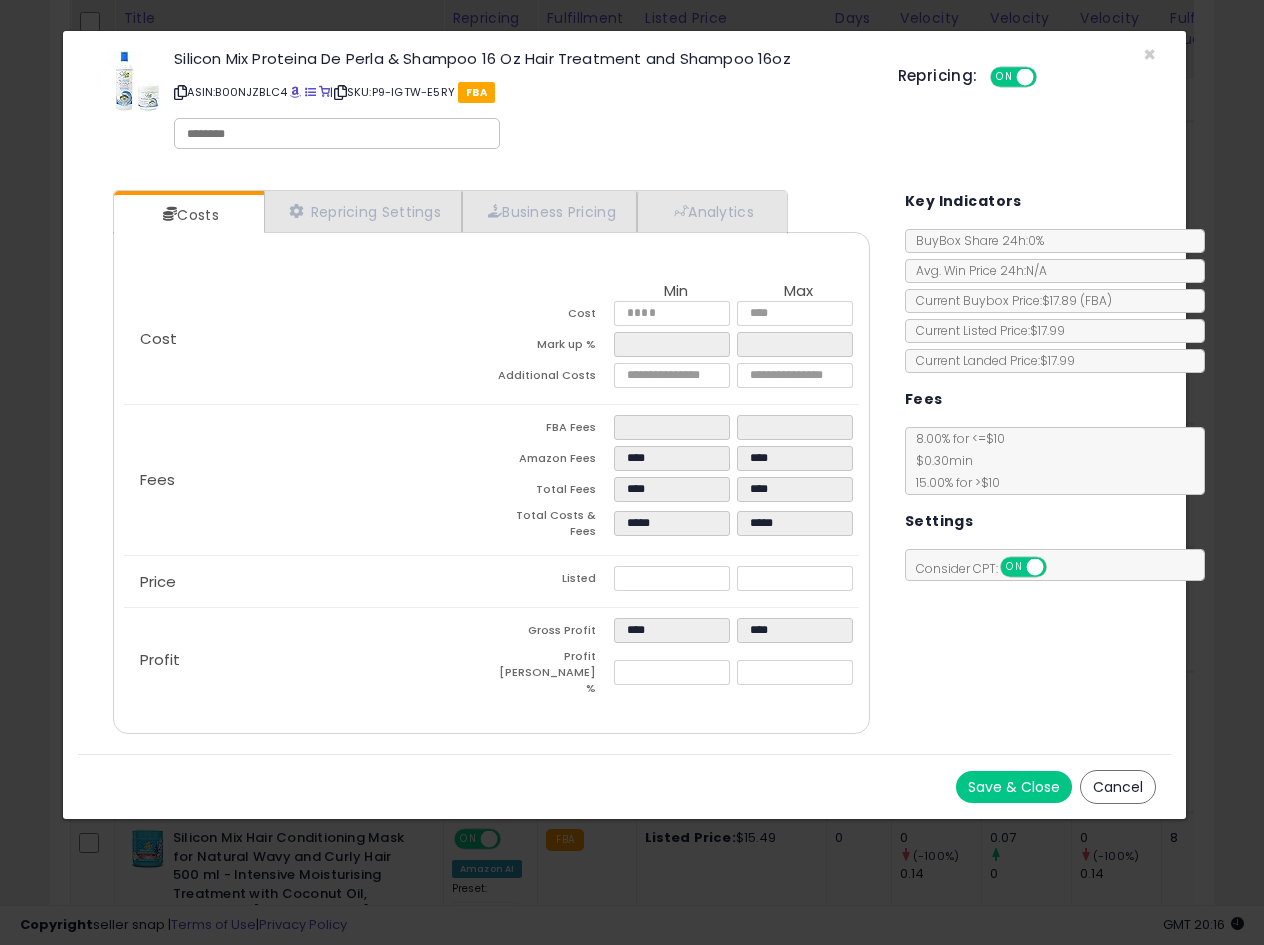 type on "*****" 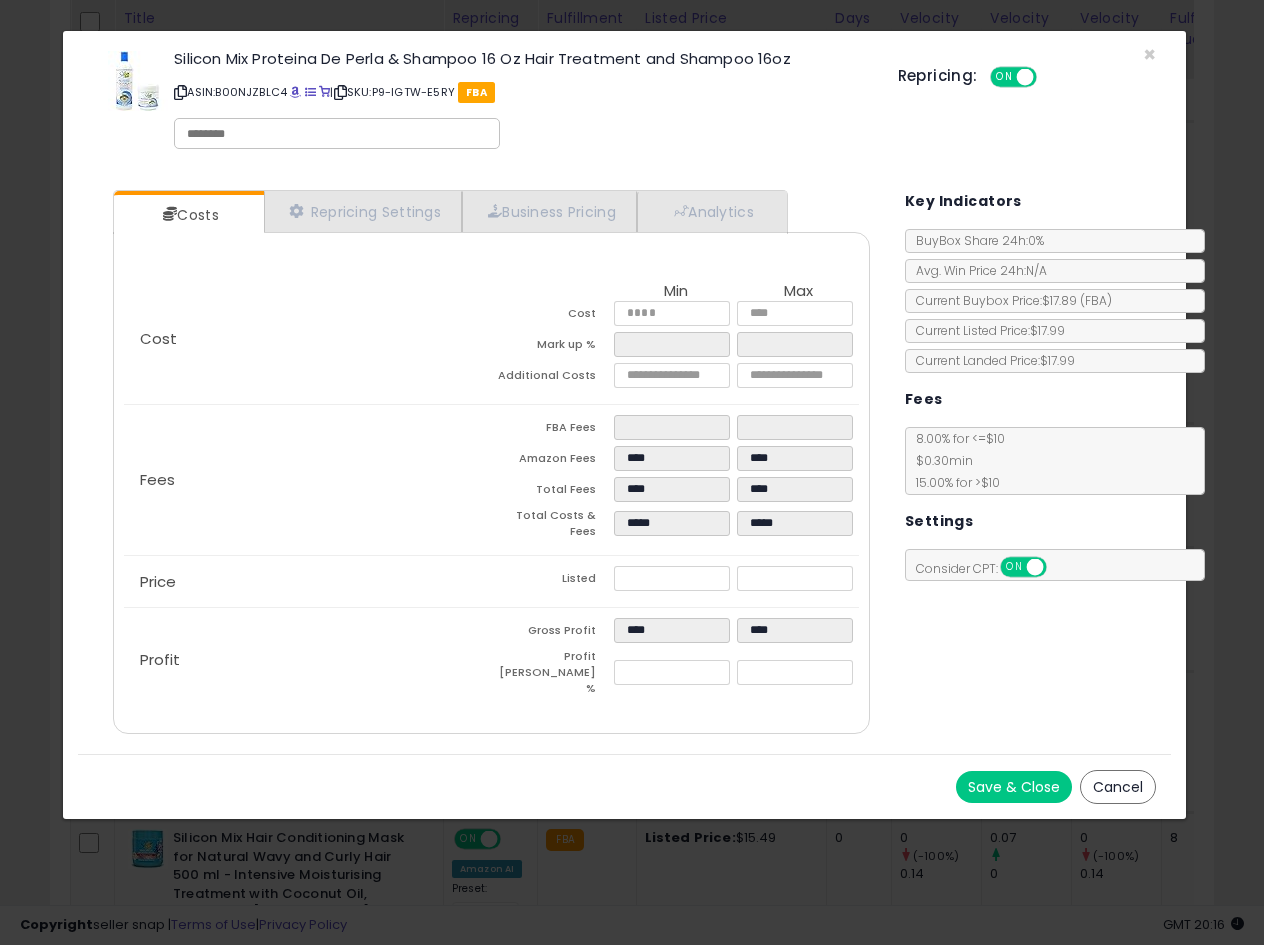 type on "*****" 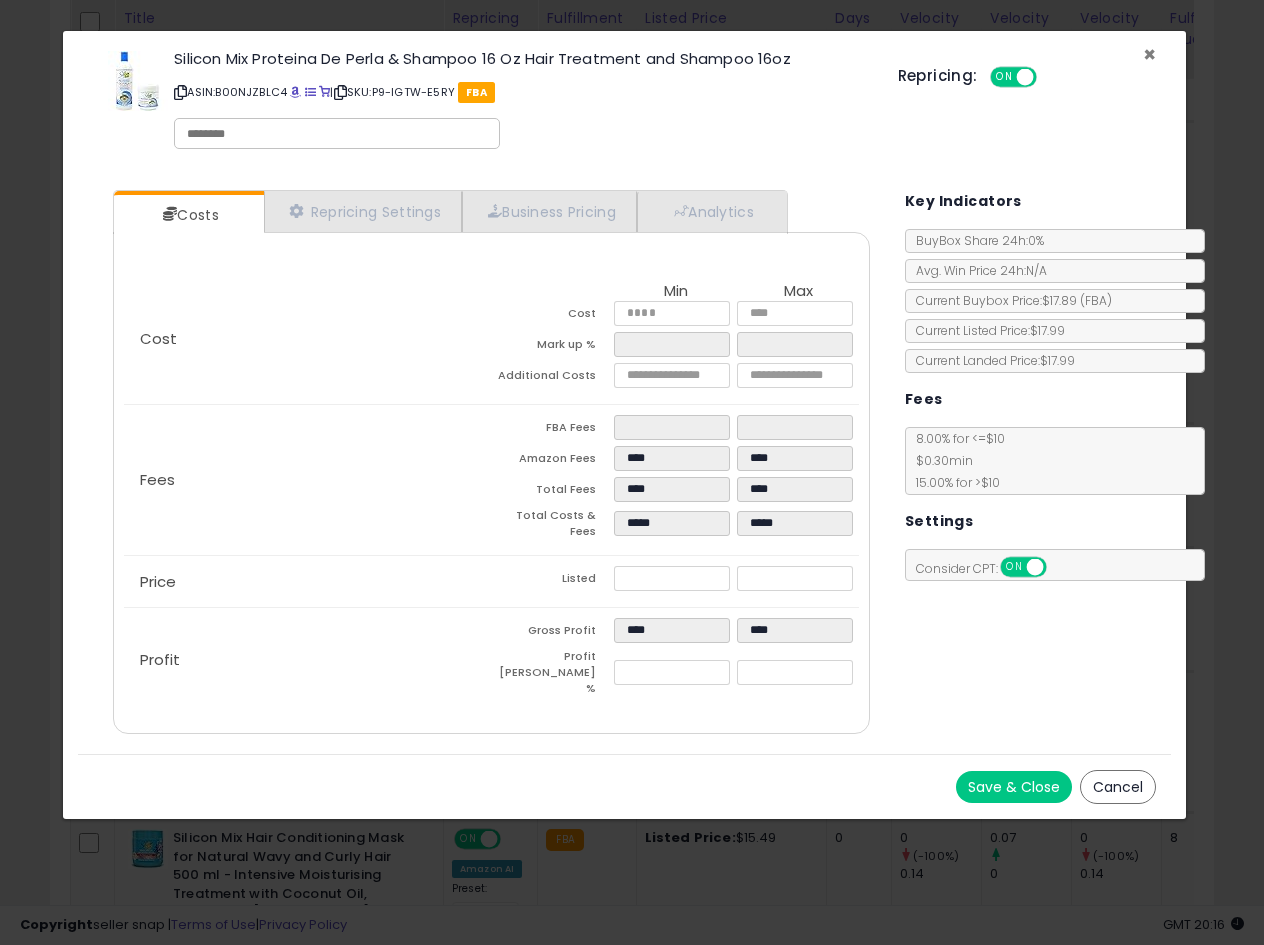 click on "×" at bounding box center [1149, 54] 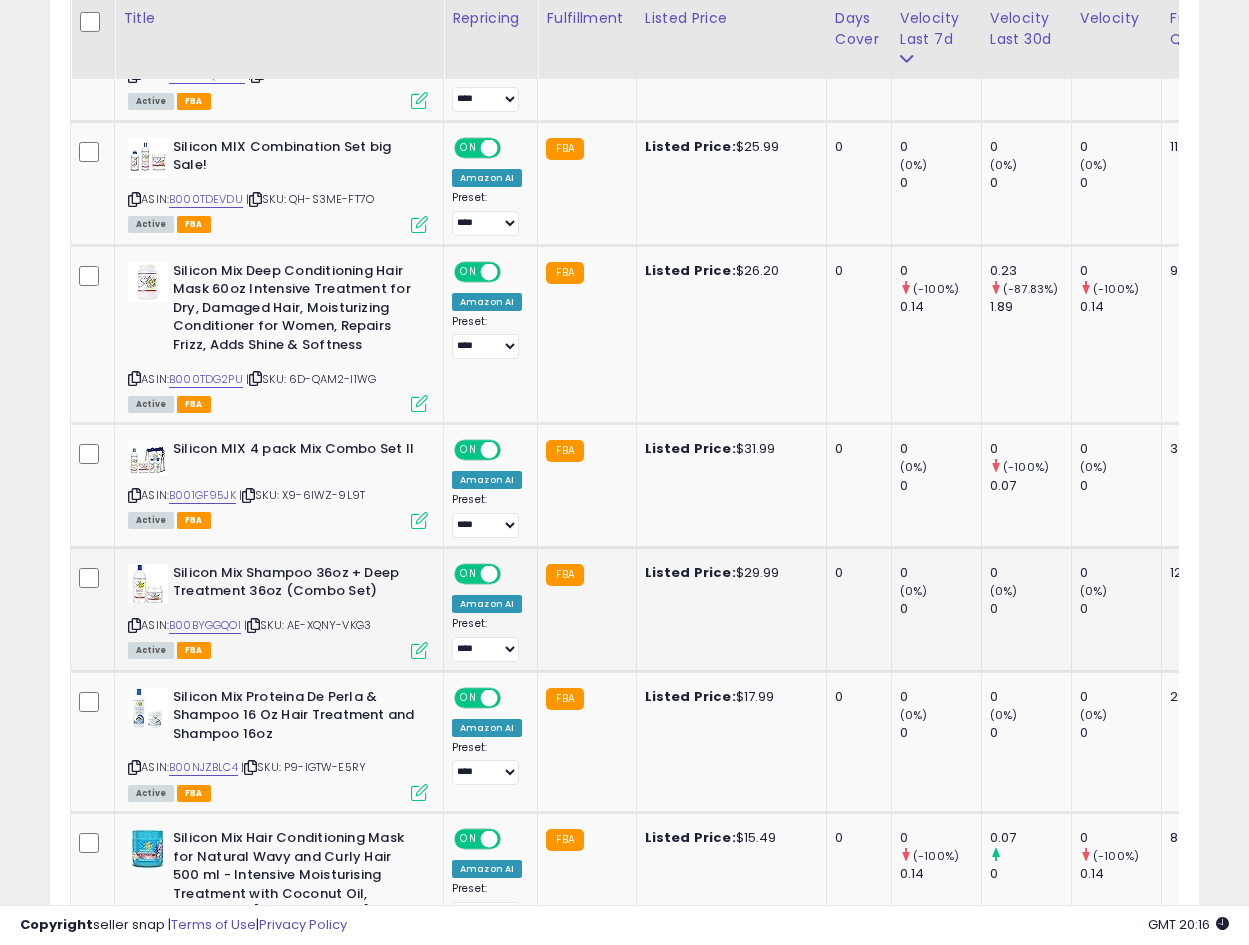 scroll, scrollTop: 410, scrollLeft: 665, axis: both 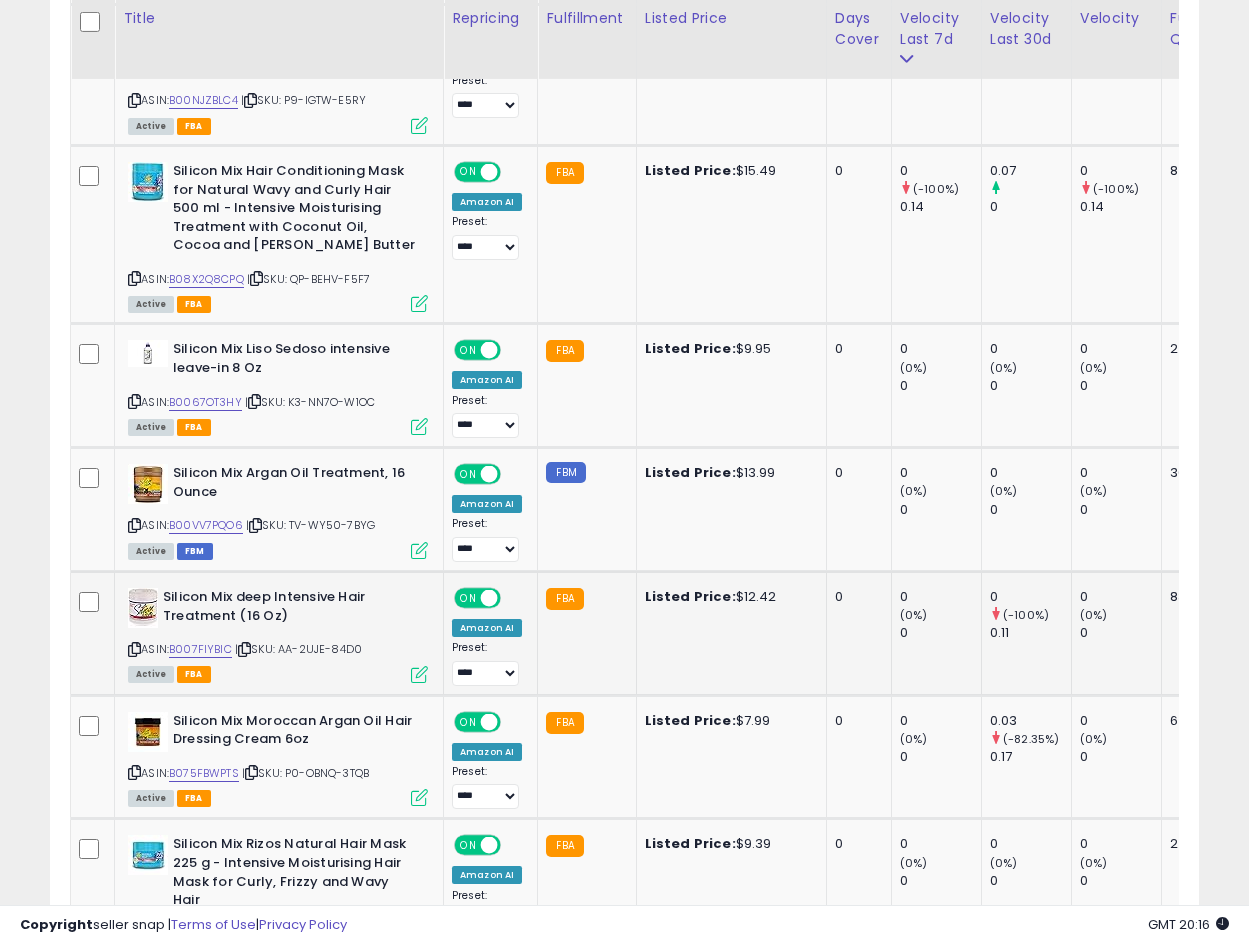 click at bounding box center [419, 674] 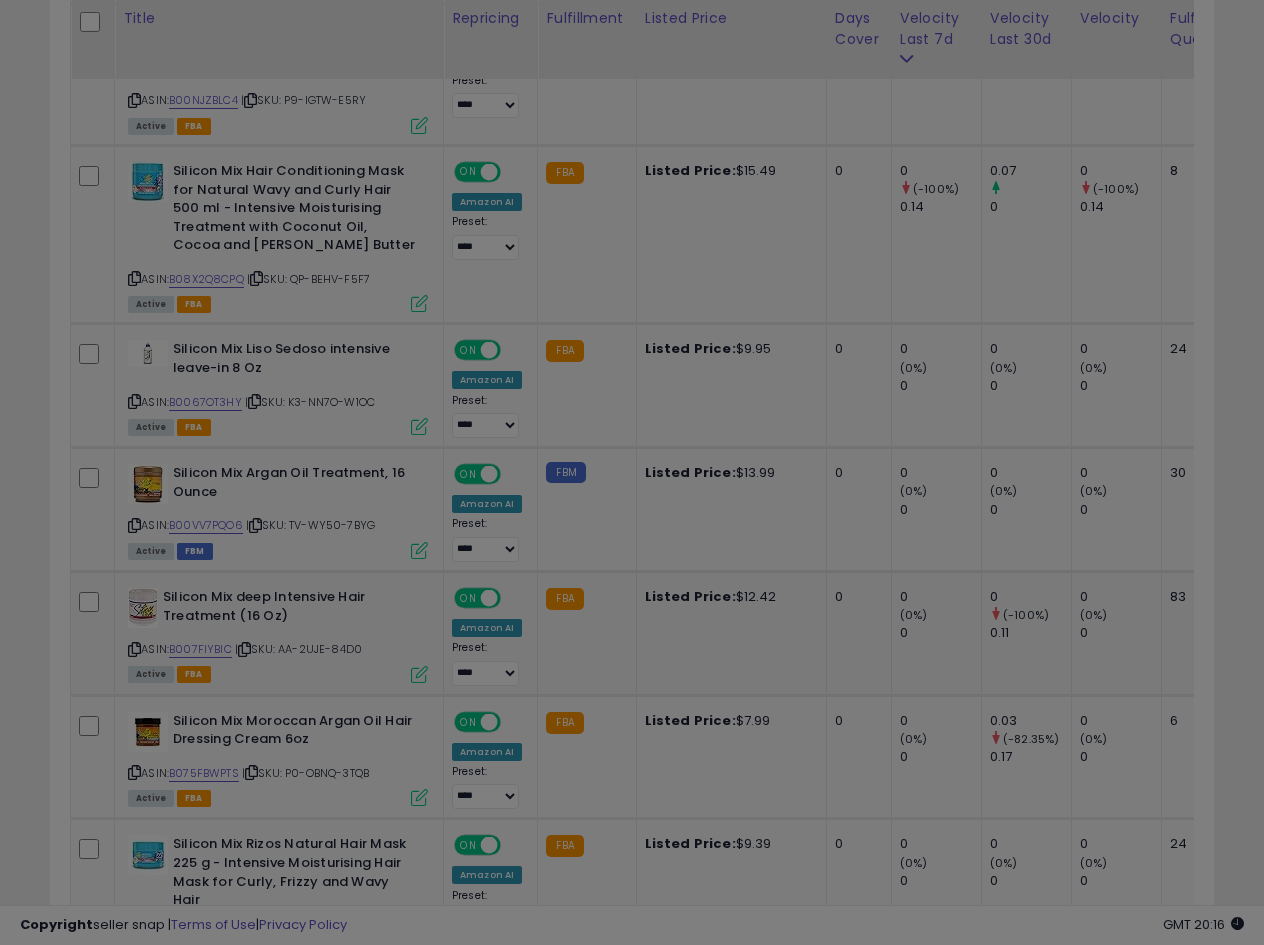 scroll, scrollTop: 999590, scrollLeft: 999327, axis: both 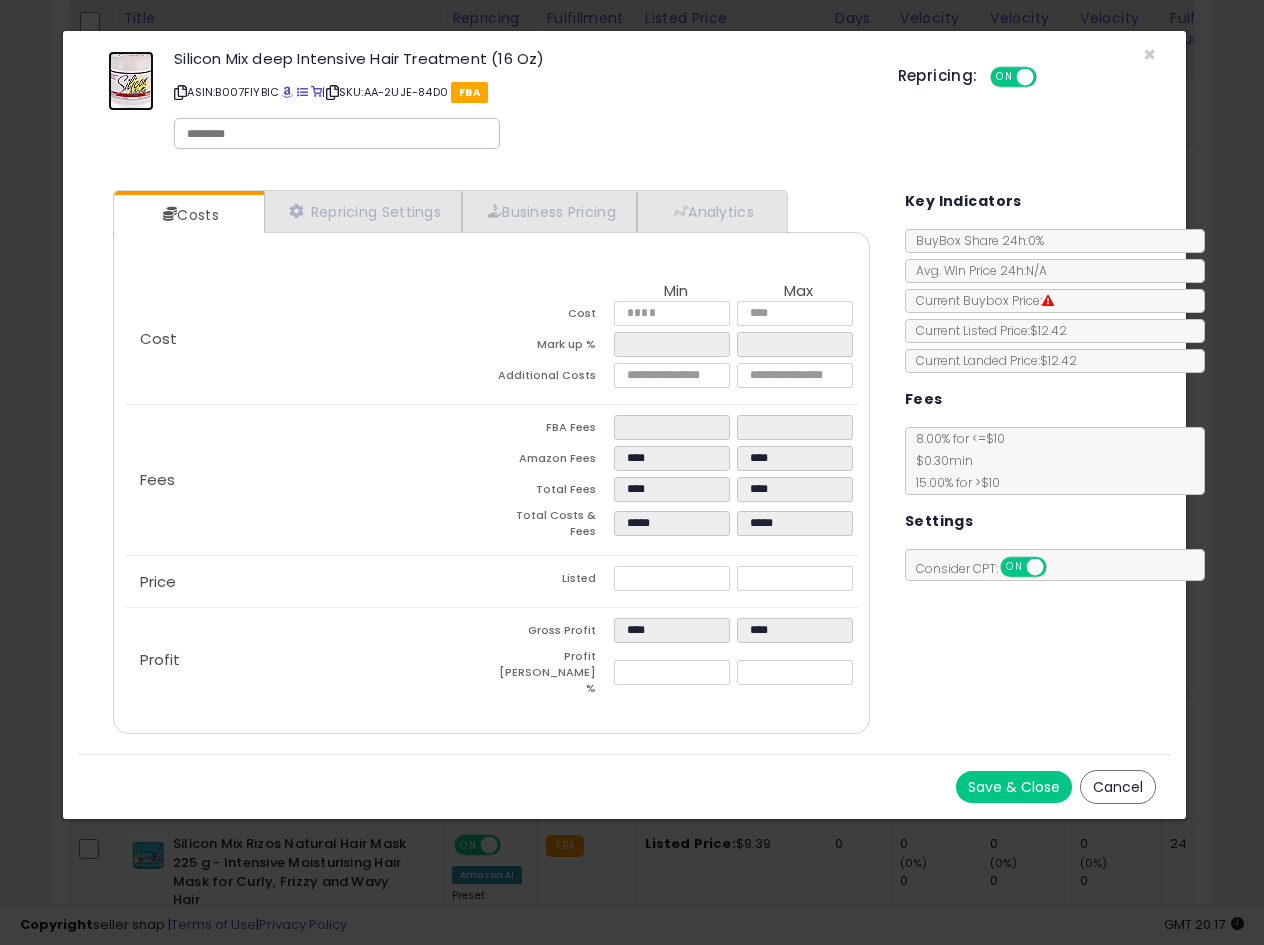 click at bounding box center [131, 81] 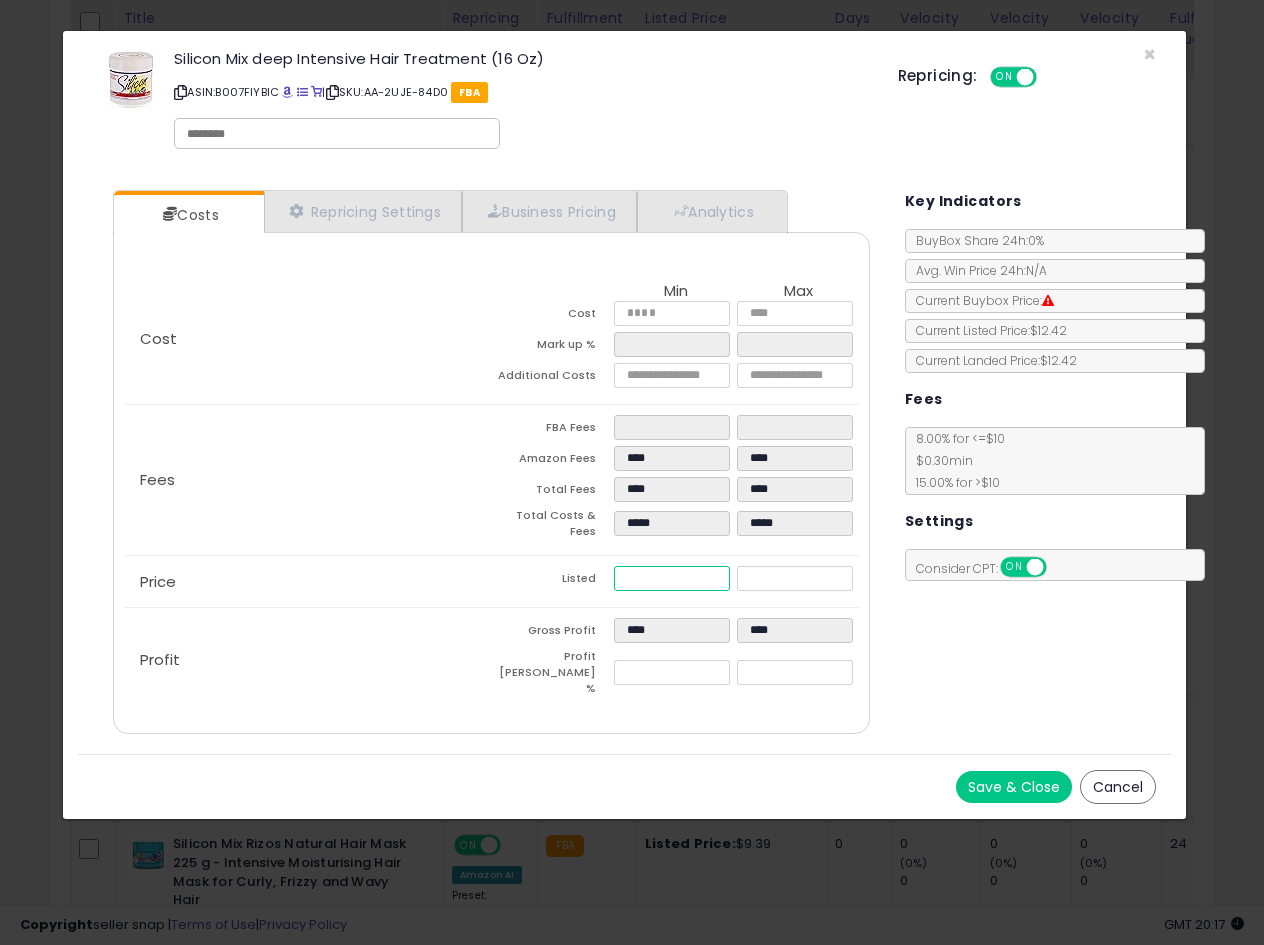 drag, startPoint x: 685, startPoint y: 576, endPoint x: 304, endPoint y: 601, distance: 381.81934 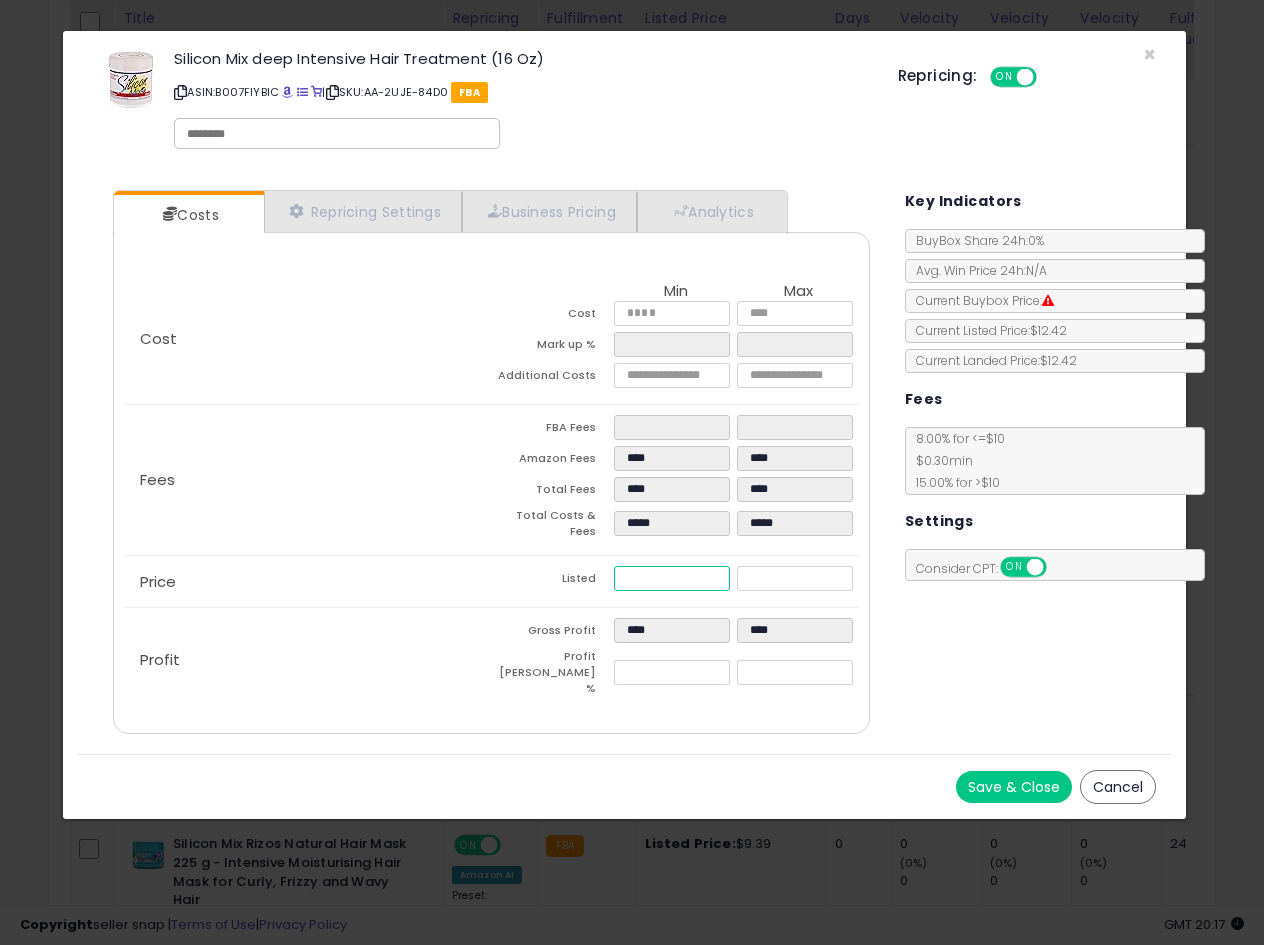 click on "Cost
Min
Max
Cost
****
****
Mark up %
*****
*****
Additional Costs
****
****
Fees" at bounding box center [491, 493] 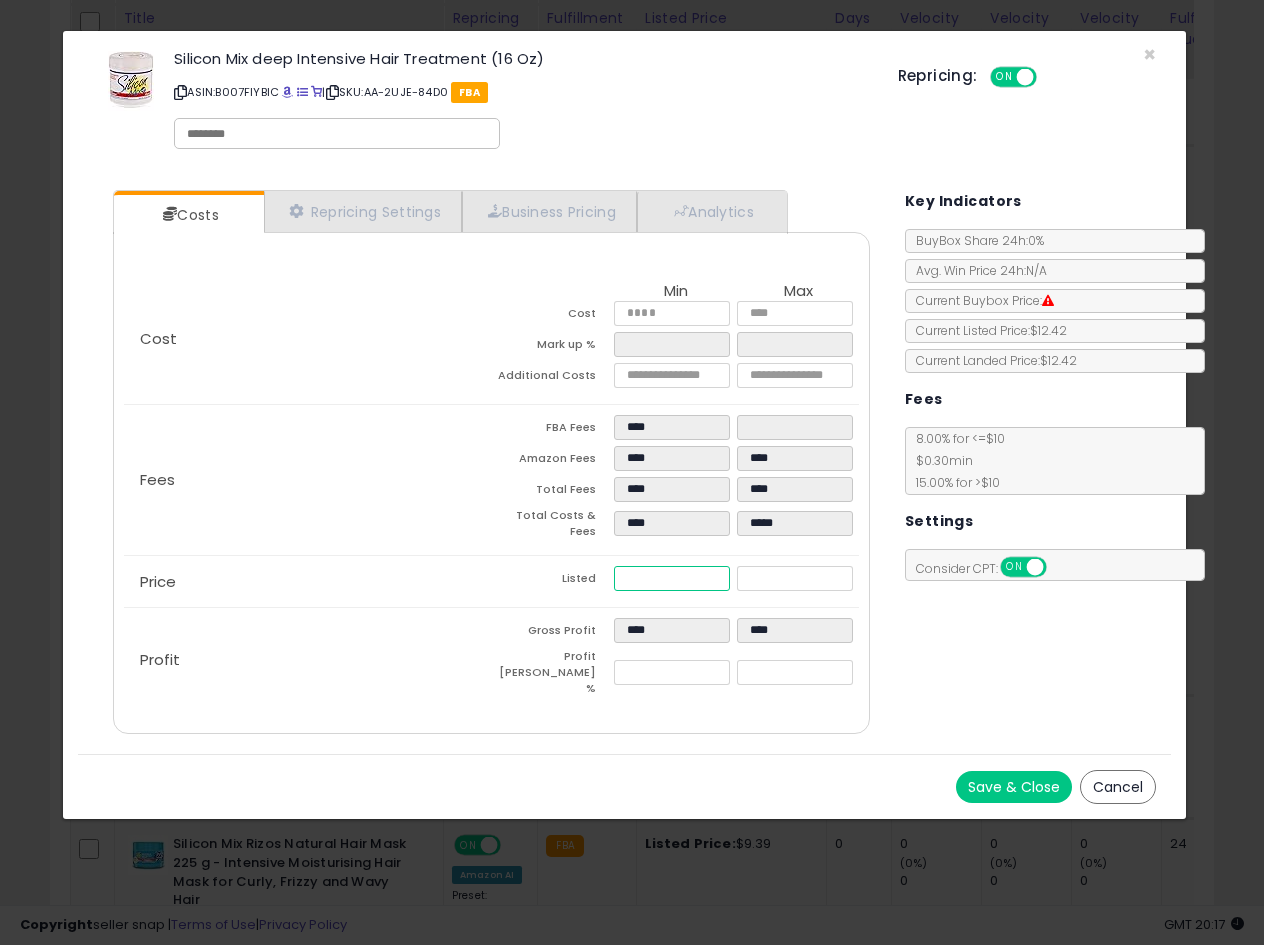 type on "****" 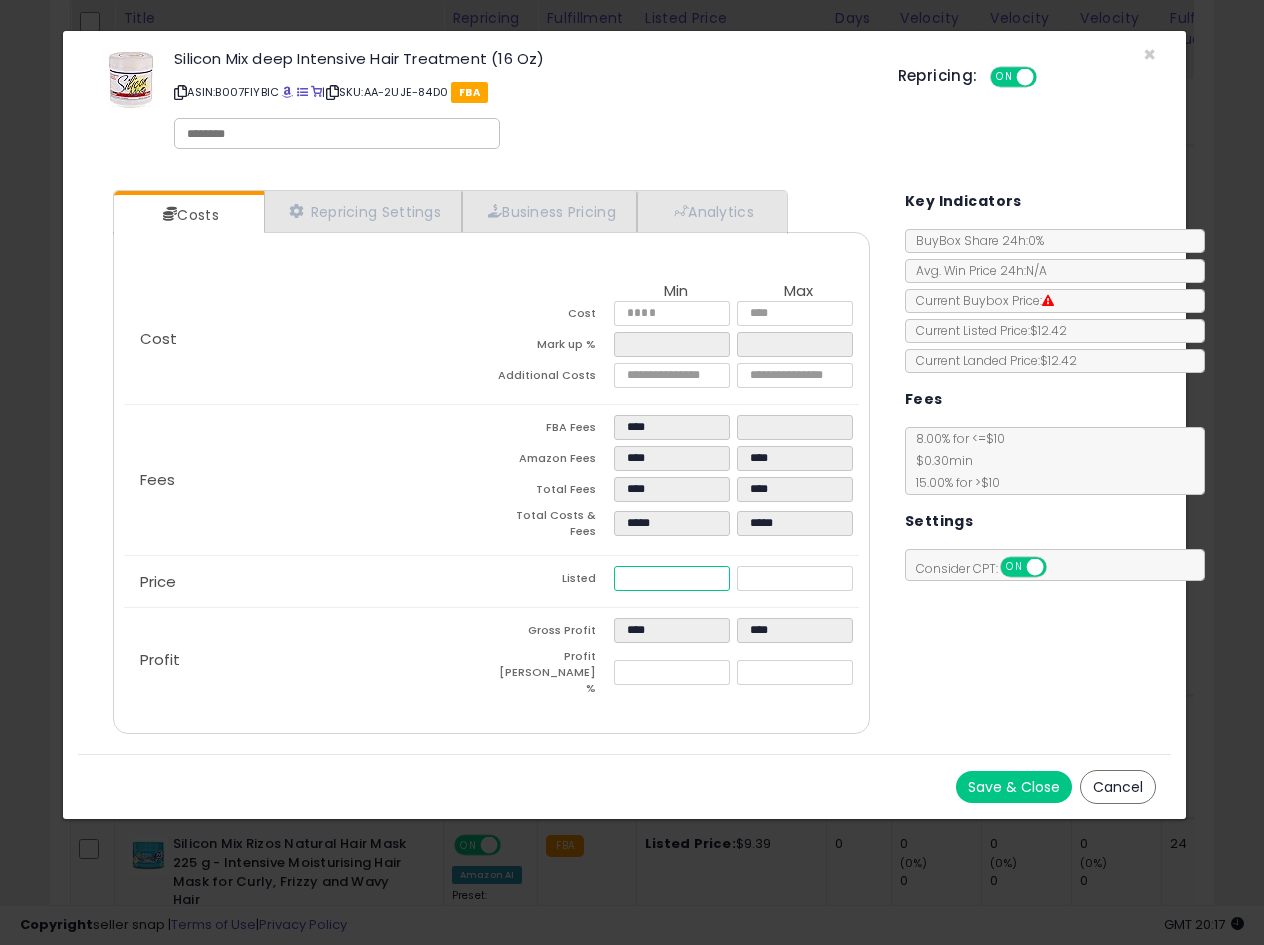 type on "****" 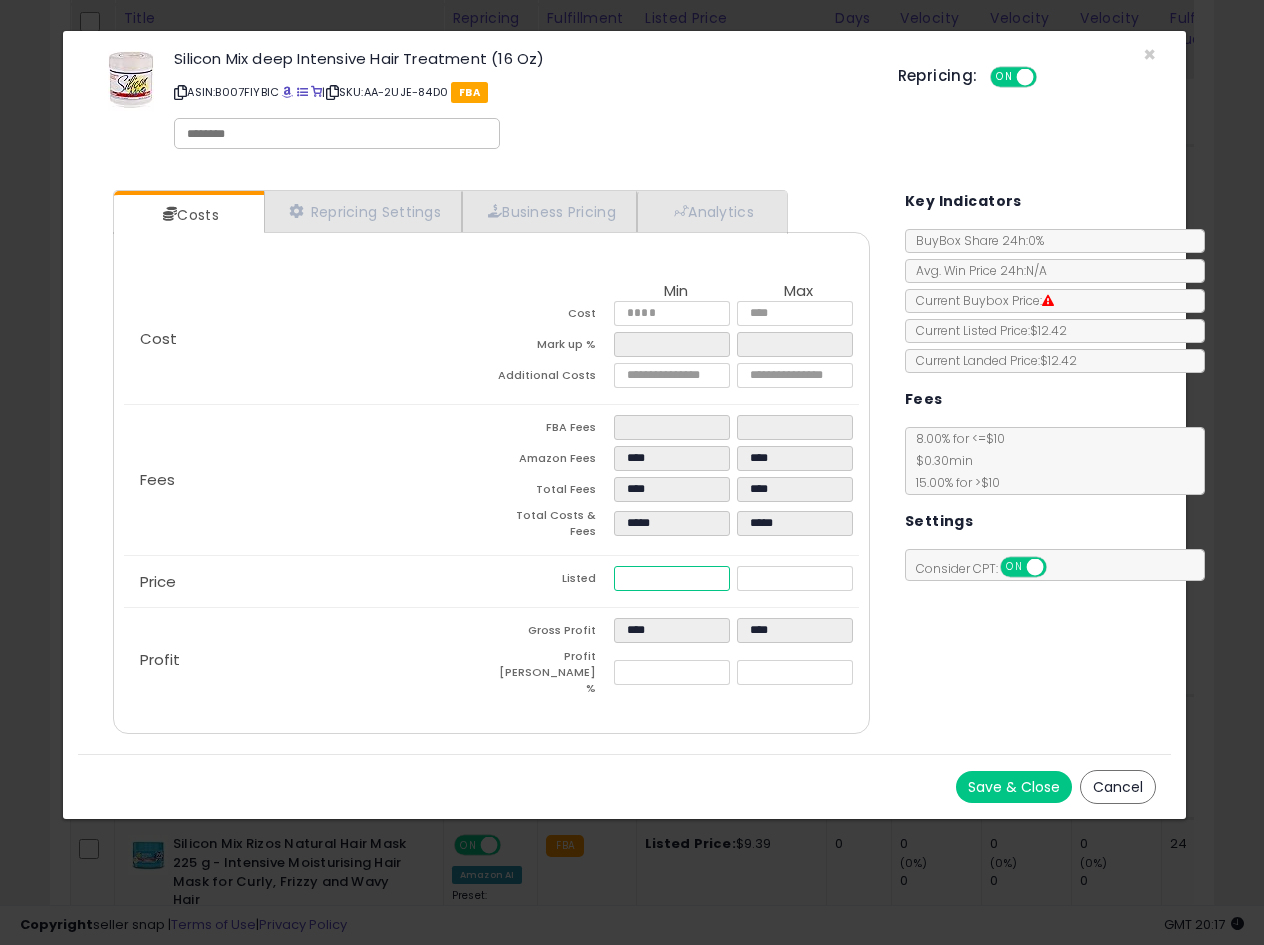 type on "****" 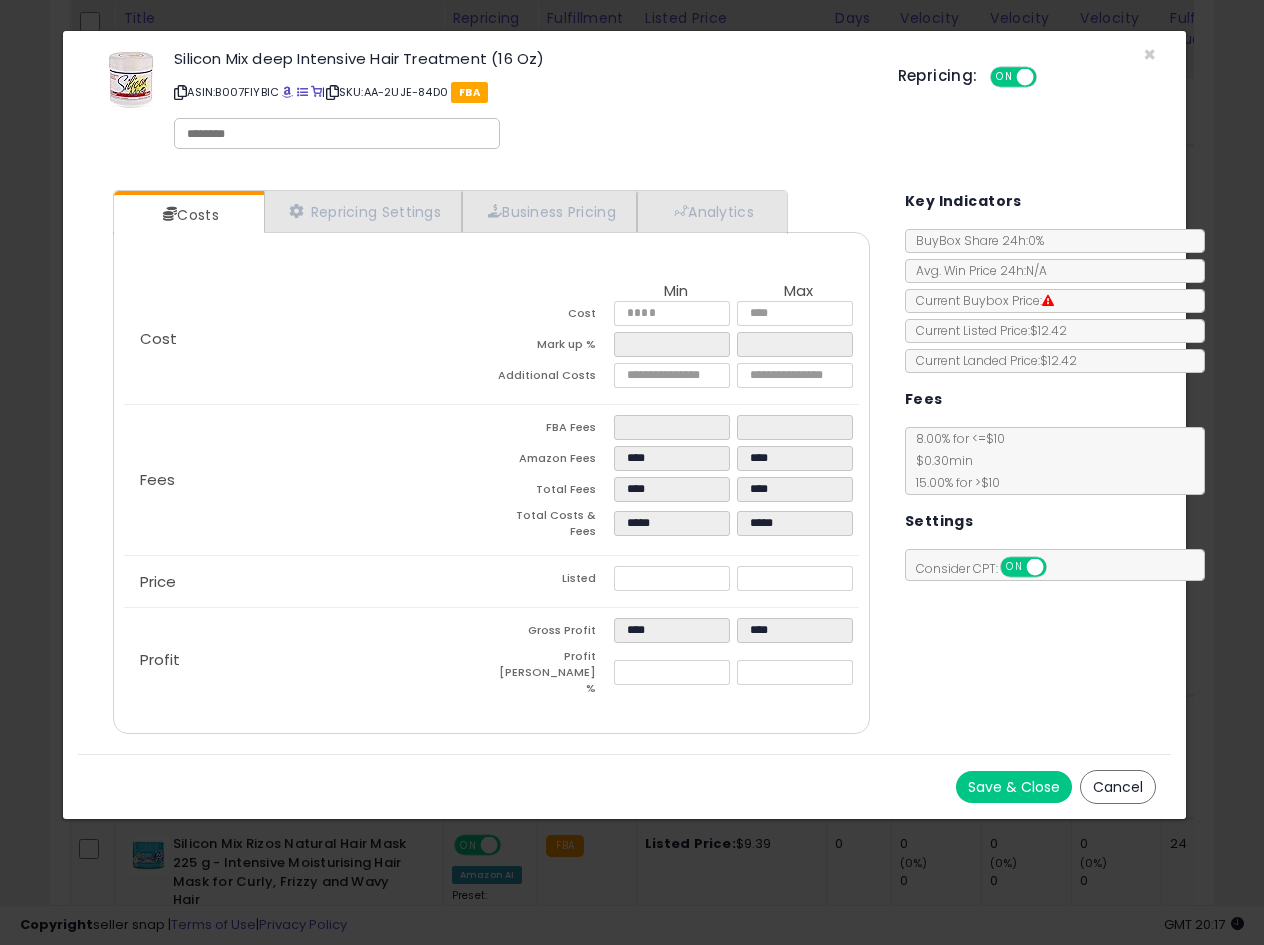 type on "*****" 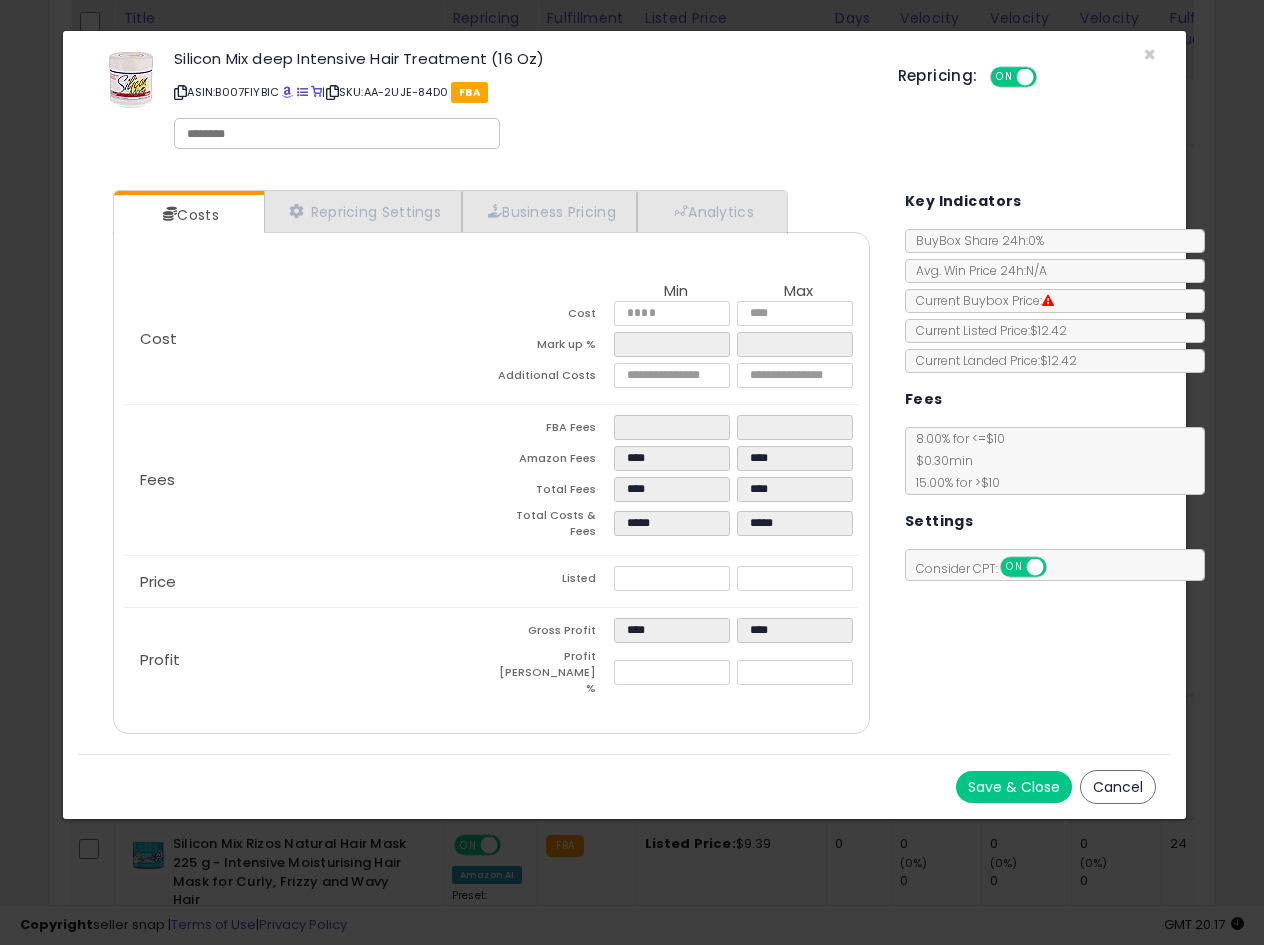 click on "Cancel" at bounding box center [1118, 787] 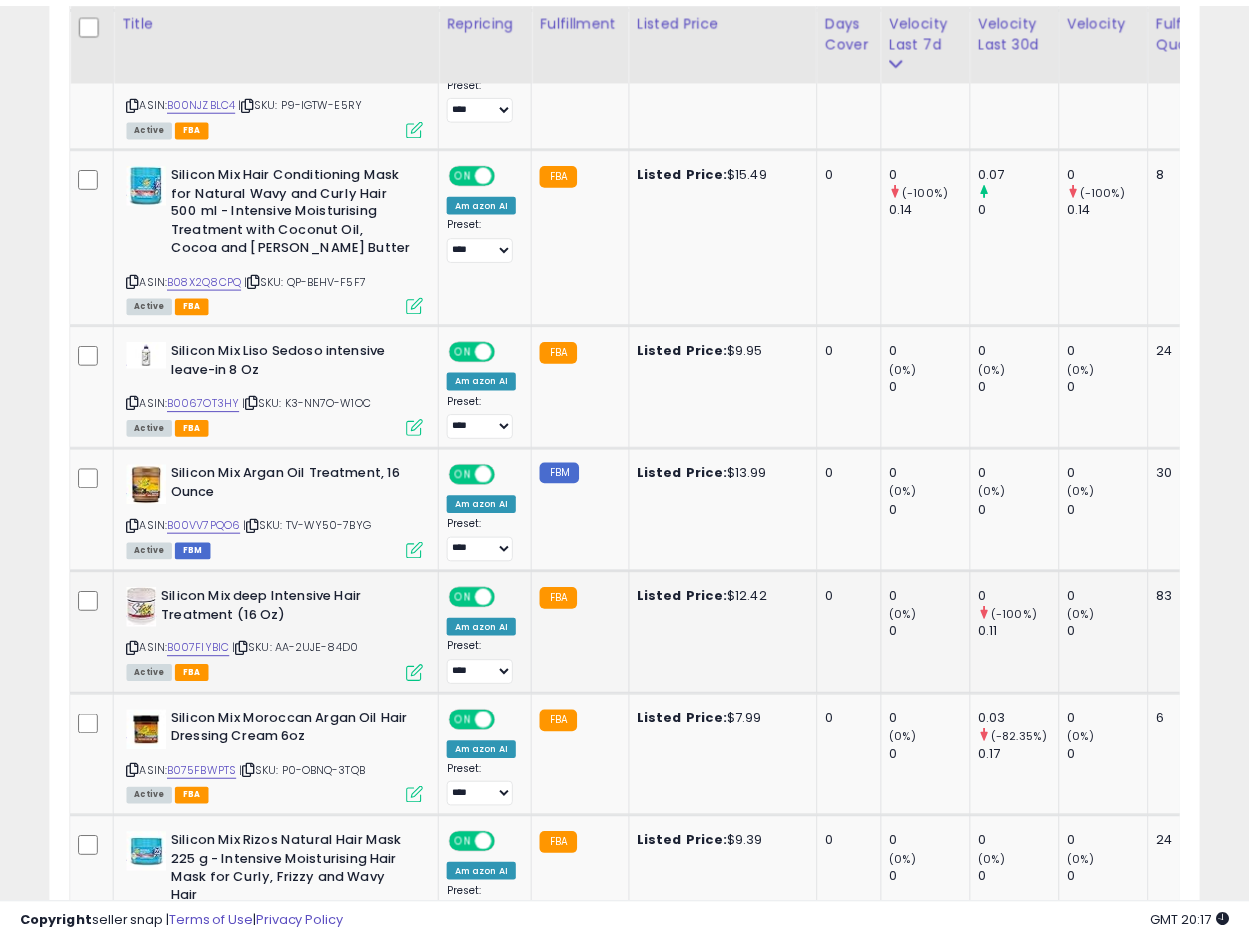 scroll, scrollTop: 410, scrollLeft: 665, axis: both 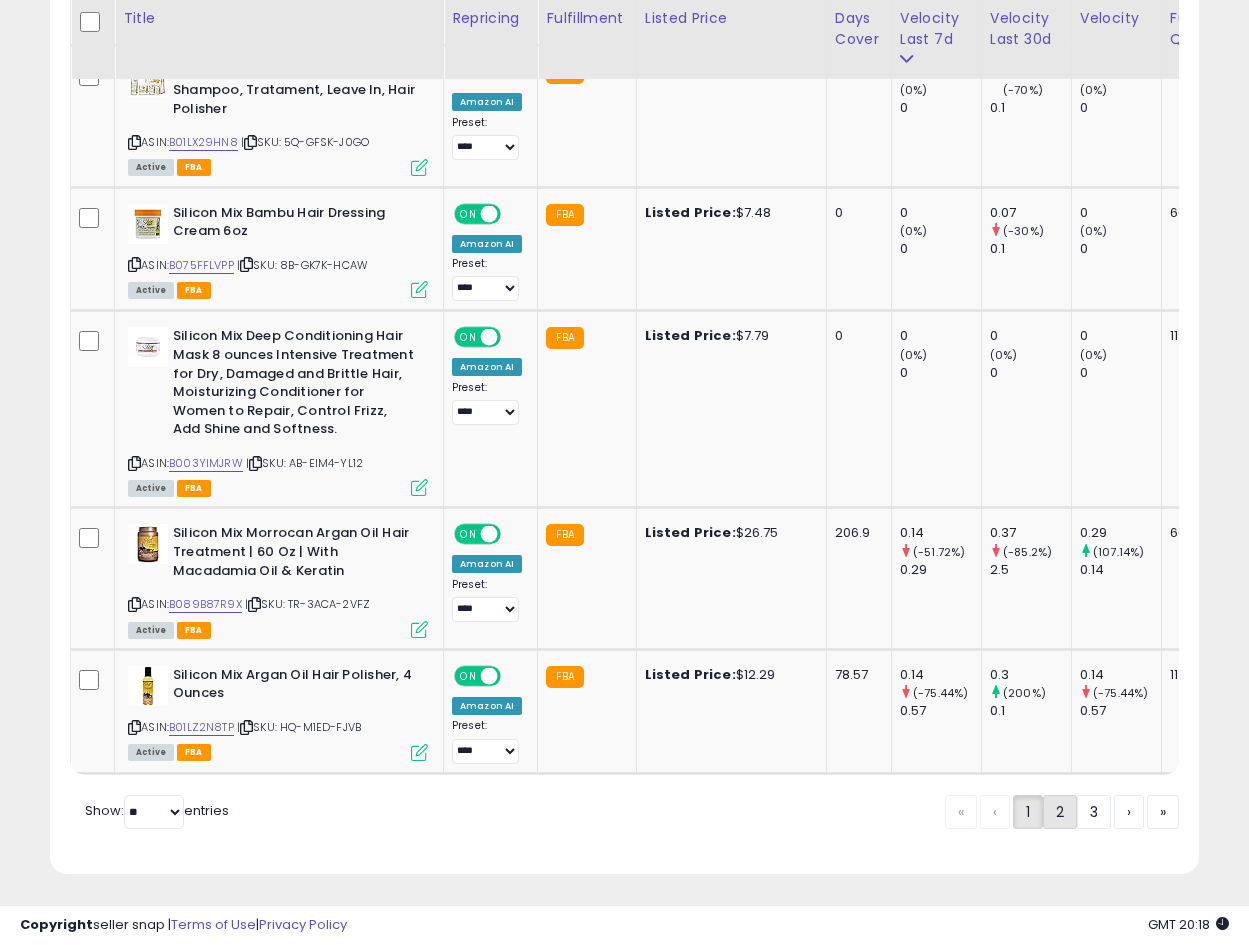 click on "2" 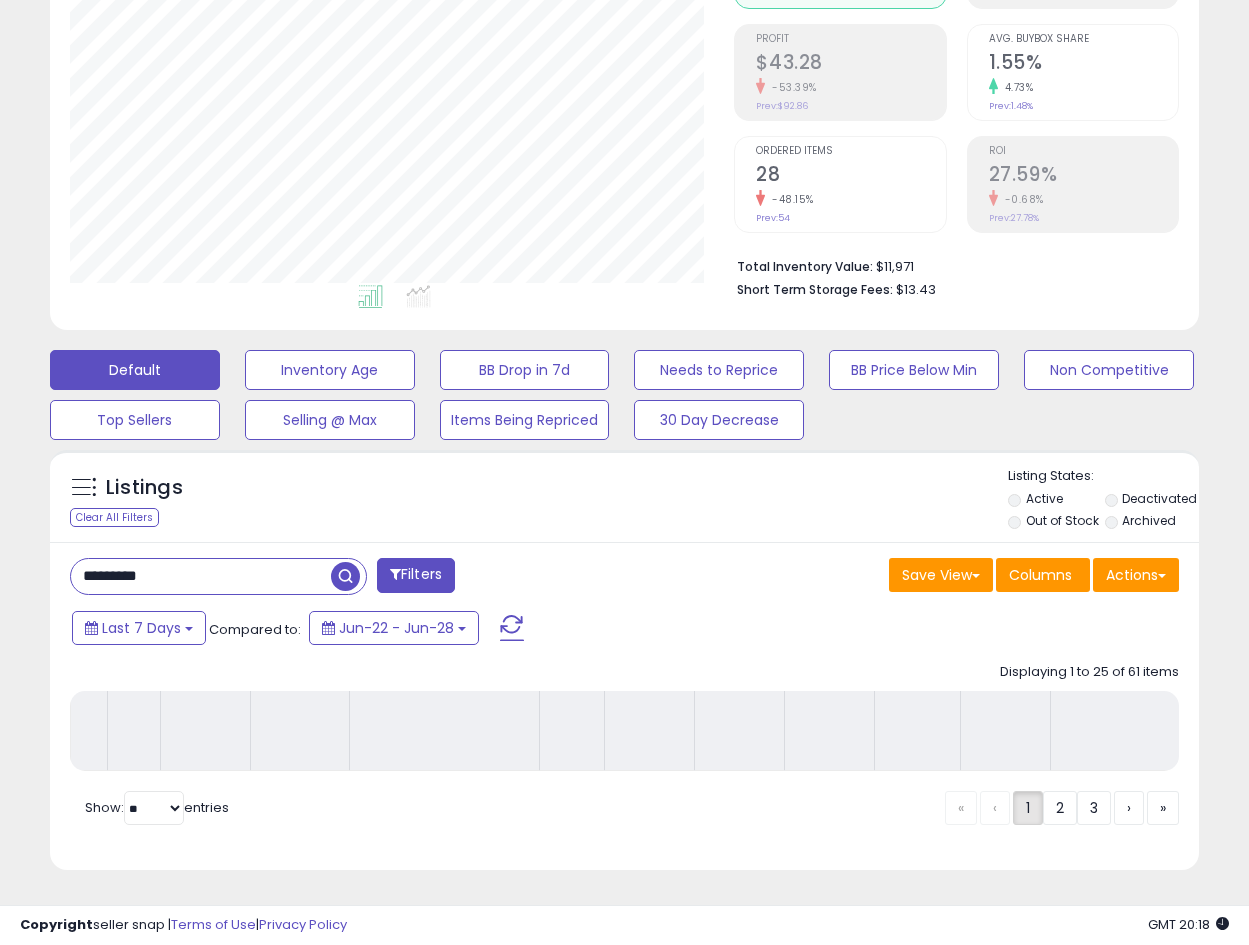 scroll, scrollTop: 295, scrollLeft: 0, axis: vertical 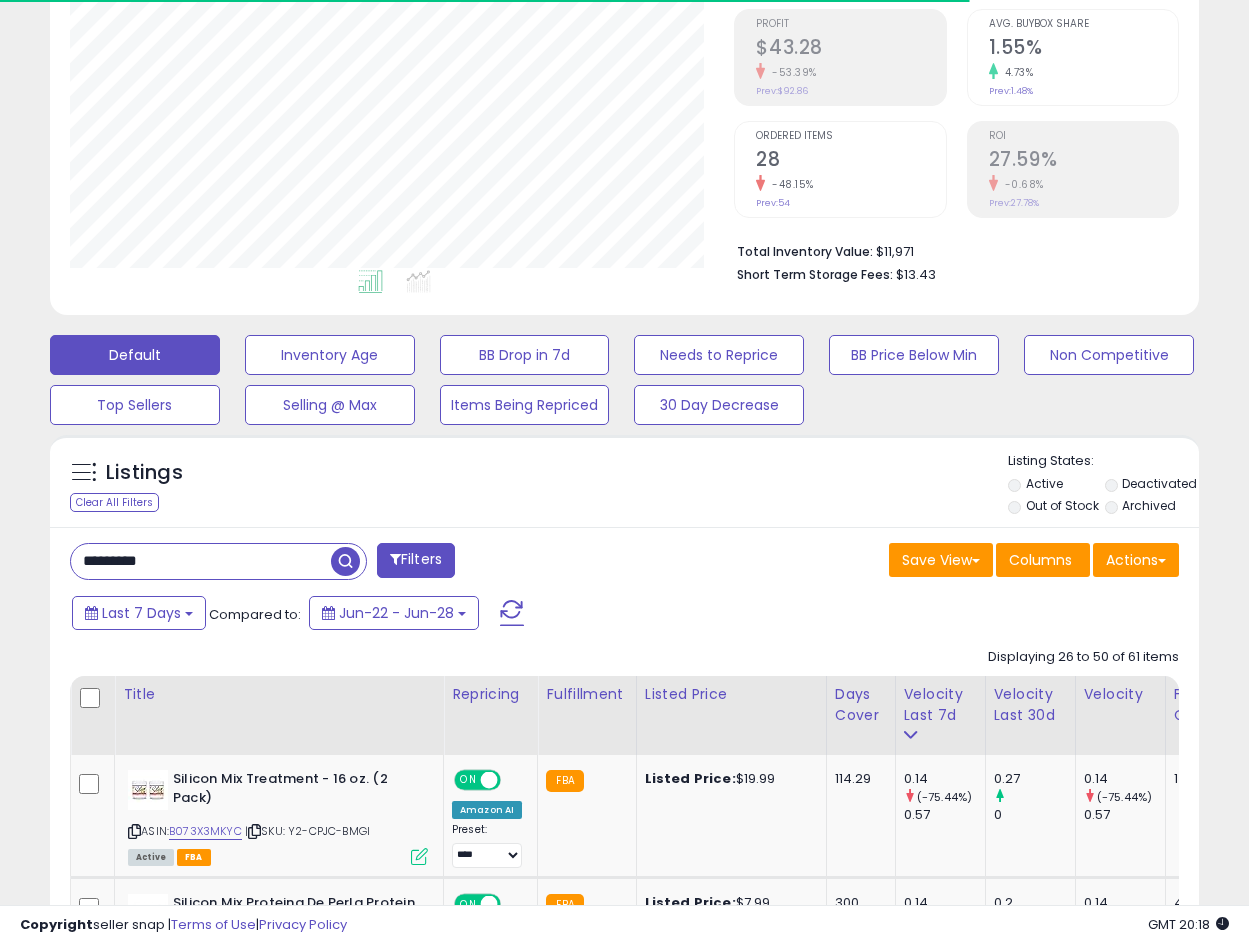 type on "*******" 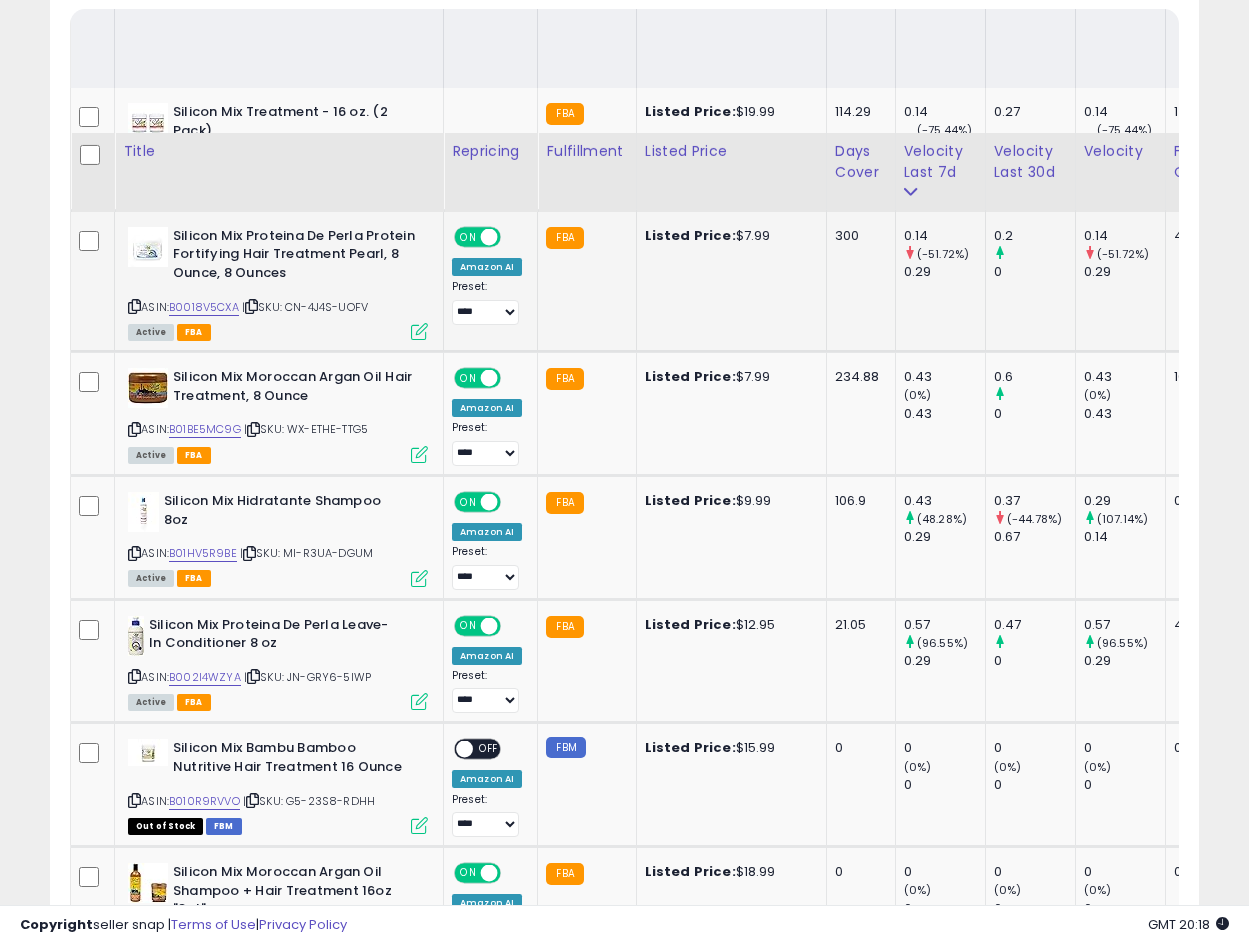 scroll, scrollTop: 1362, scrollLeft: 0, axis: vertical 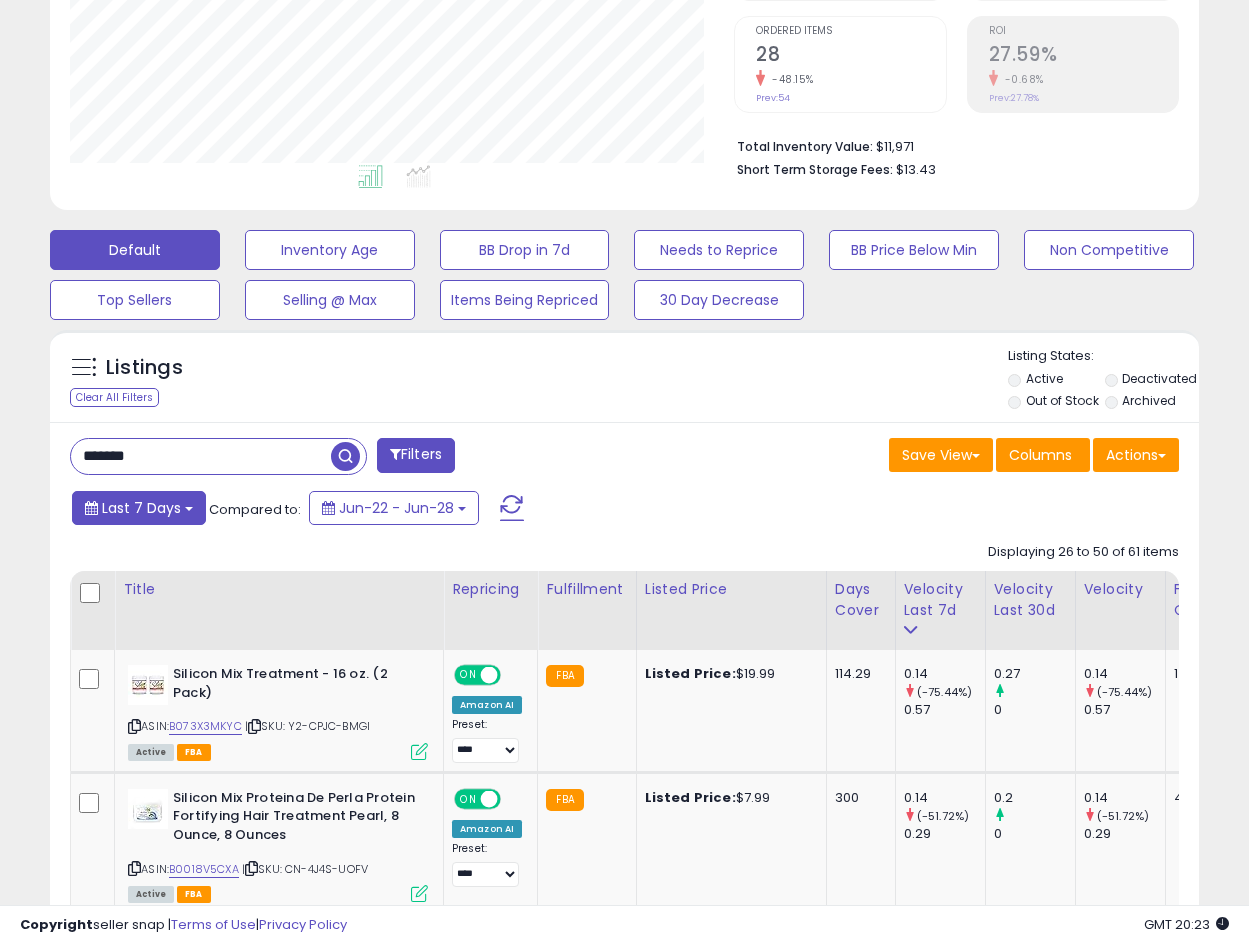 click on "Last 7 Days" at bounding box center [141, 508] 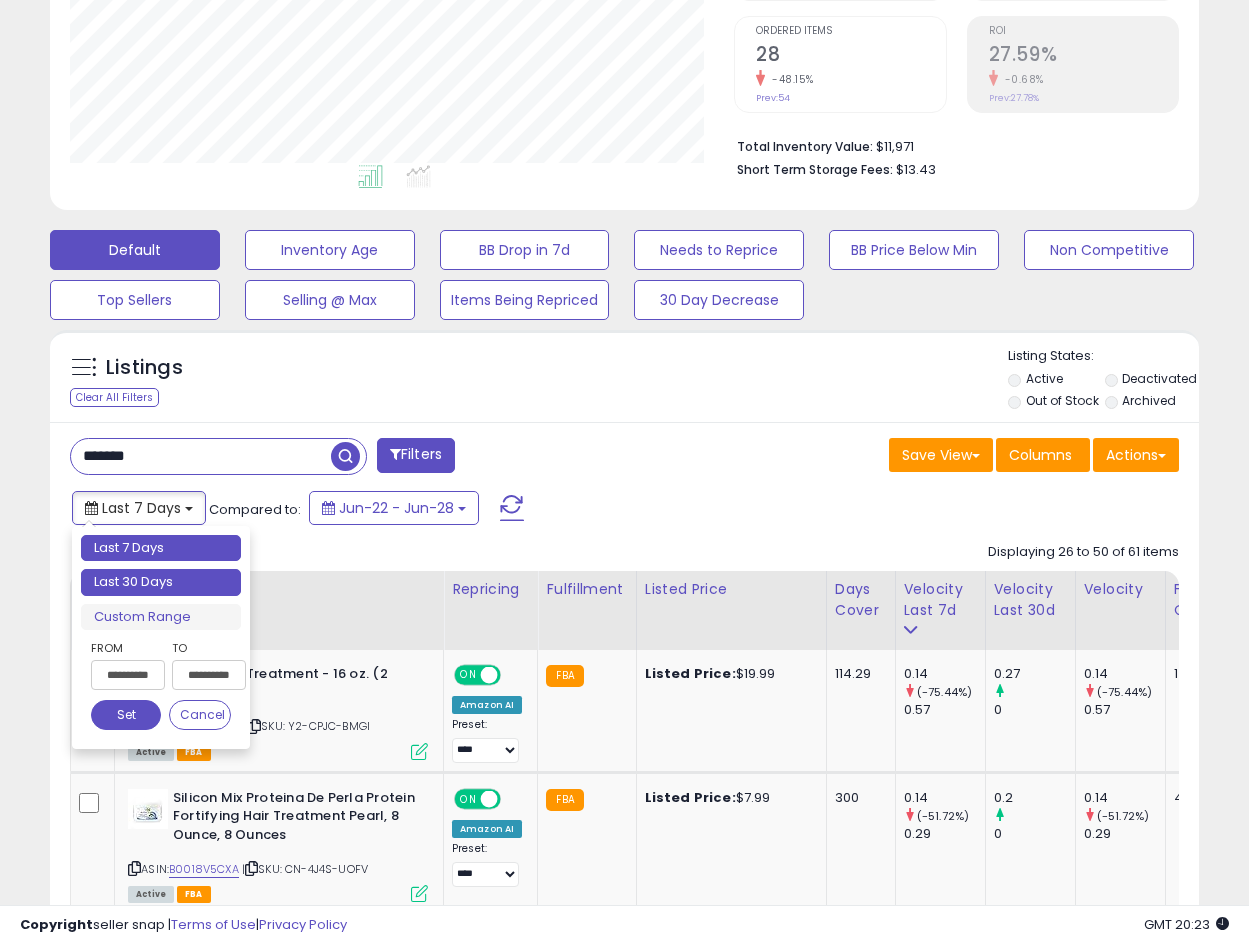 type on "**********" 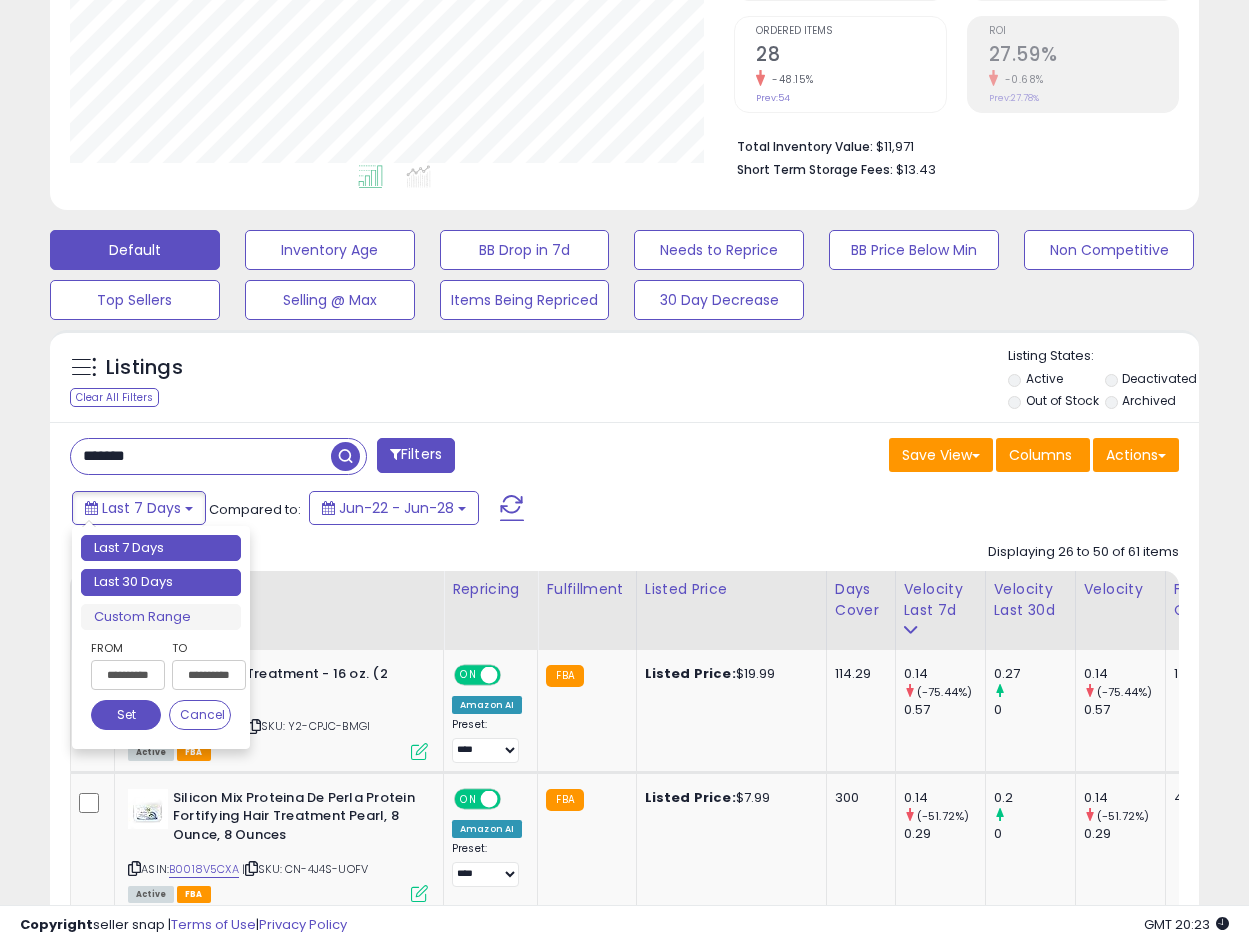 click on "Last 30 Days" at bounding box center (161, 582) 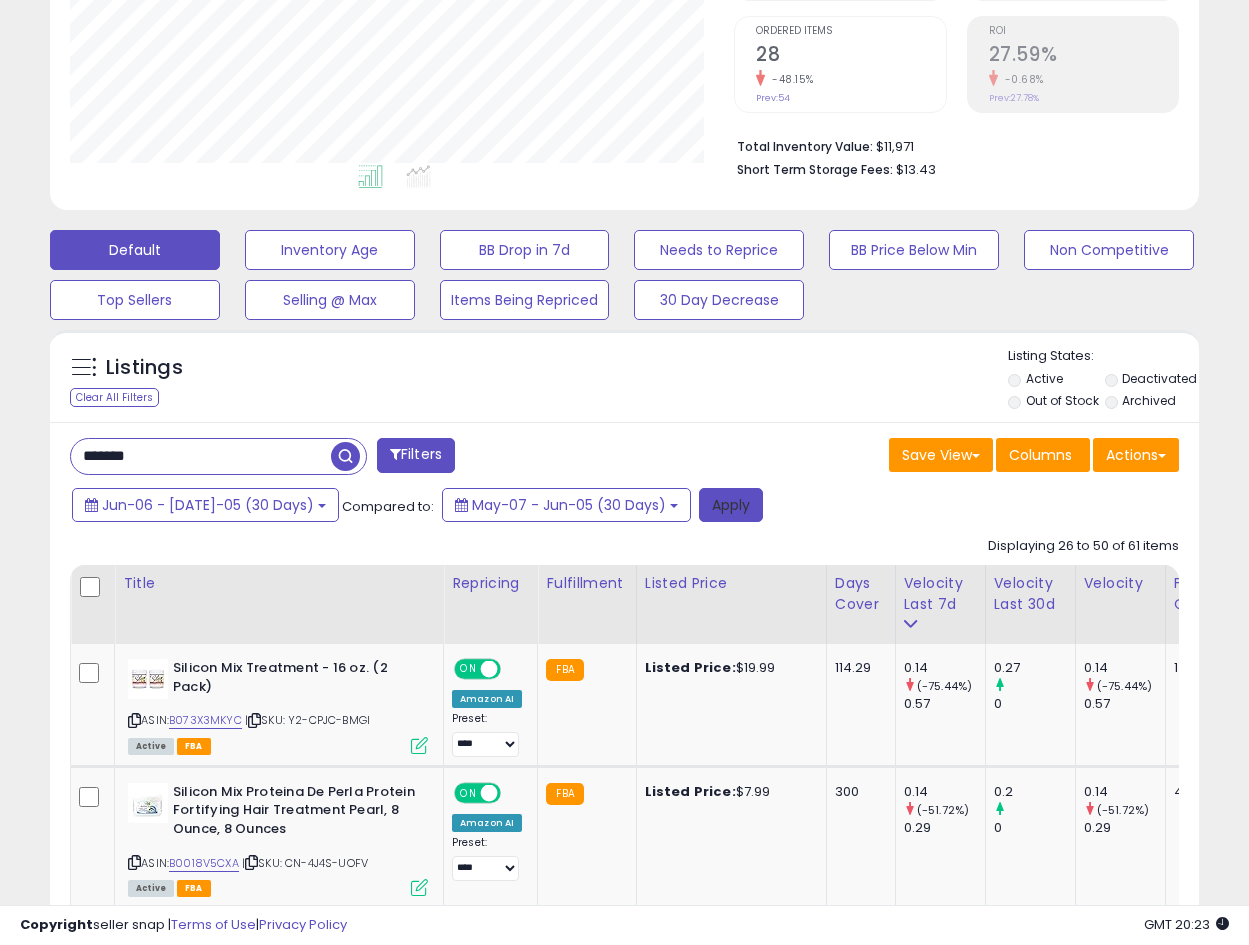 click on "Apply" at bounding box center [731, 505] 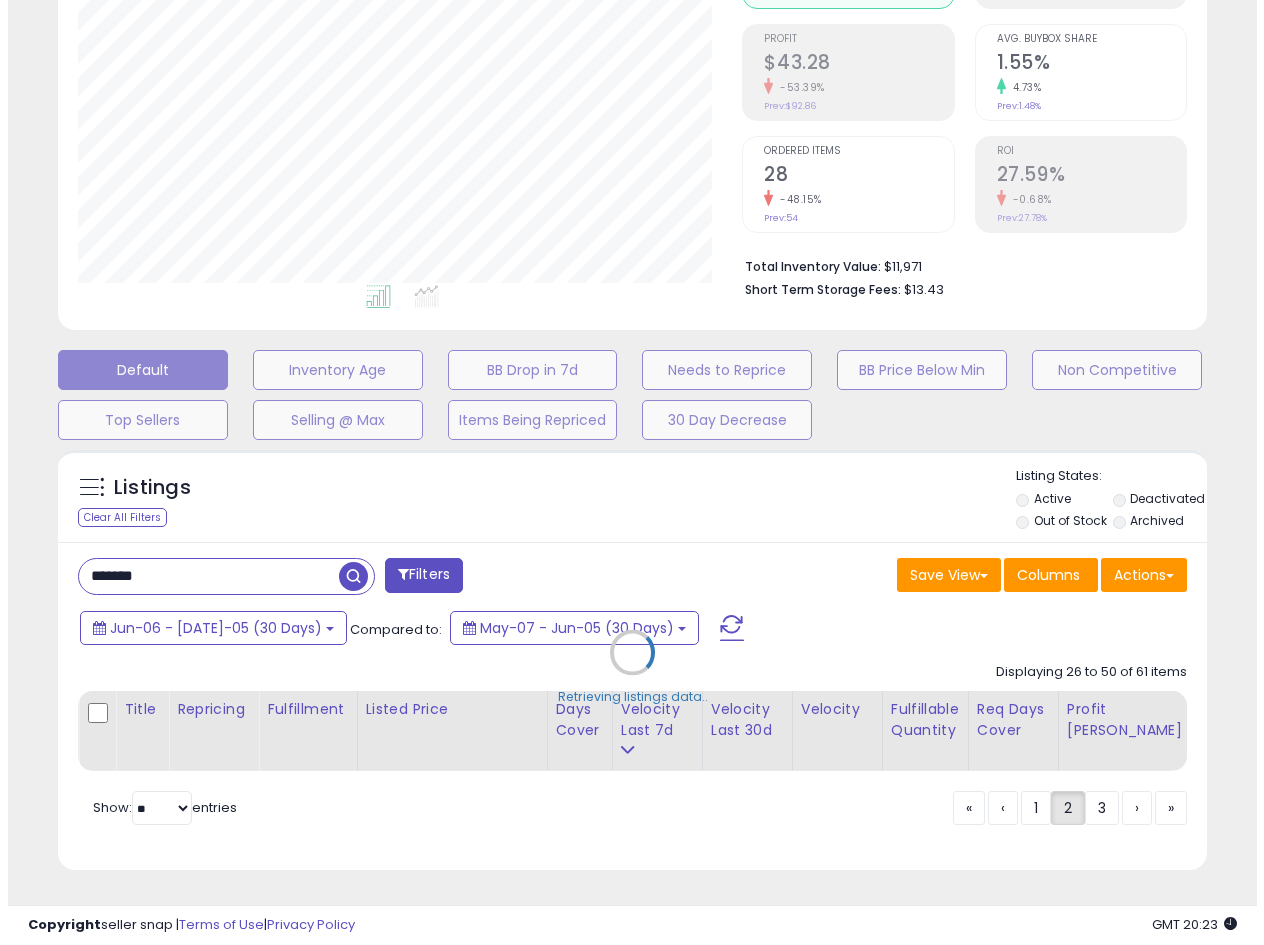scroll, scrollTop: 295, scrollLeft: 0, axis: vertical 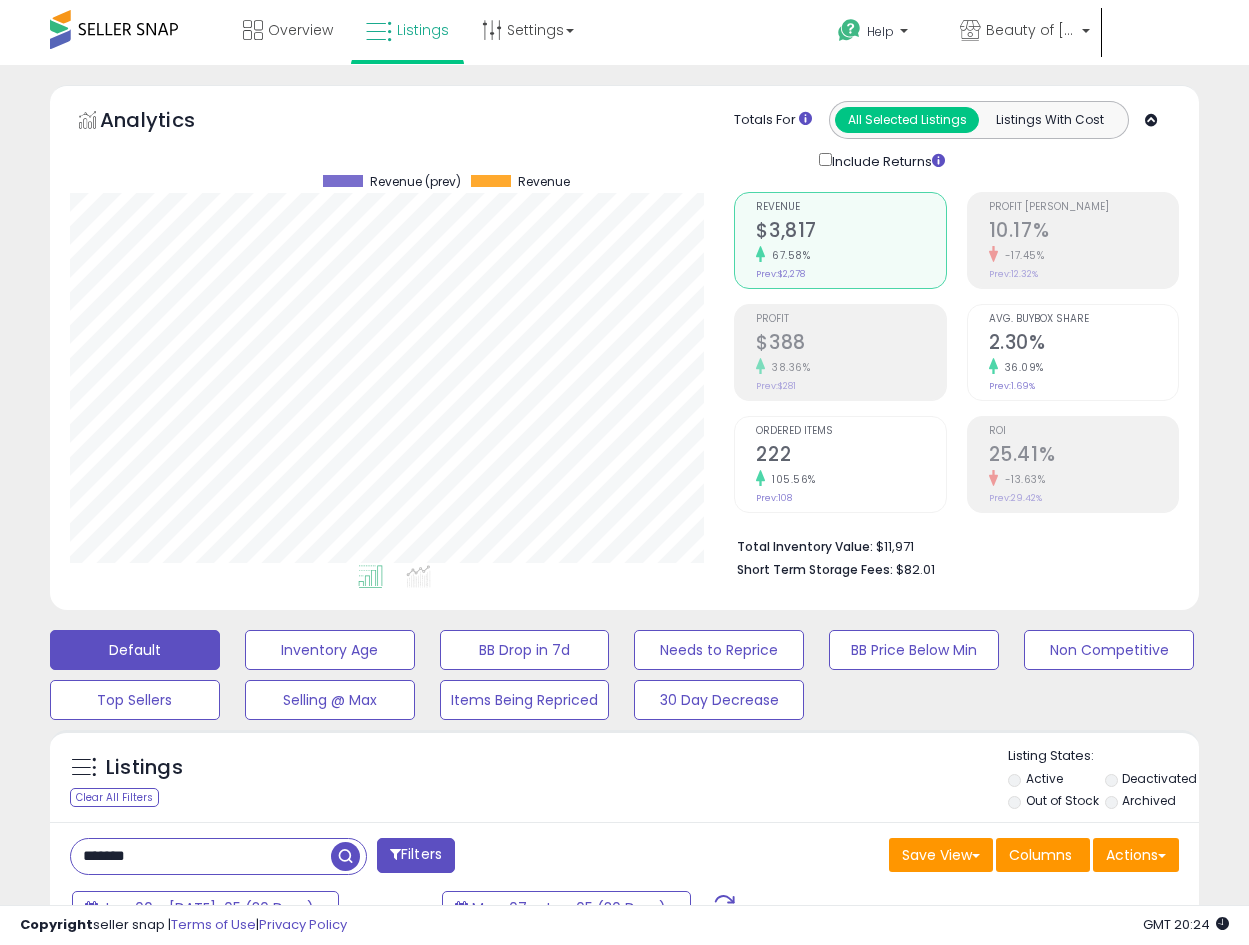 click on "Analytics
Totals For
All Selected Listings
Listings With Cost
Include Returns" at bounding box center [624, 352] 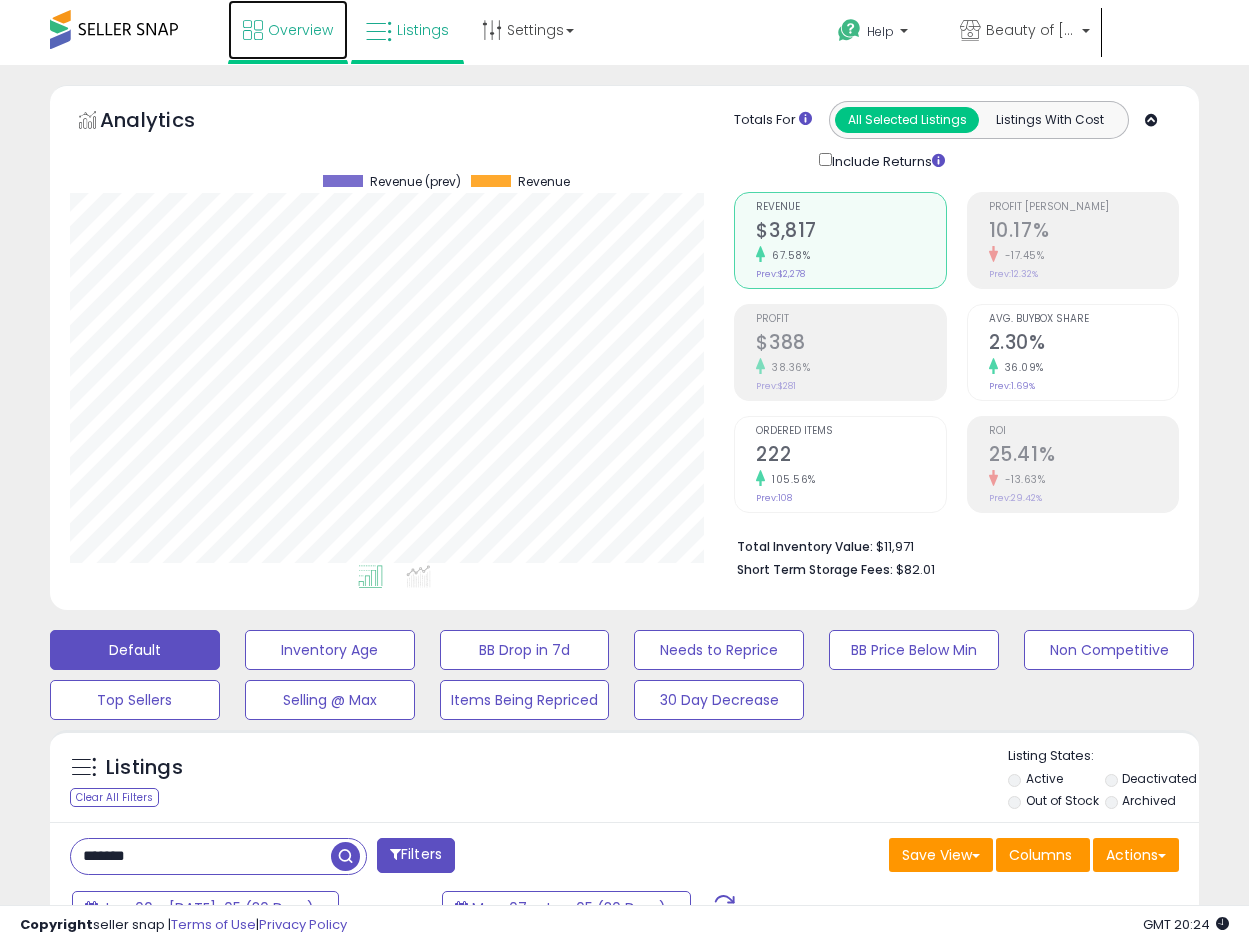 click on "Overview" at bounding box center [300, 30] 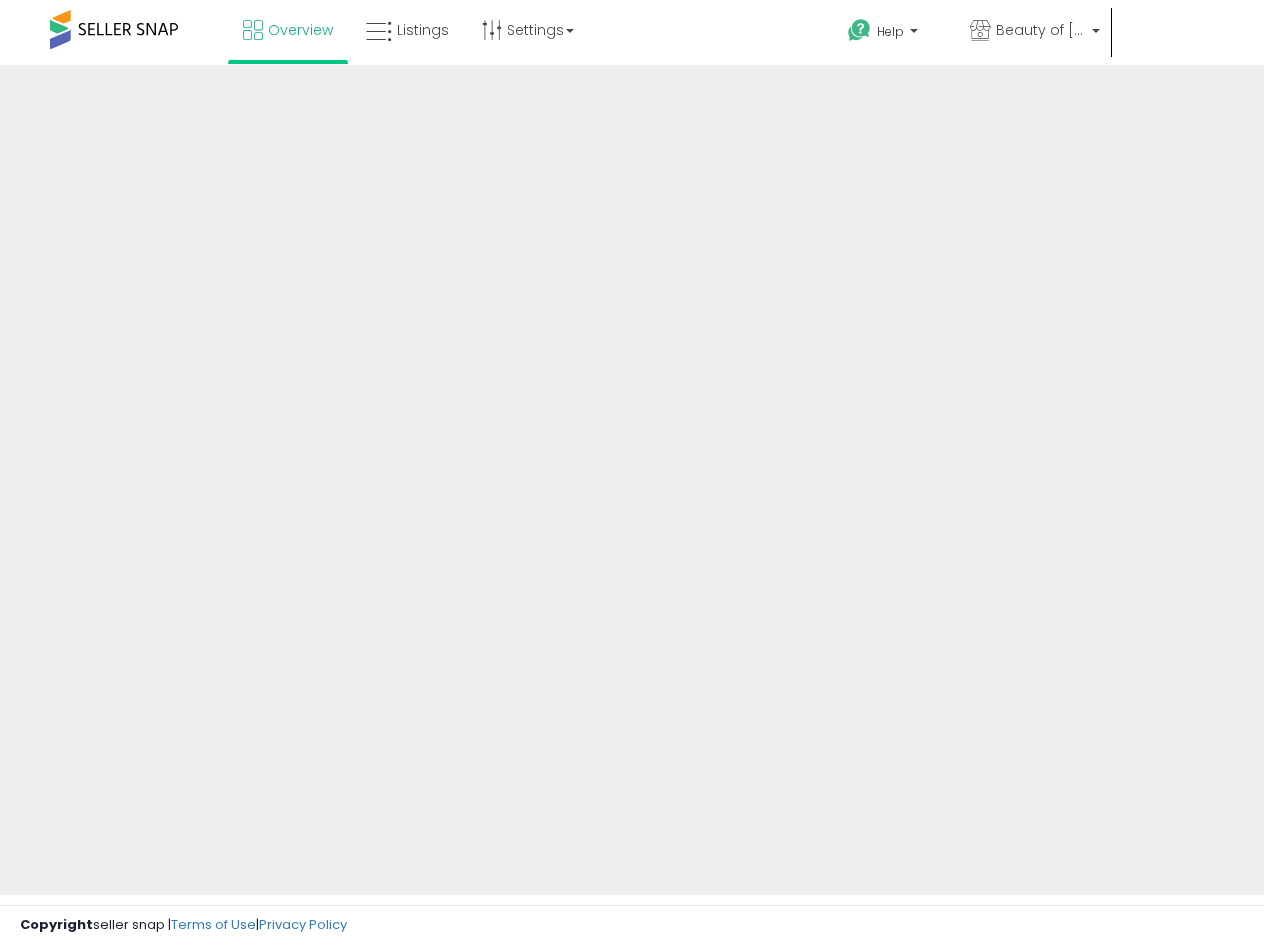 scroll, scrollTop: 0, scrollLeft: 0, axis: both 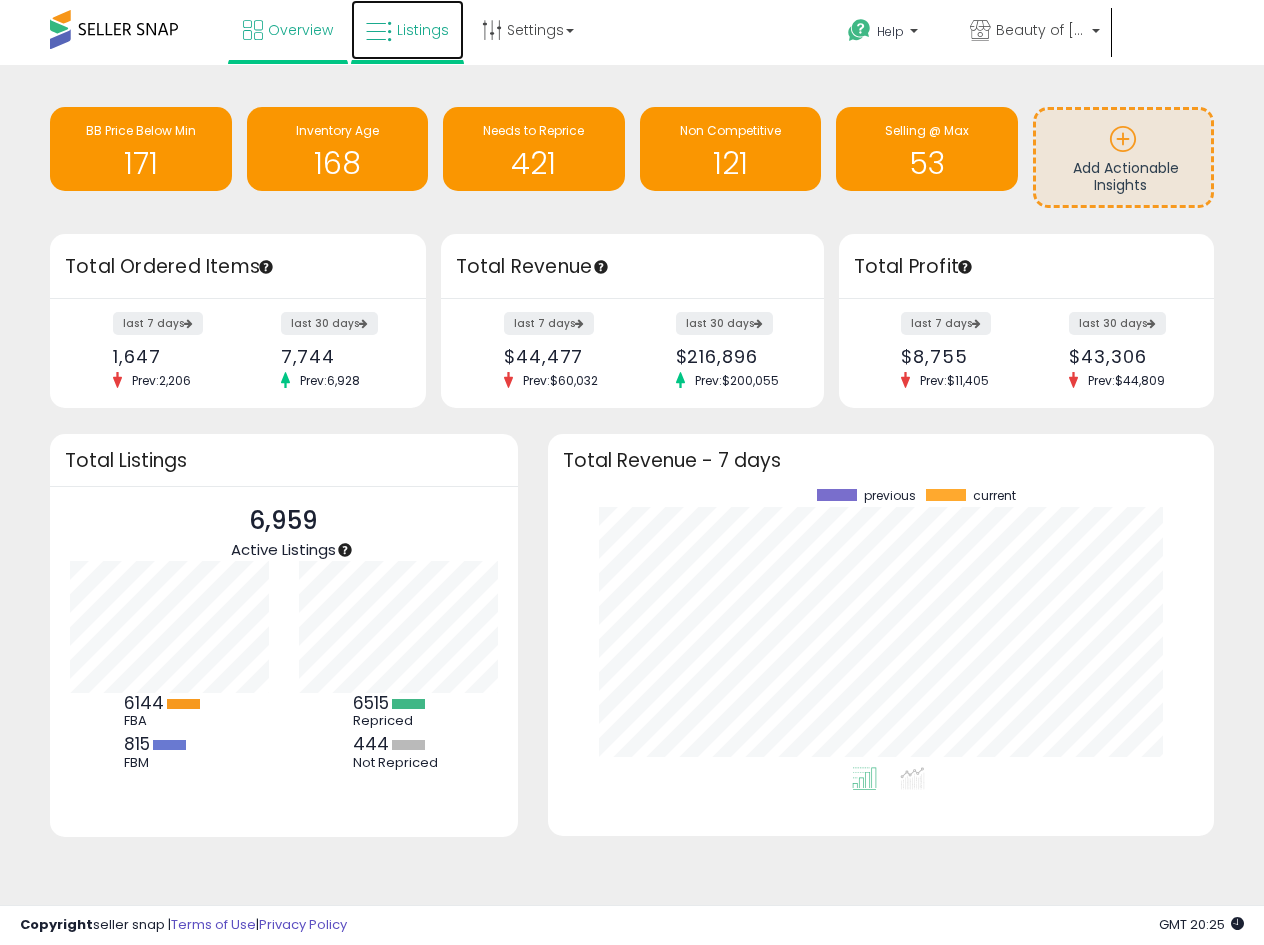 click on "Listings" at bounding box center (407, 30) 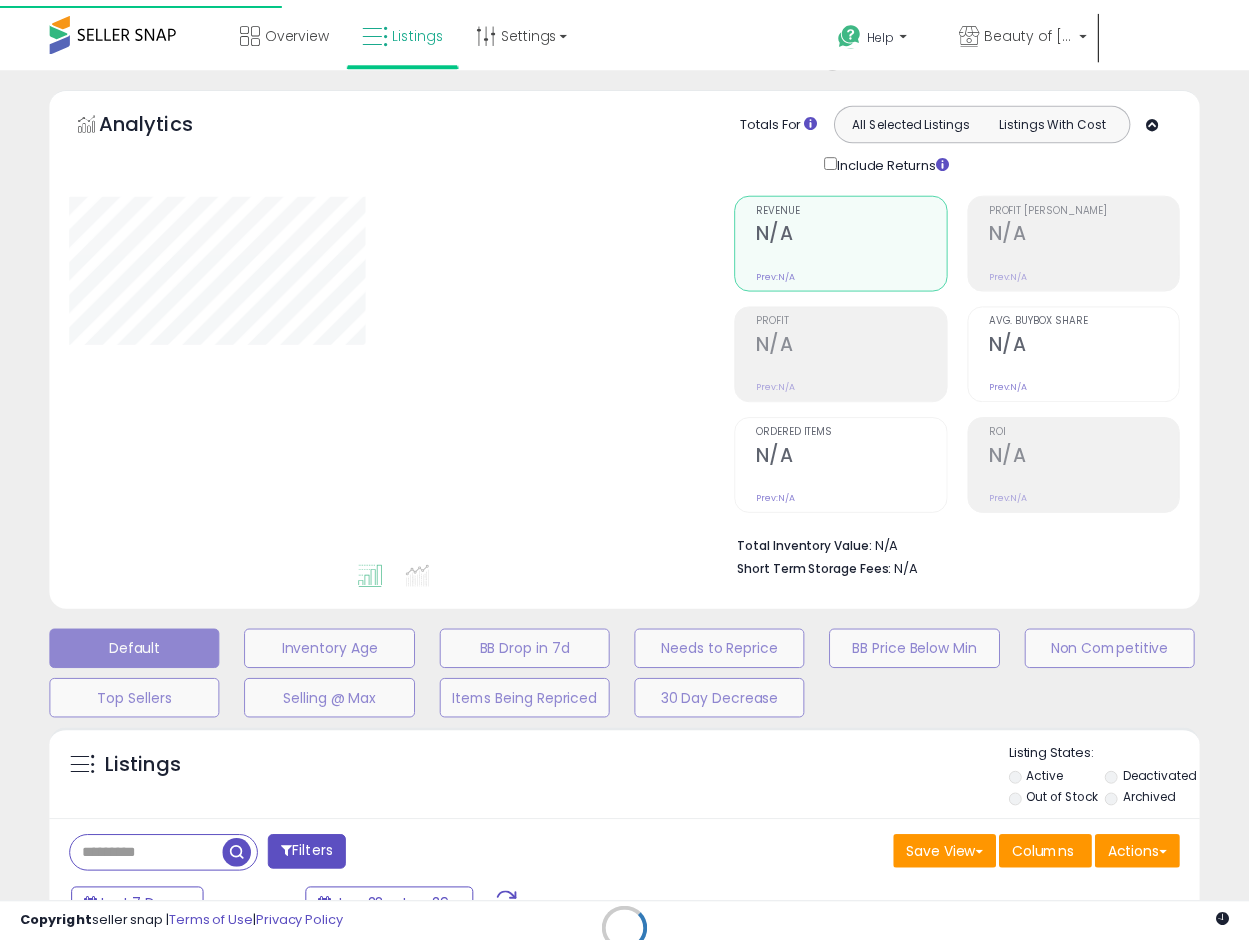 scroll, scrollTop: 0, scrollLeft: 0, axis: both 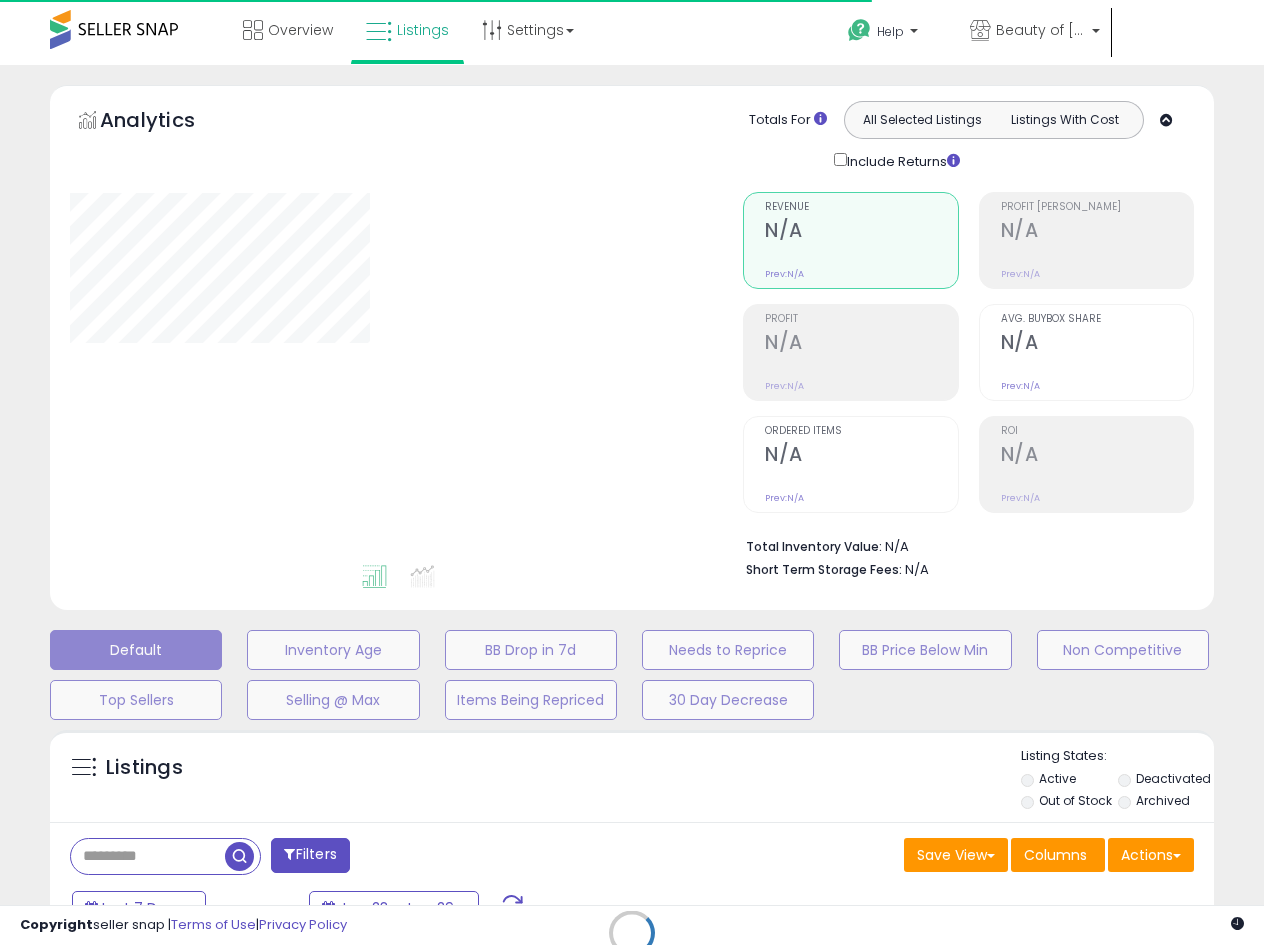 type on "**********" 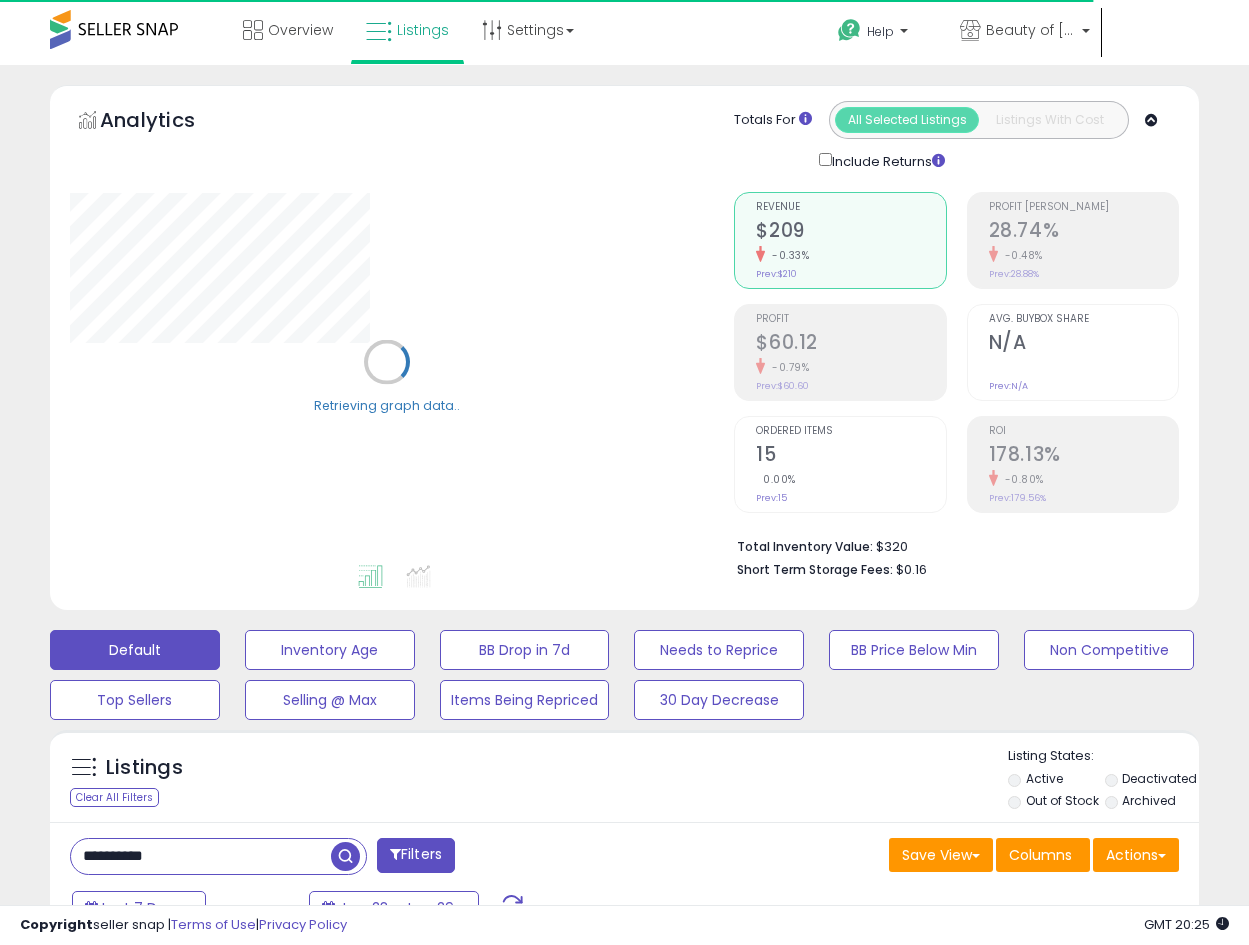 click on "**********" at bounding box center [201, 856] 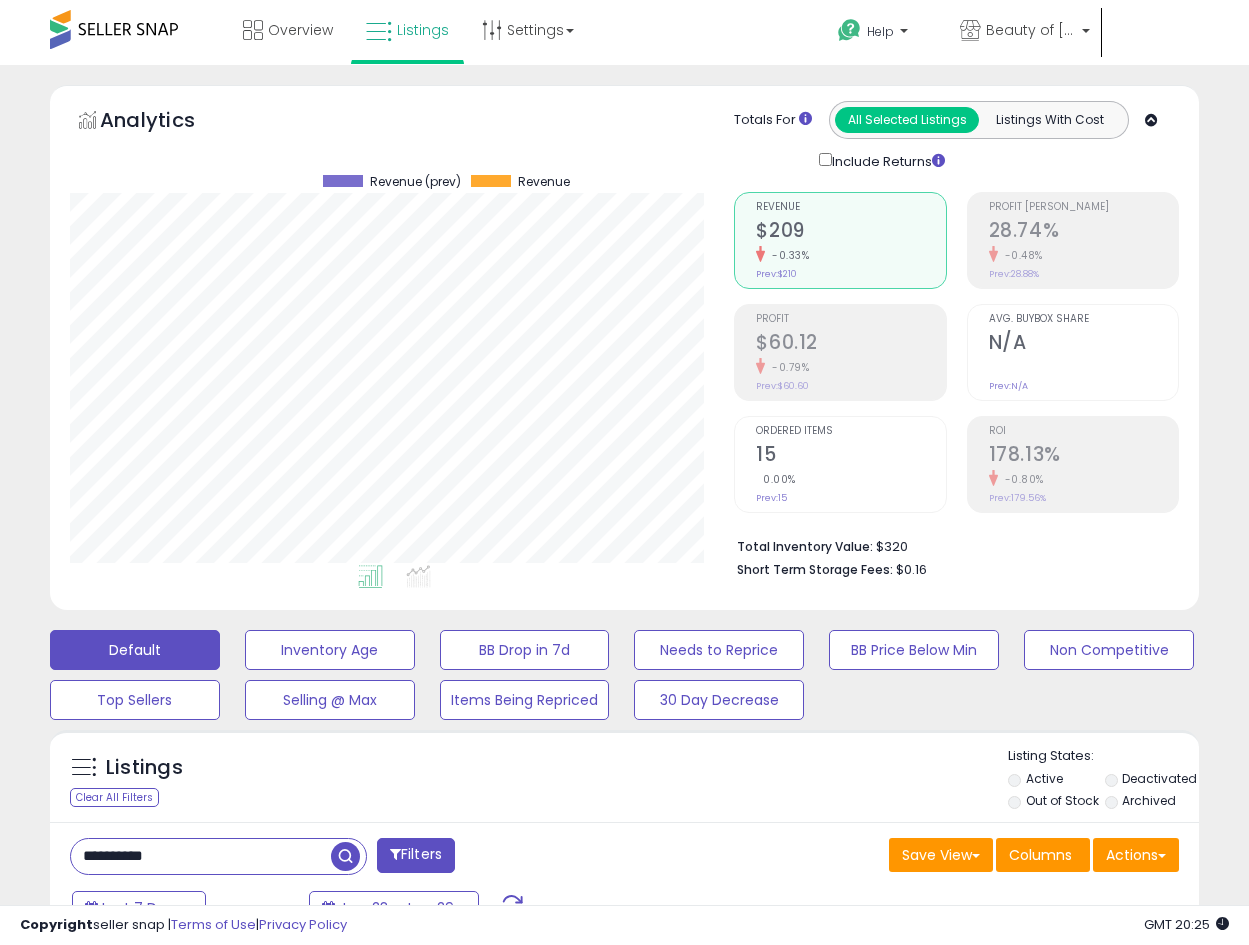 scroll, scrollTop: 999590, scrollLeft: 999336, axis: both 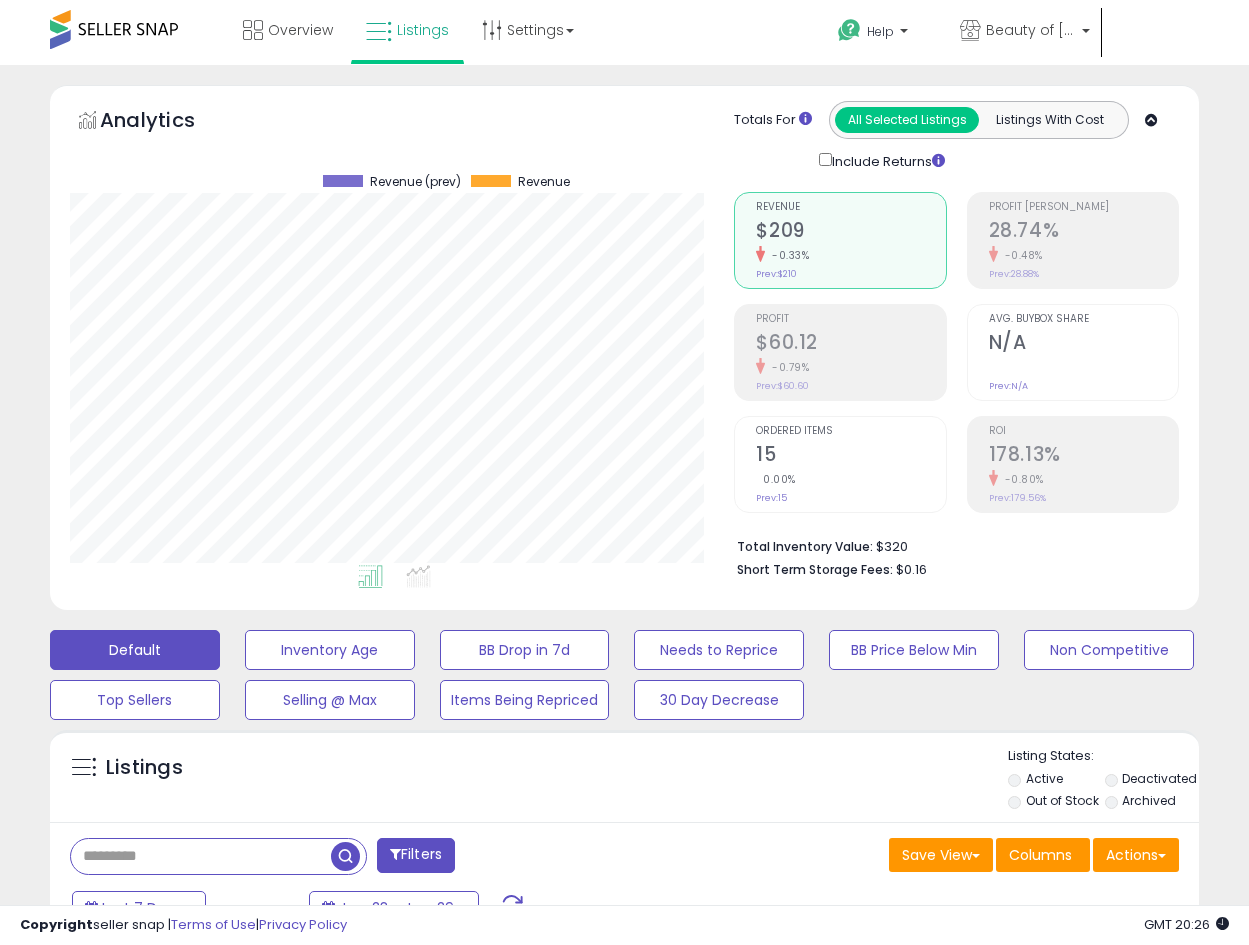 click at bounding box center [348, 854] 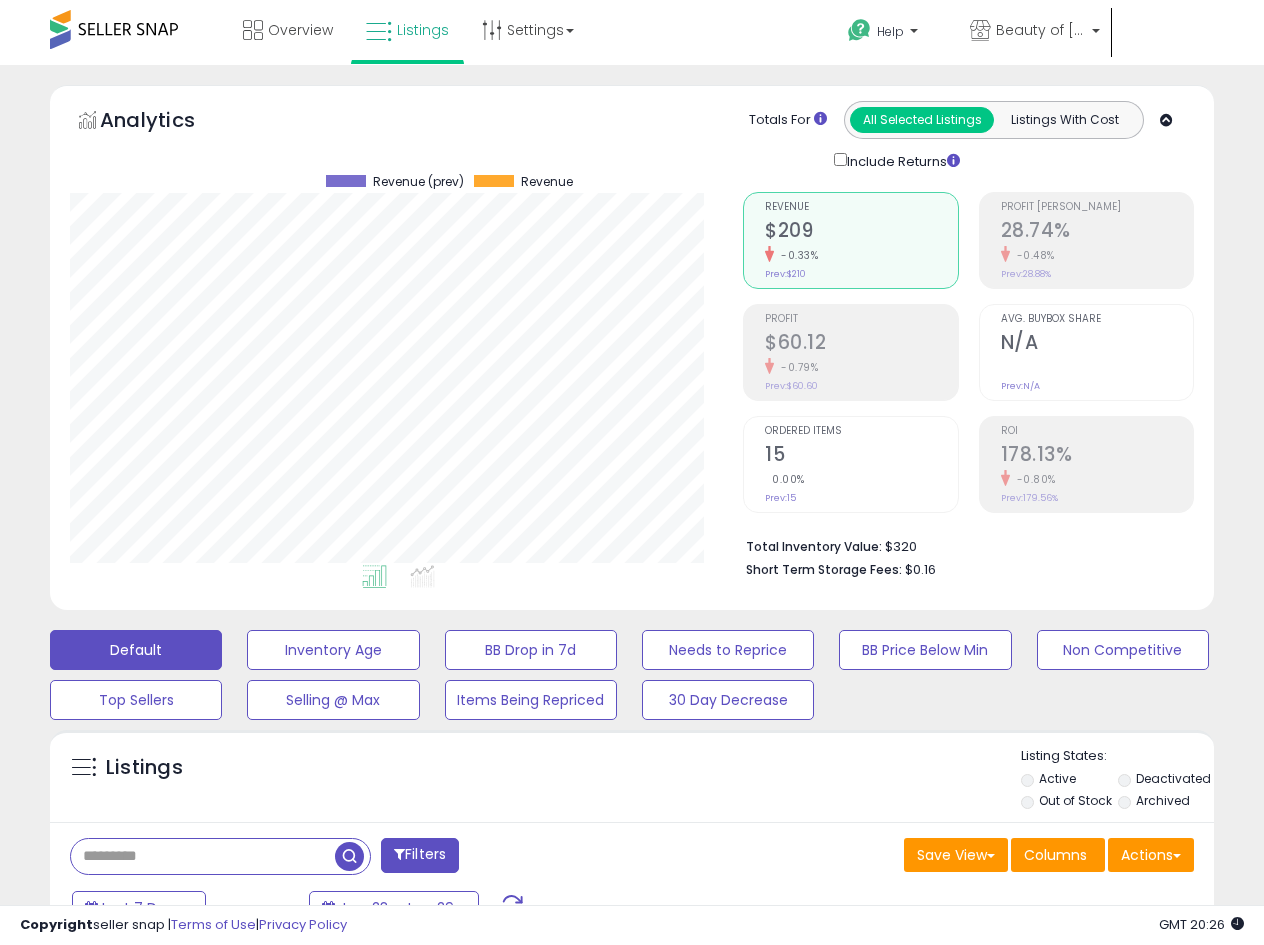 scroll, scrollTop: 999590, scrollLeft: 999327, axis: both 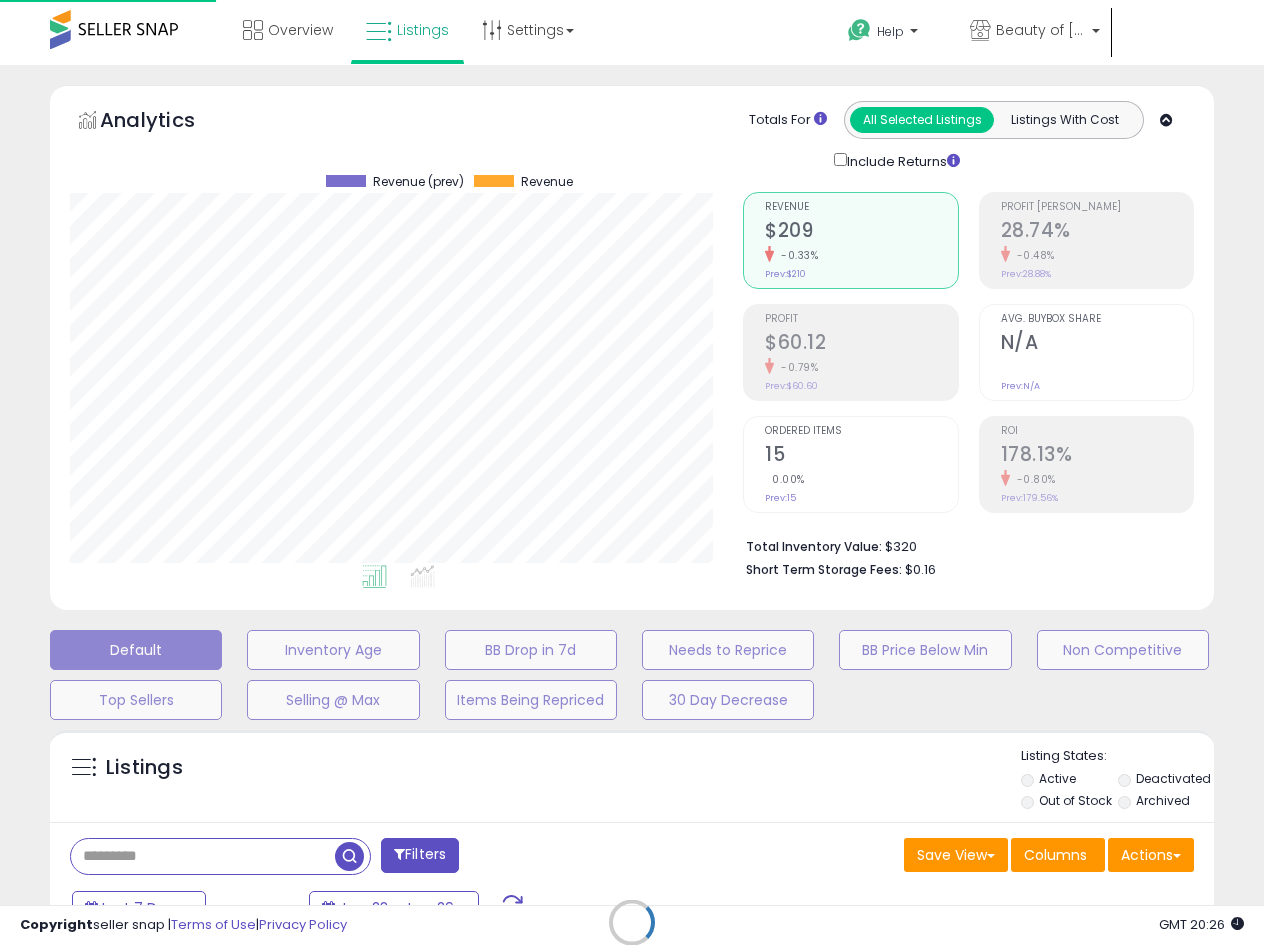 click on "Retrieving listings data.." at bounding box center [632, 937] 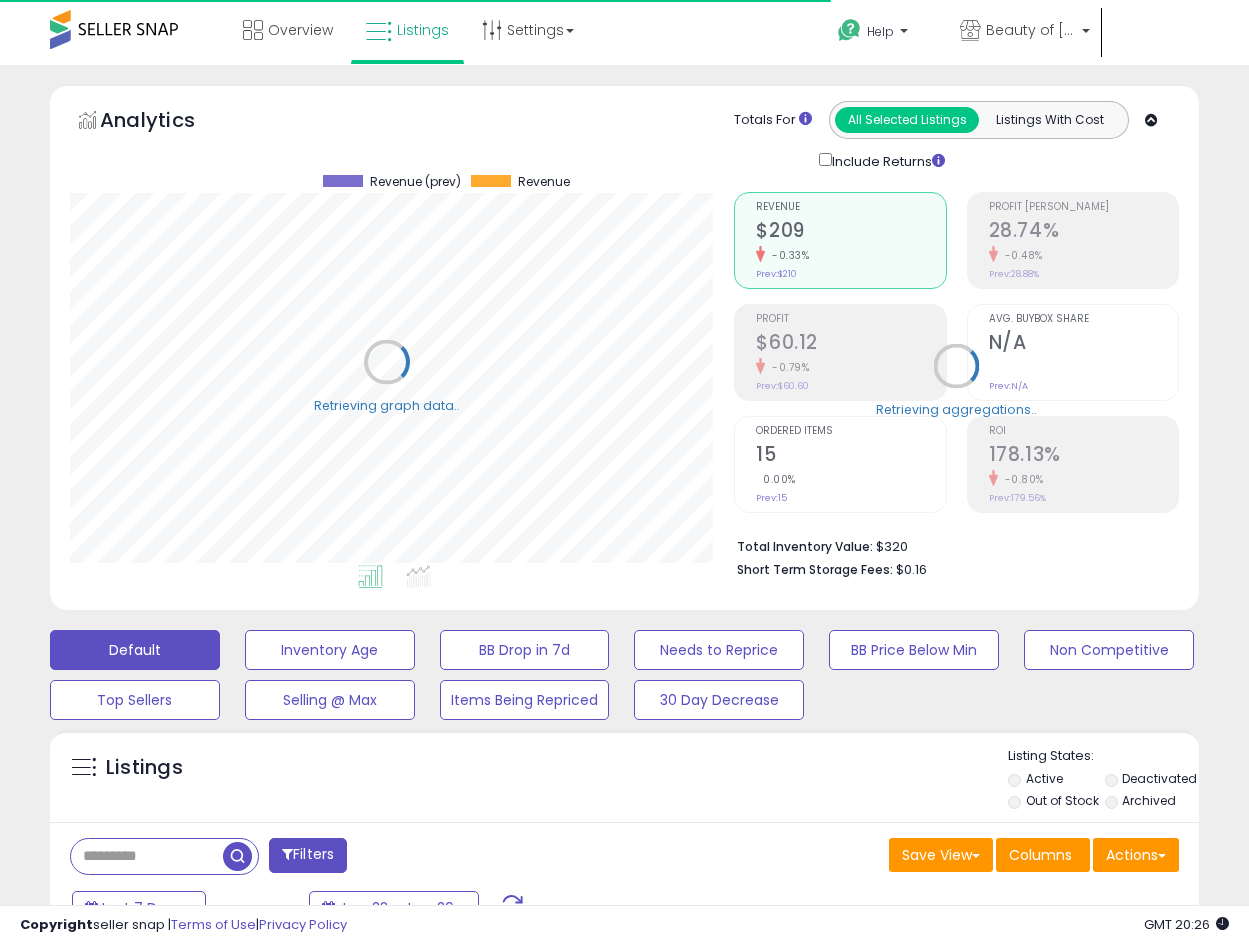 scroll, scrollTop: 410, scrollLeft: 665, axis: both 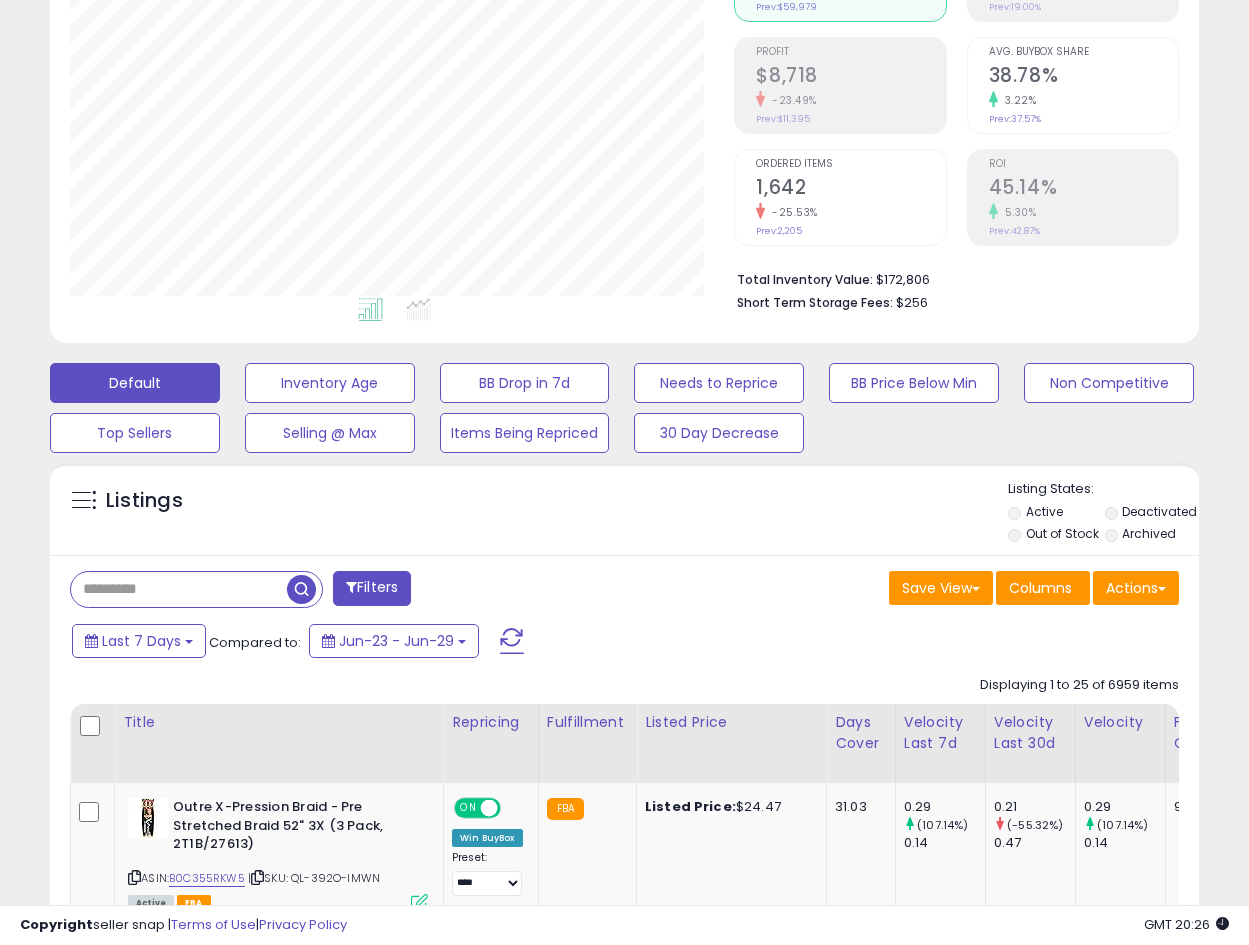 click at bounding box center (179, 589) 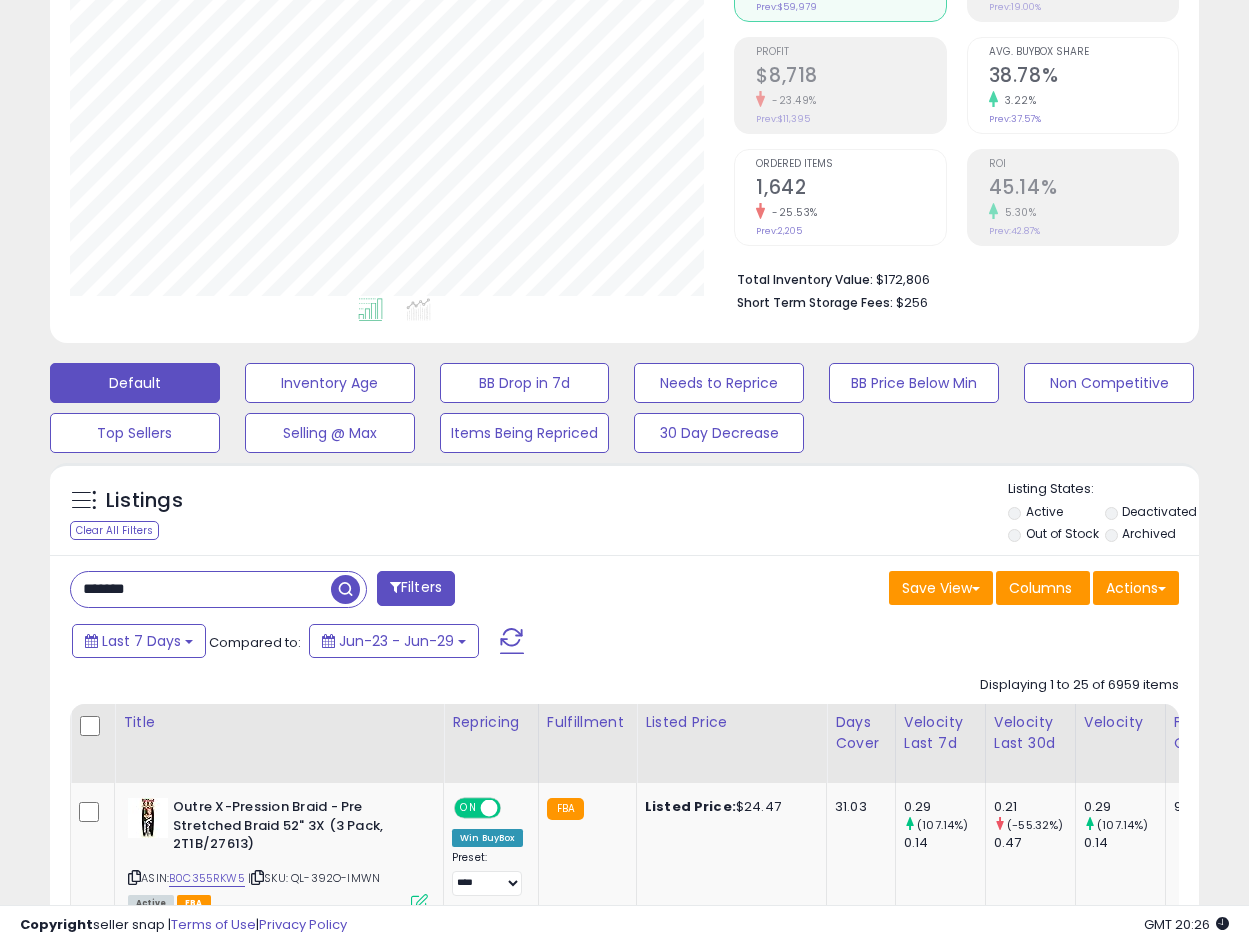 type on "*******" 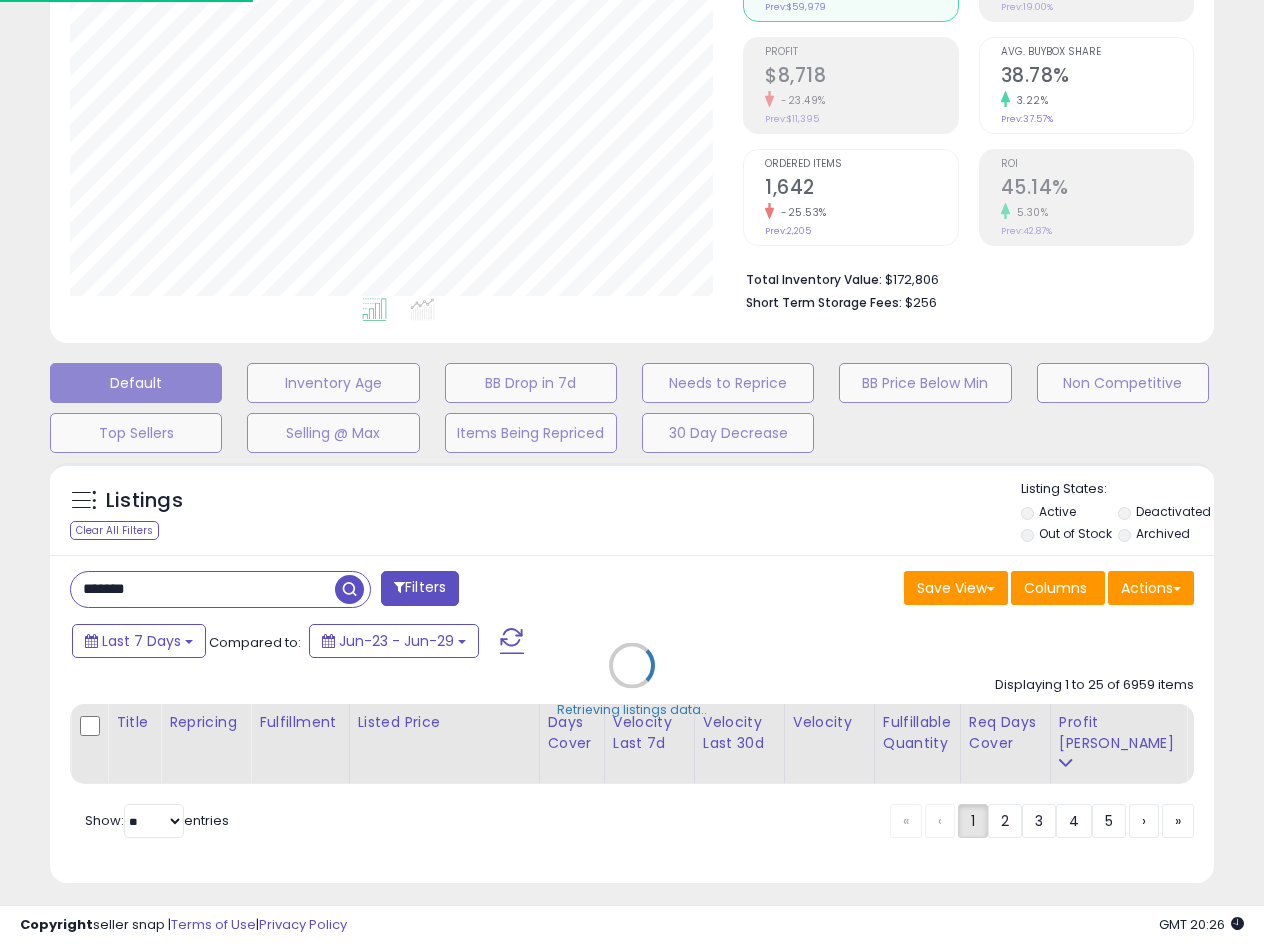 scroll, scrollTop: 999590, scrollLeft: 999327, axis: both 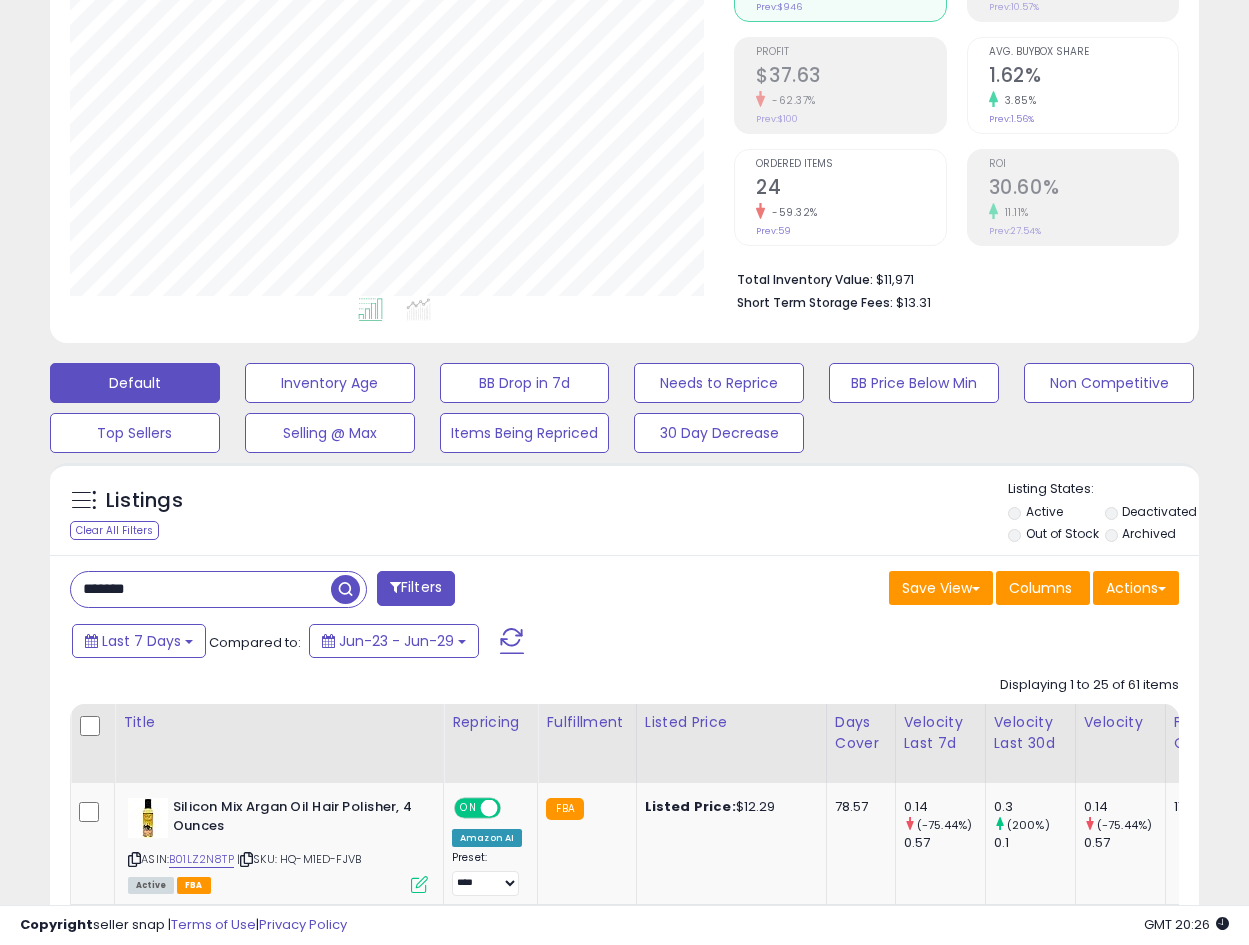 drag, startPoint x: 201, startPoint y: 595, endPoint x: -7, endPoint y: 601, distance: 208.08652 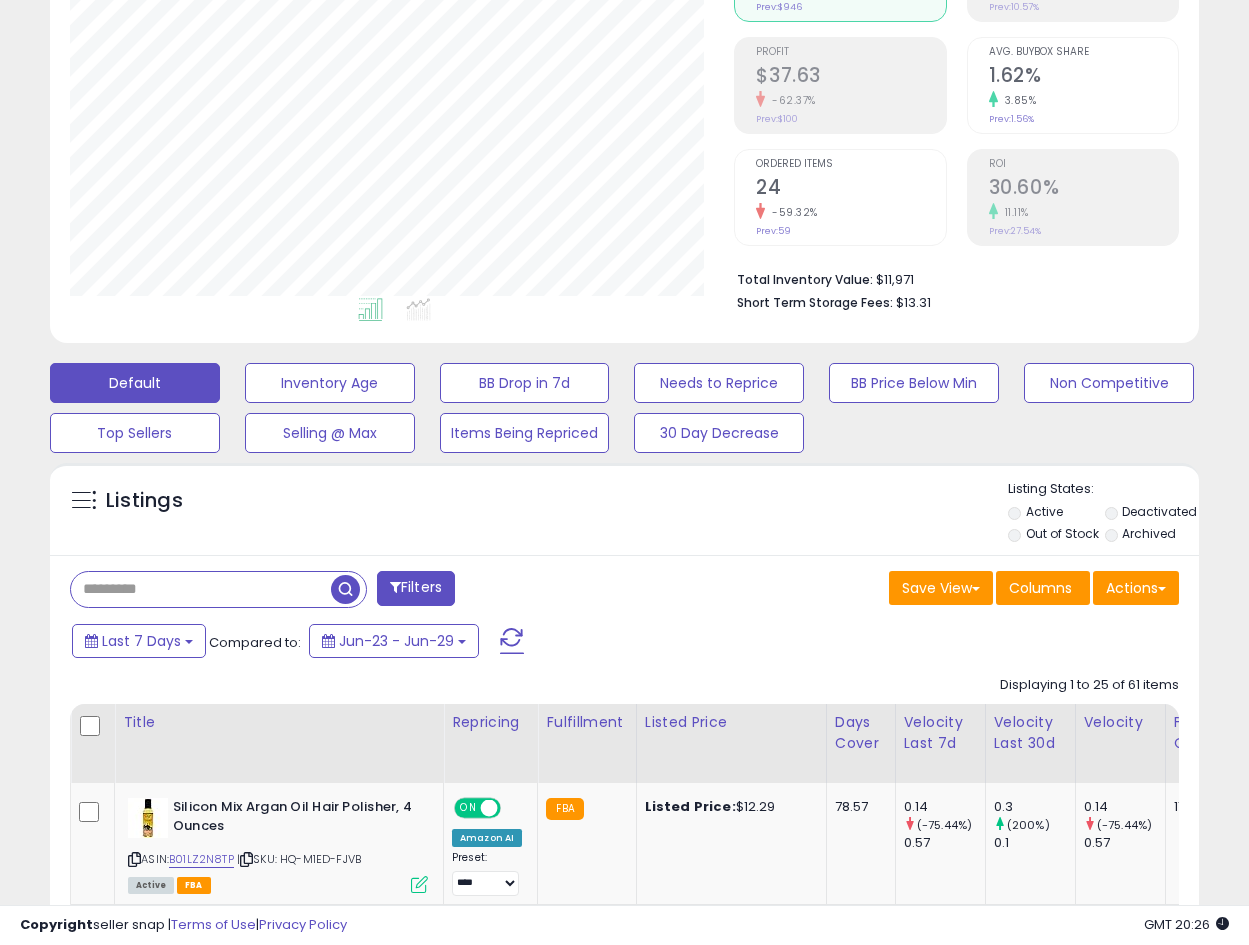 type 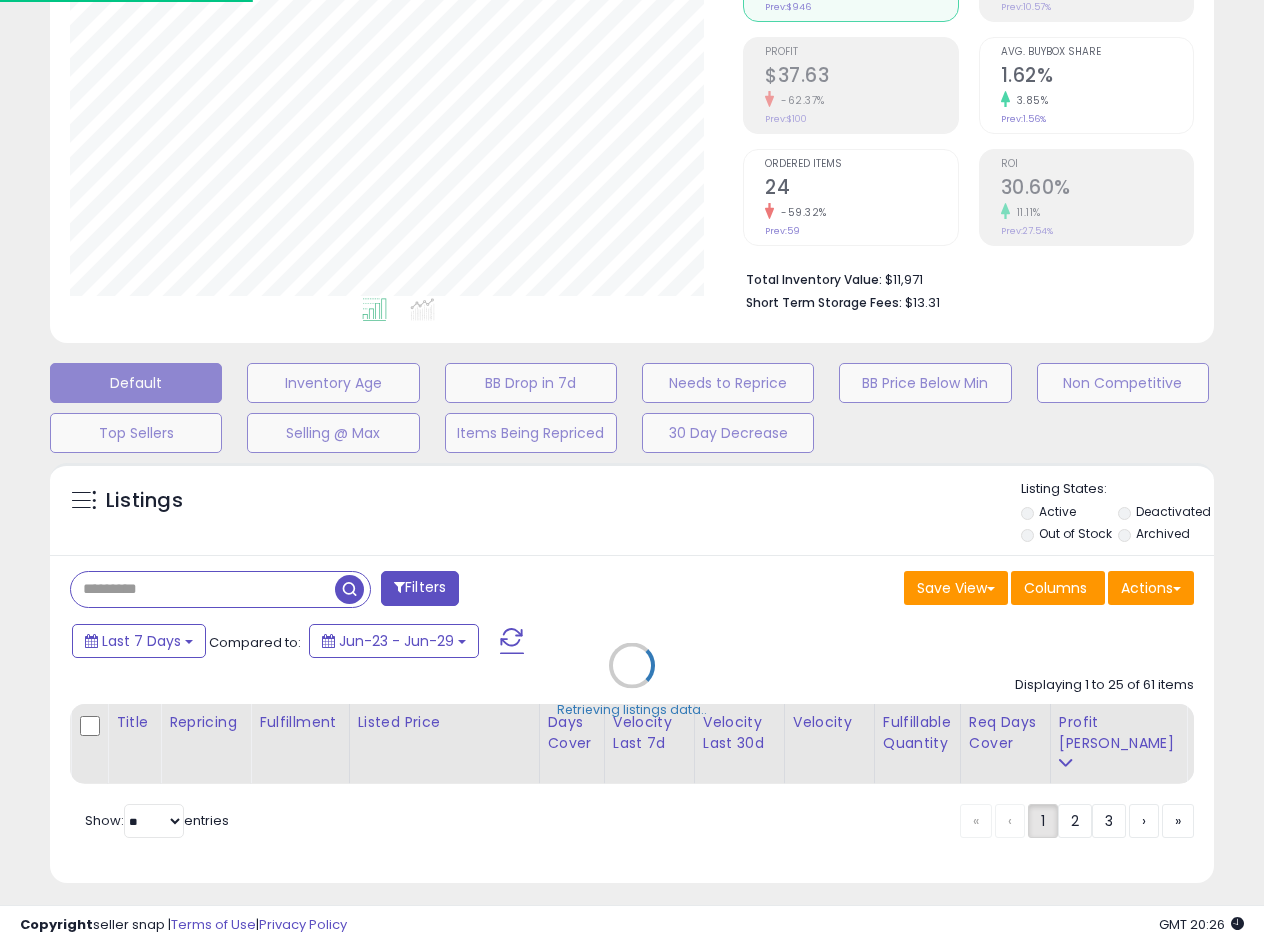 scroll, scrollTop: 999590, scrollLeft: 999327, axis: both 